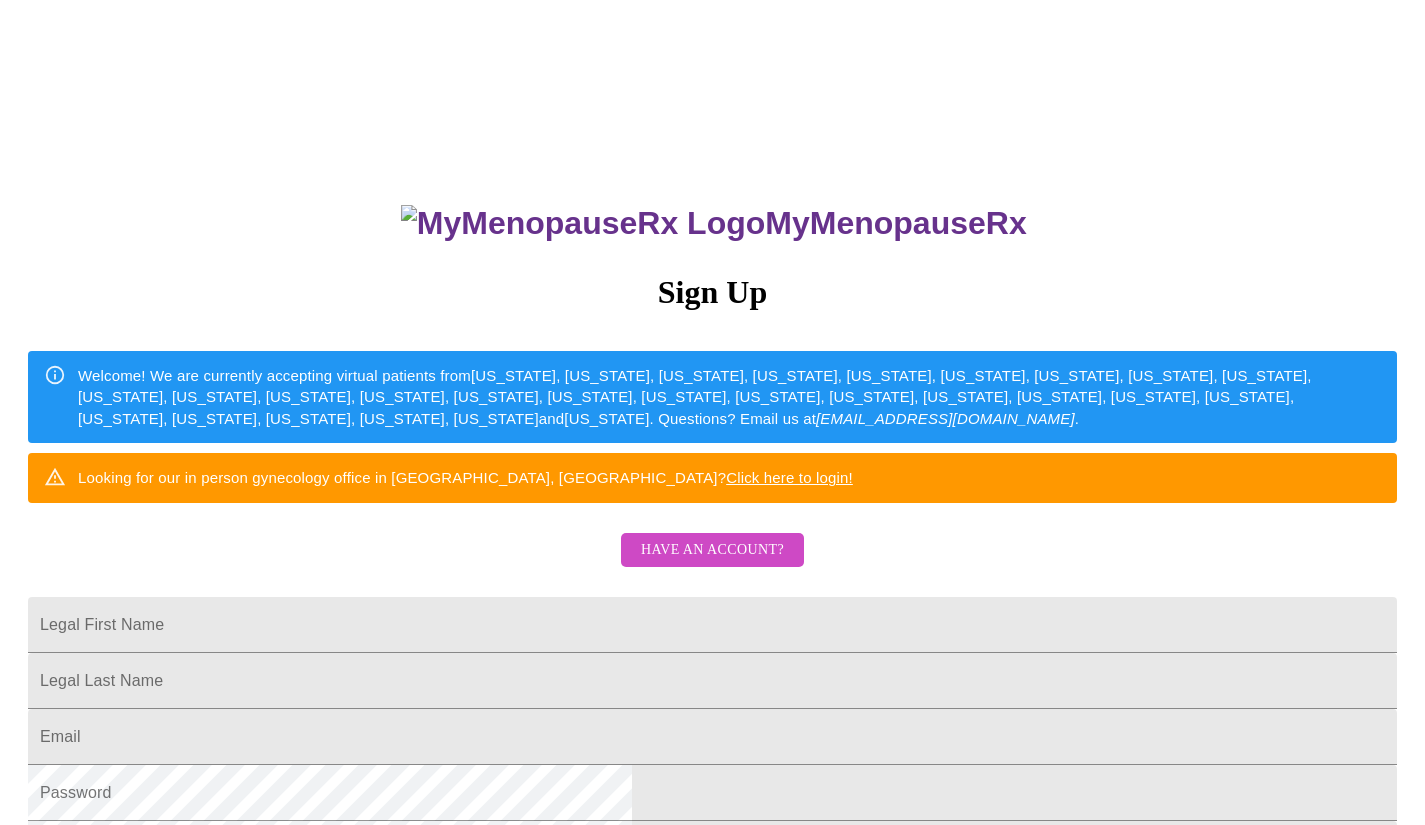 scroll, scrollTop: 0, scrollLeft: 0, axis: both 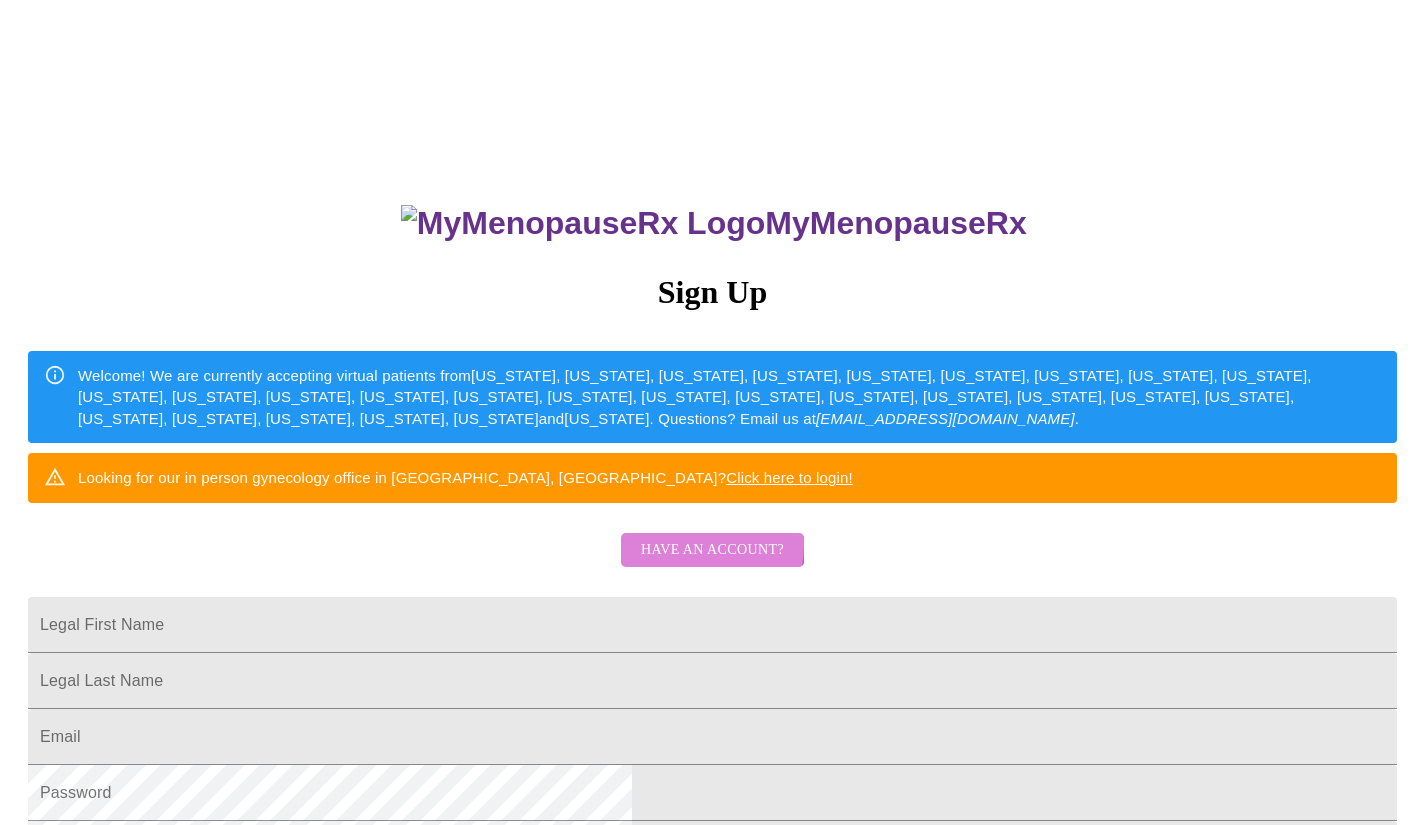 click on "Have an account?" at bounding box center (712, 550) 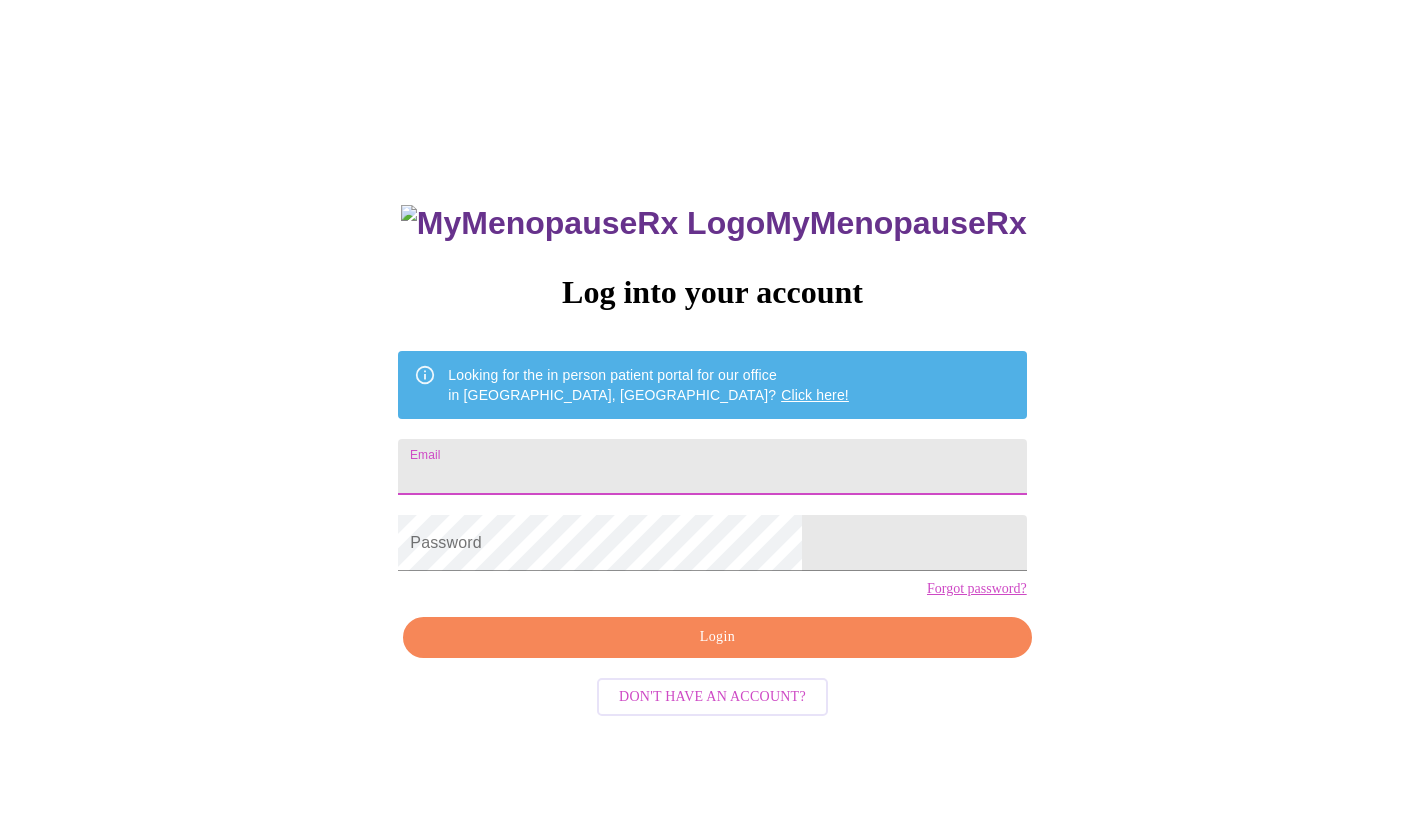click on "Email" at bounding box center (712, 467) 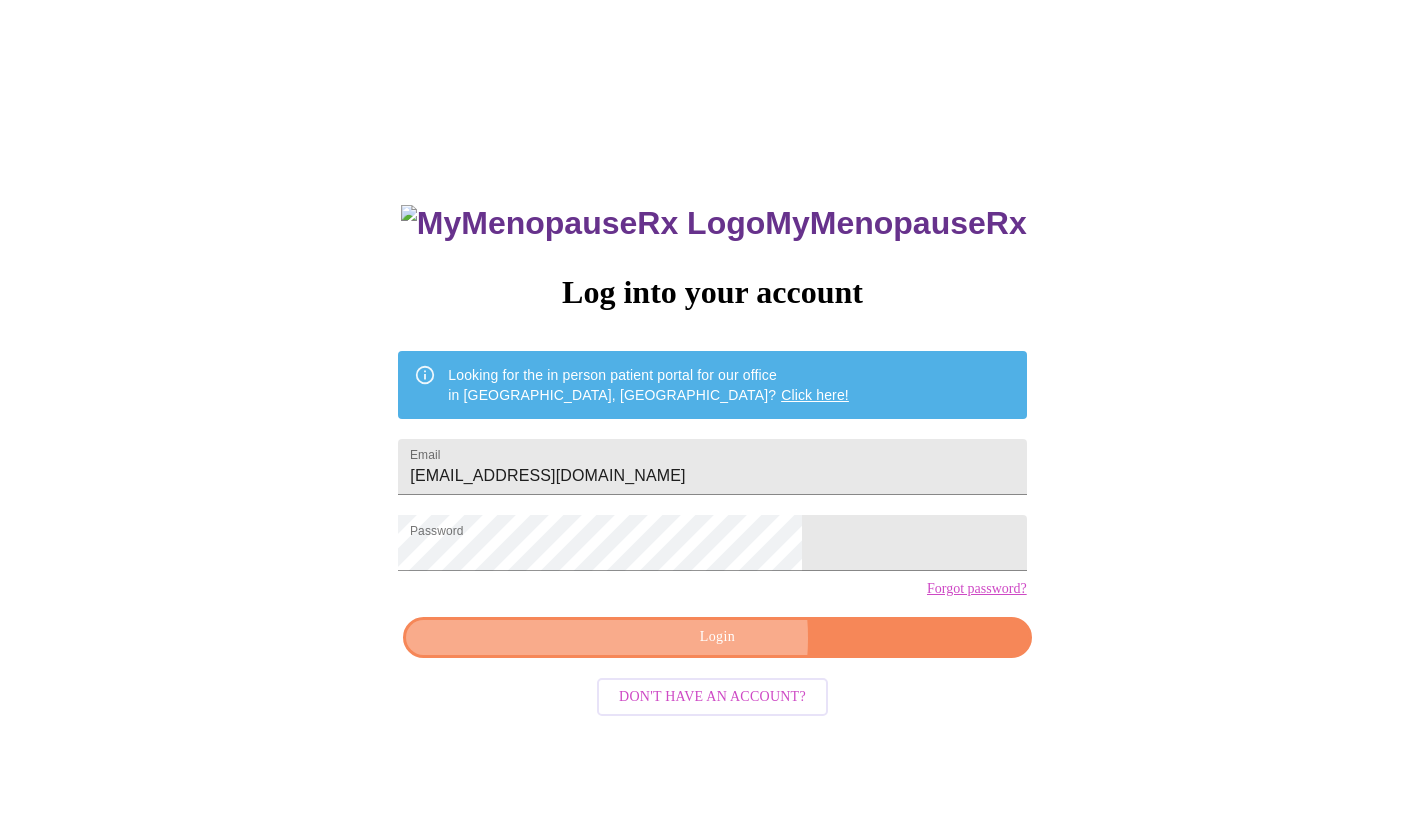 click on "Login" at bounding box center (717, 637) 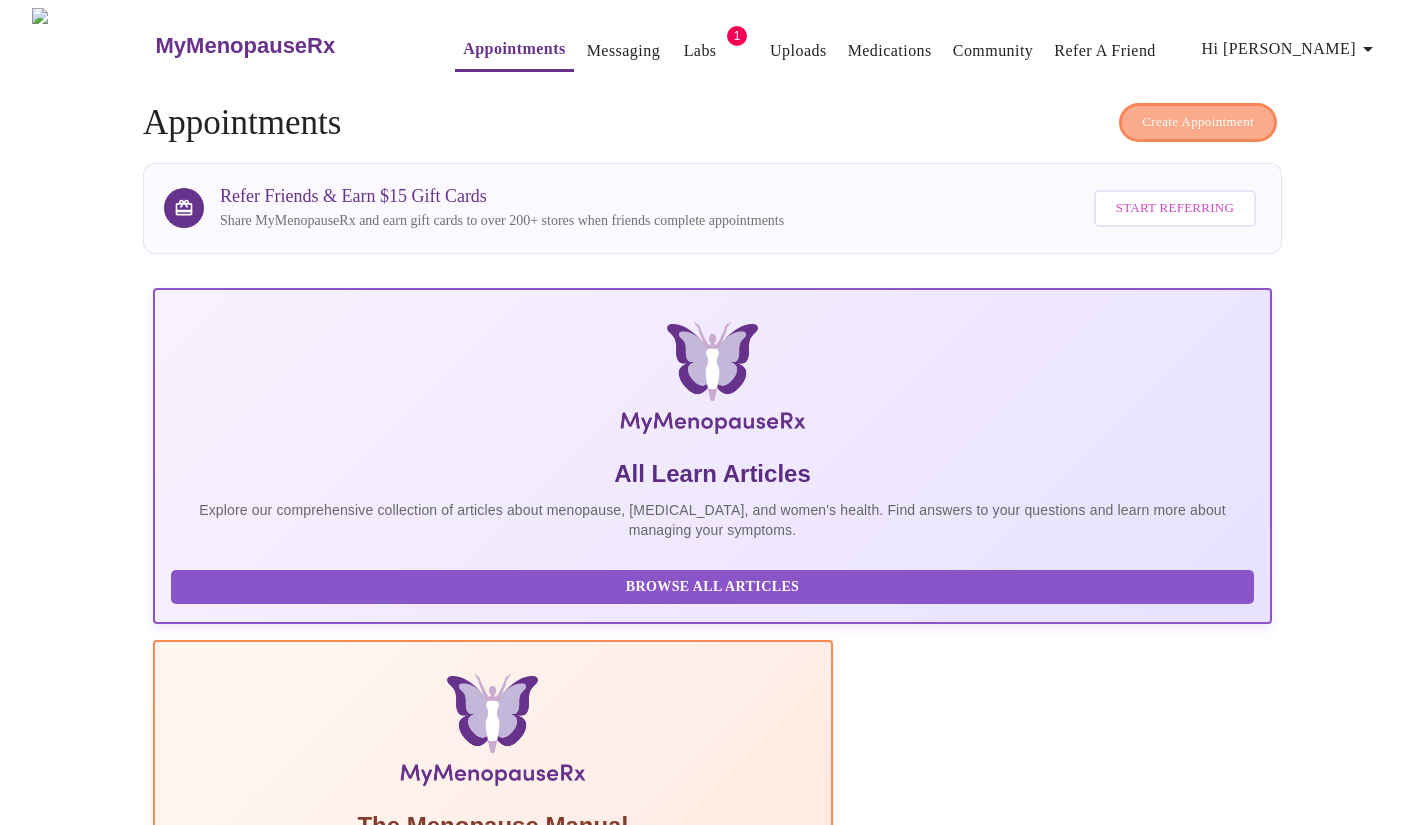 click on "Create Appointment" at bounding box center [1198, 122] 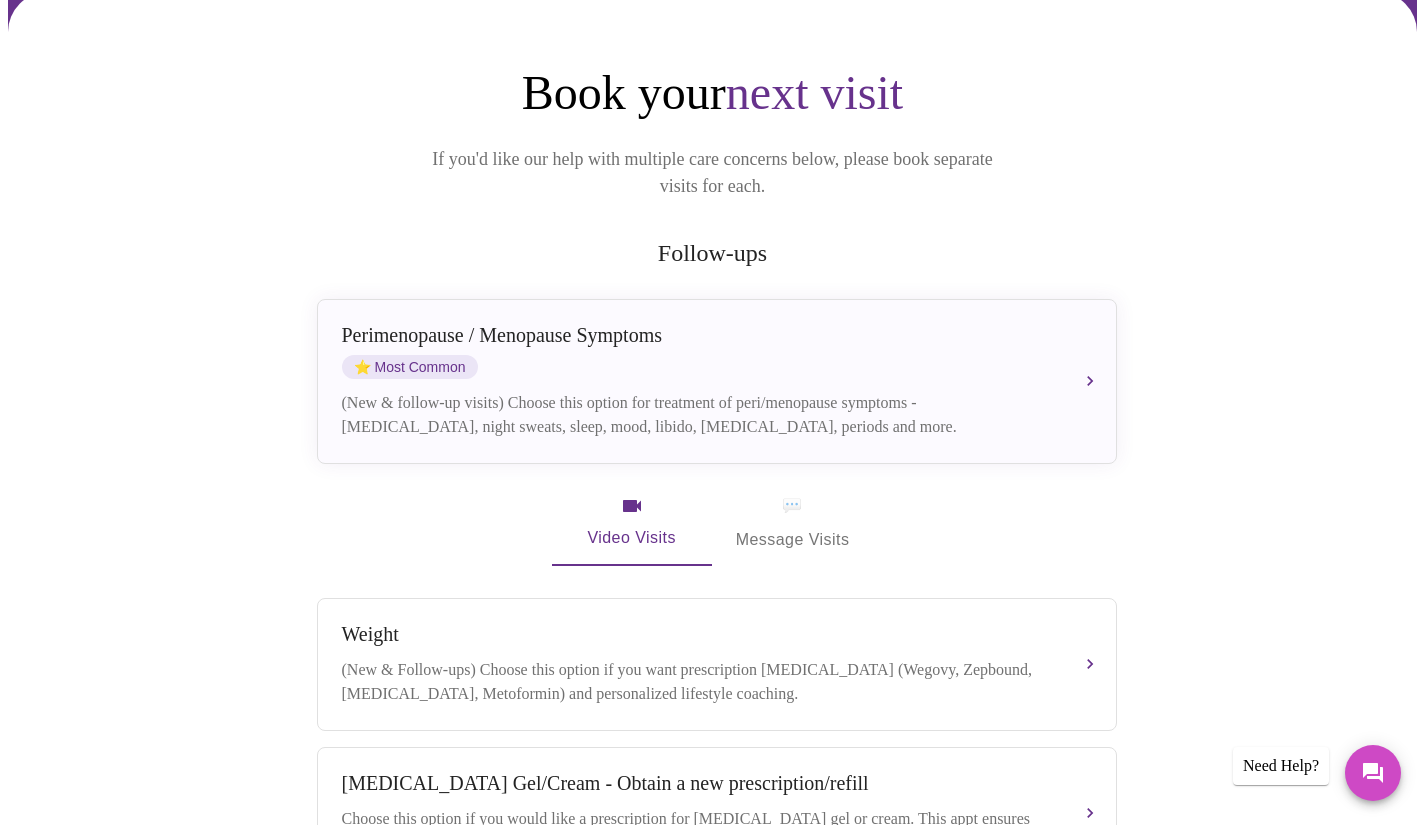 scroll, scrollTop: 172, scrollLeft: 0, axis: vertical 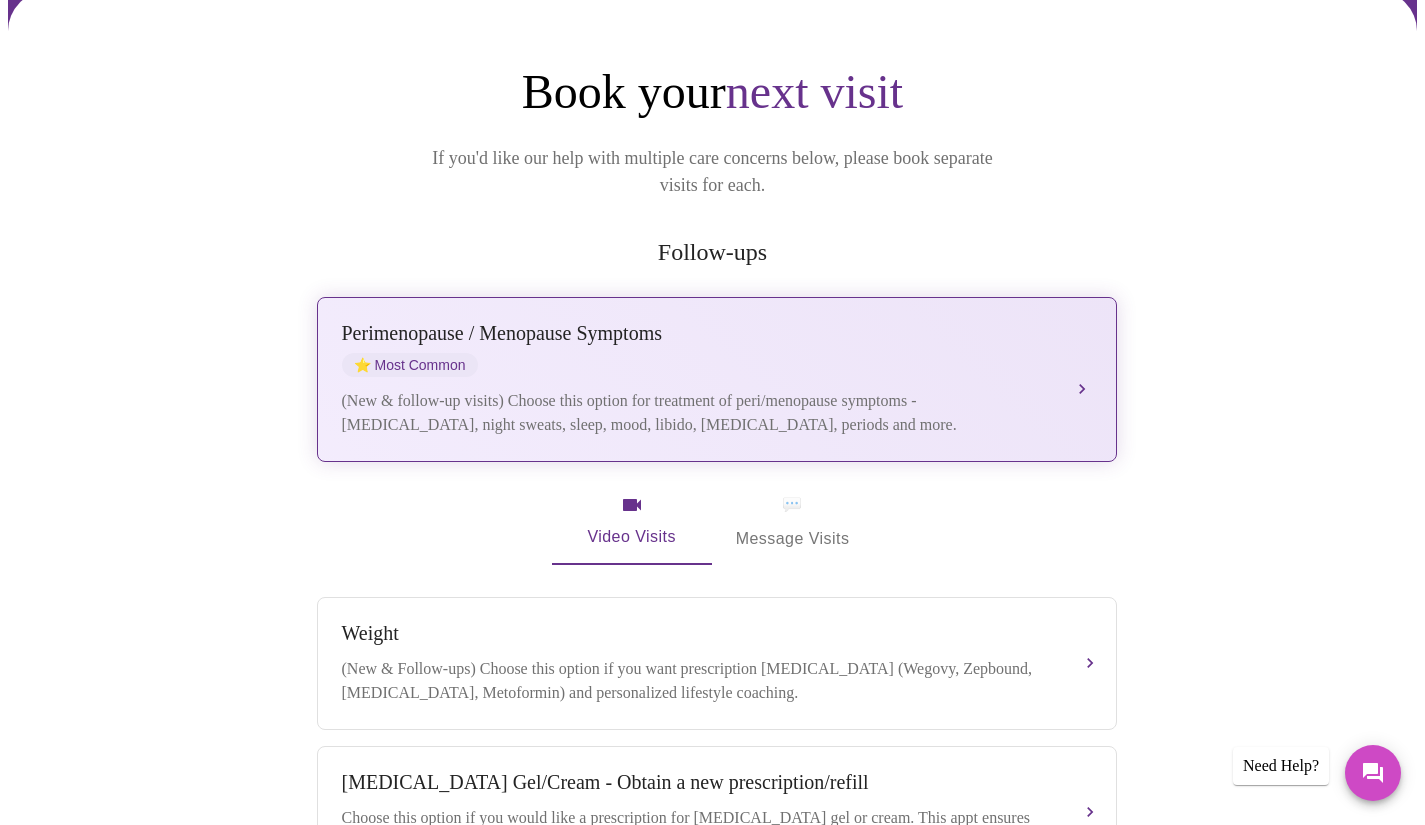 click on "(New & follow-up visits) Choose this option for treatment of peri/menopause symptoms - [MEDICAL_DATA], night sweats, sleep, mood, libido, [MEDICAL_DATA], periods and more." at bounding box center (697, 413) 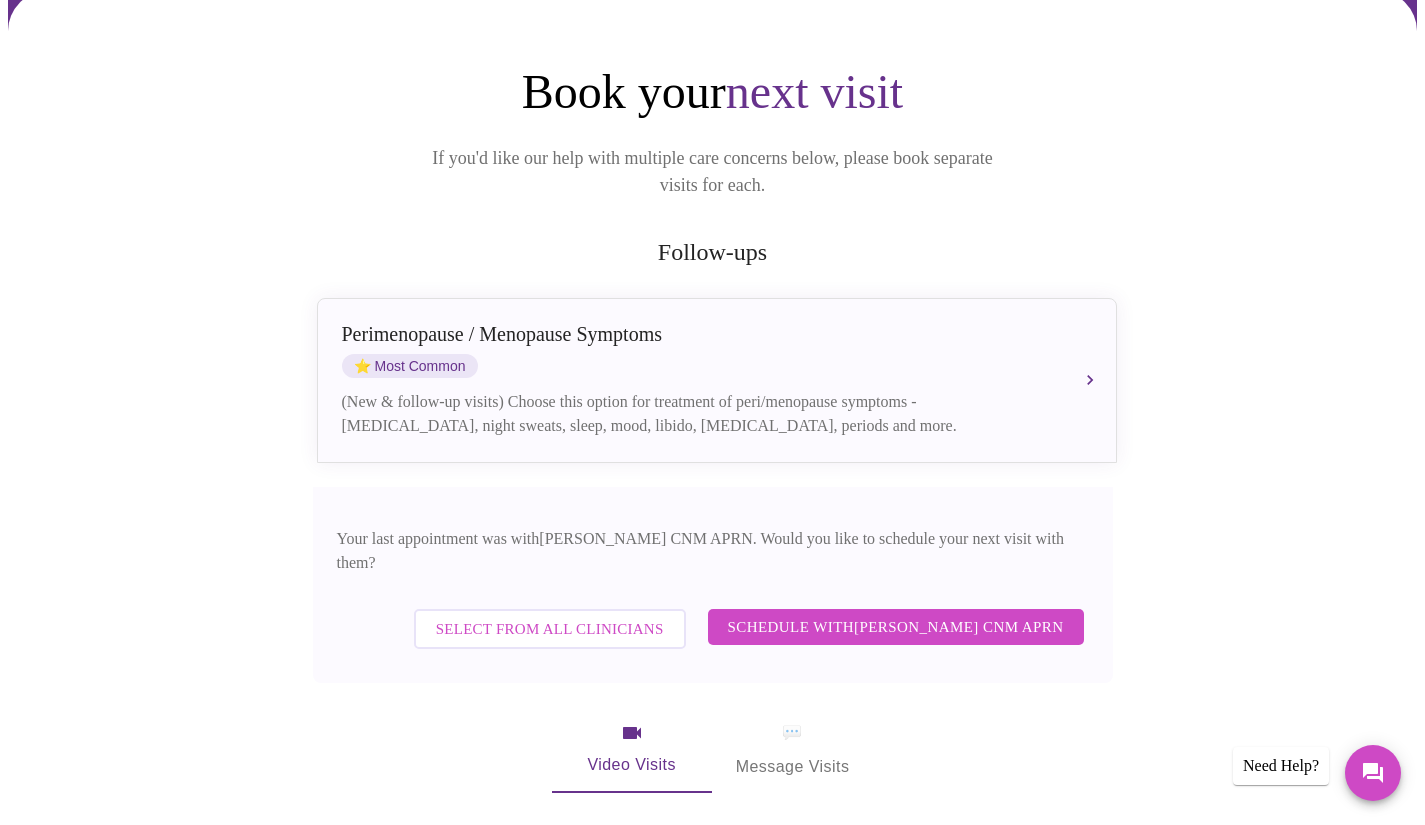click on "Select from All Clinicians" at bounding box center [550, 629] 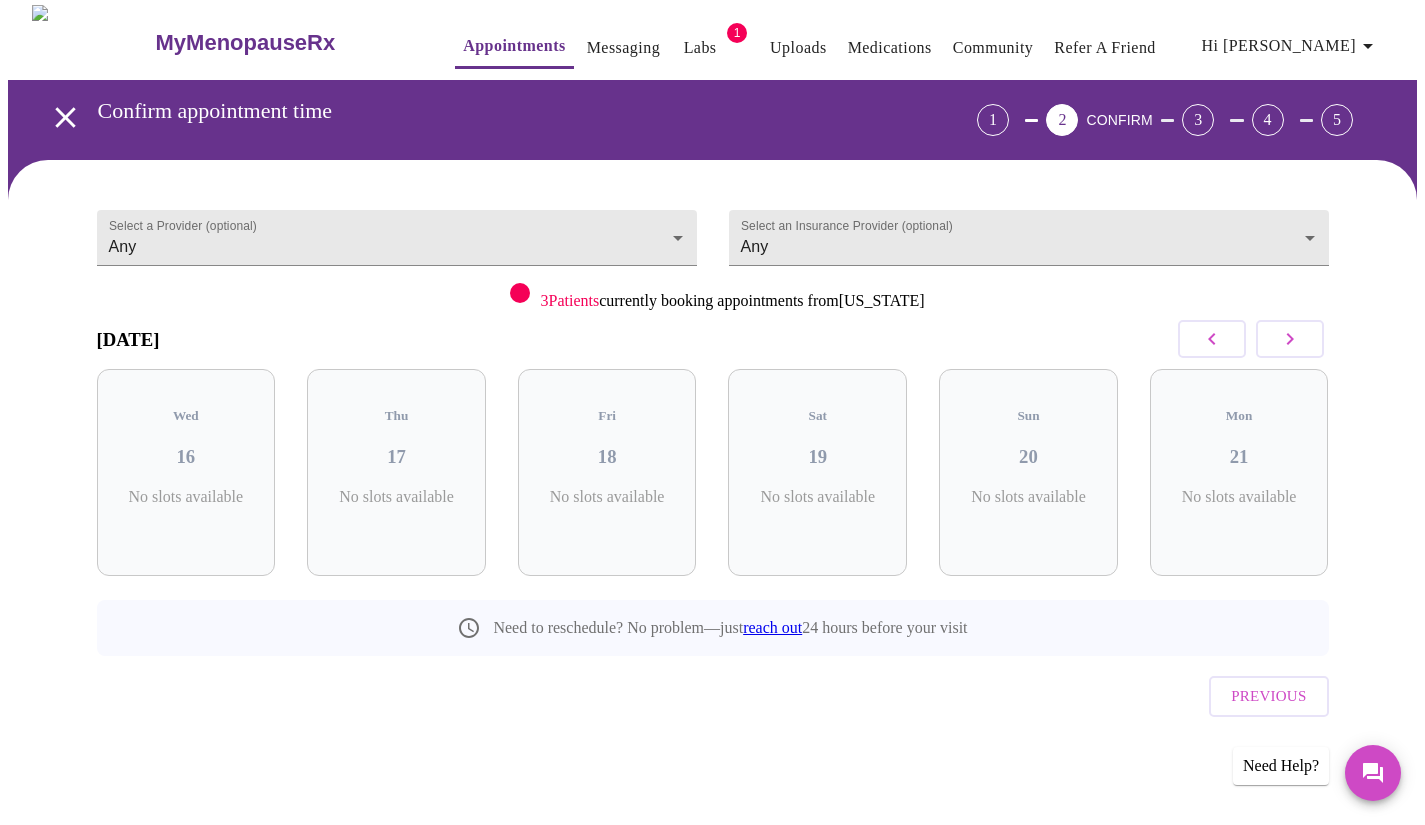 scroll, scrollTop: 0, scrollLeft: 0, axis: both 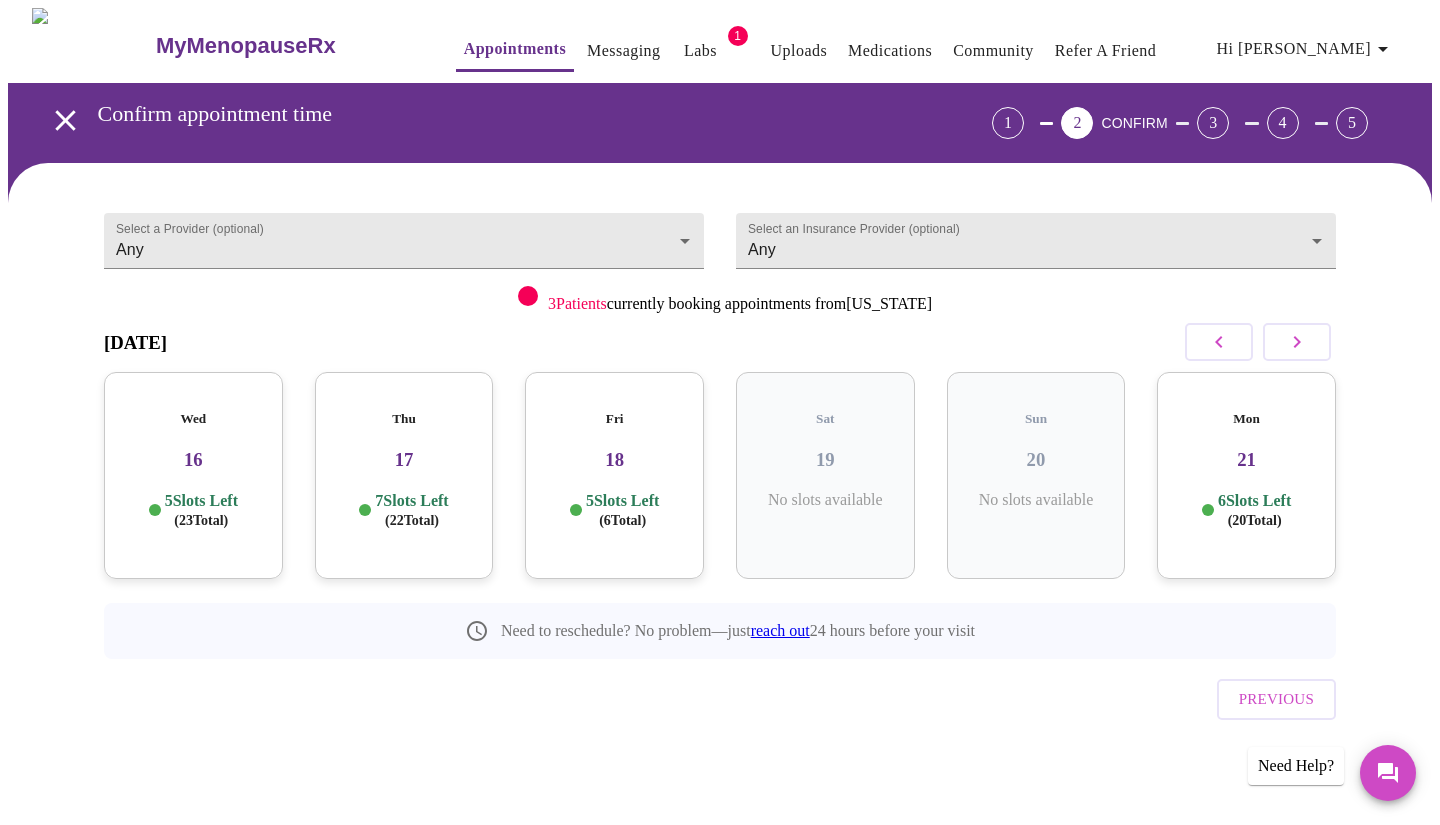 click on "( 23  Total)" at bounding box center [201, 520] 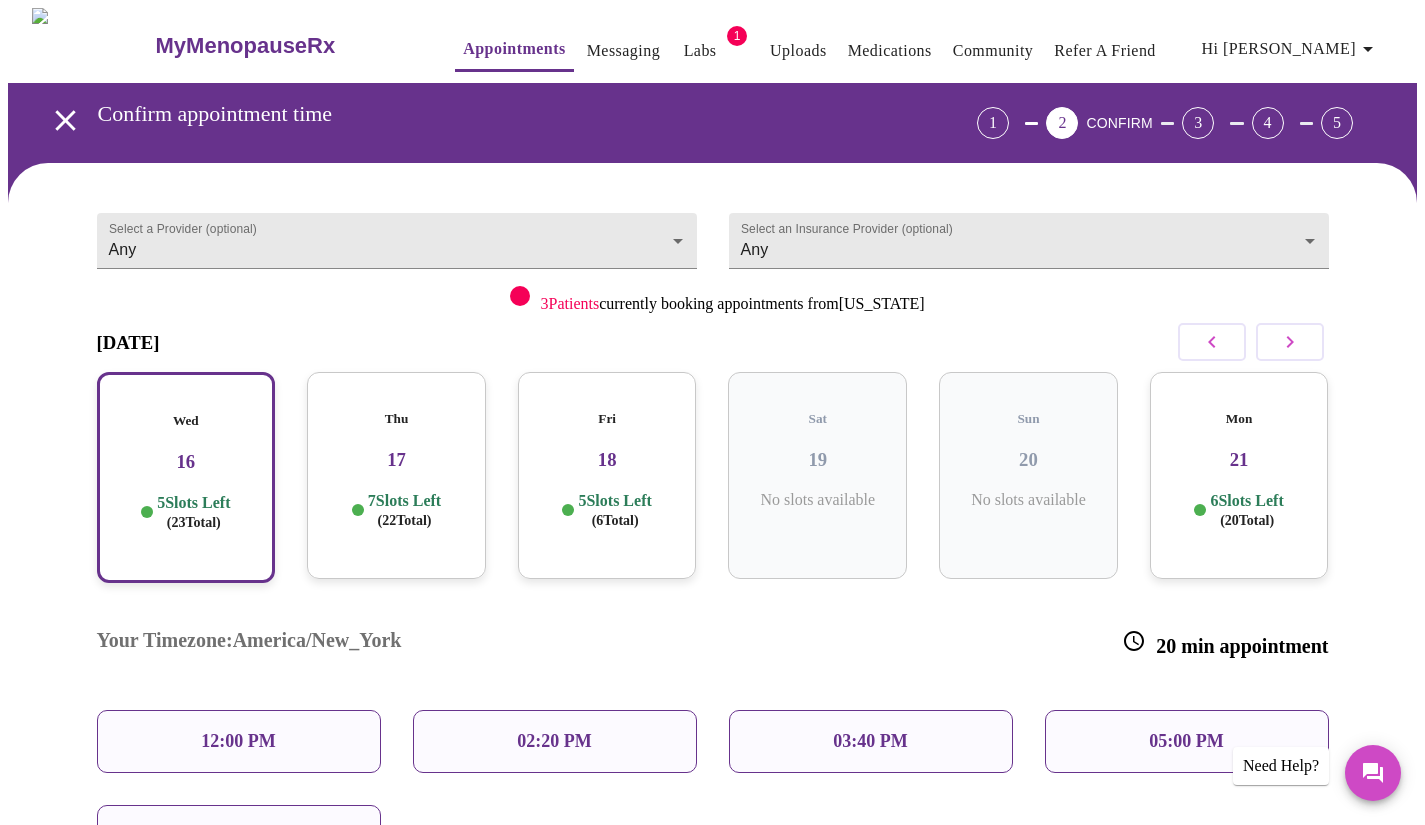 click on "02:20 PM" at bounding box center [555, 741] 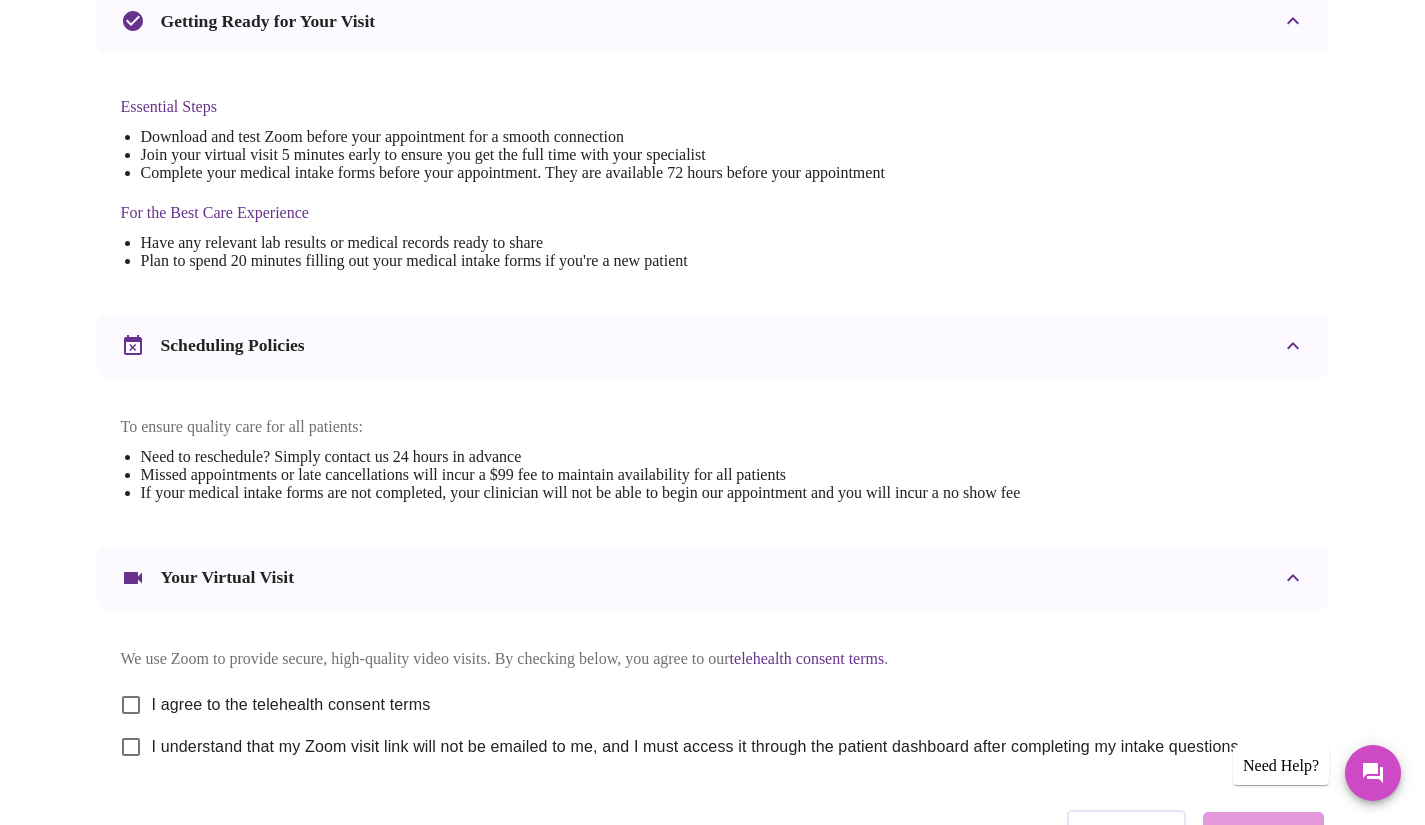 scroll, scrollTop: 474, scrollLeft: 0, axis: vertical 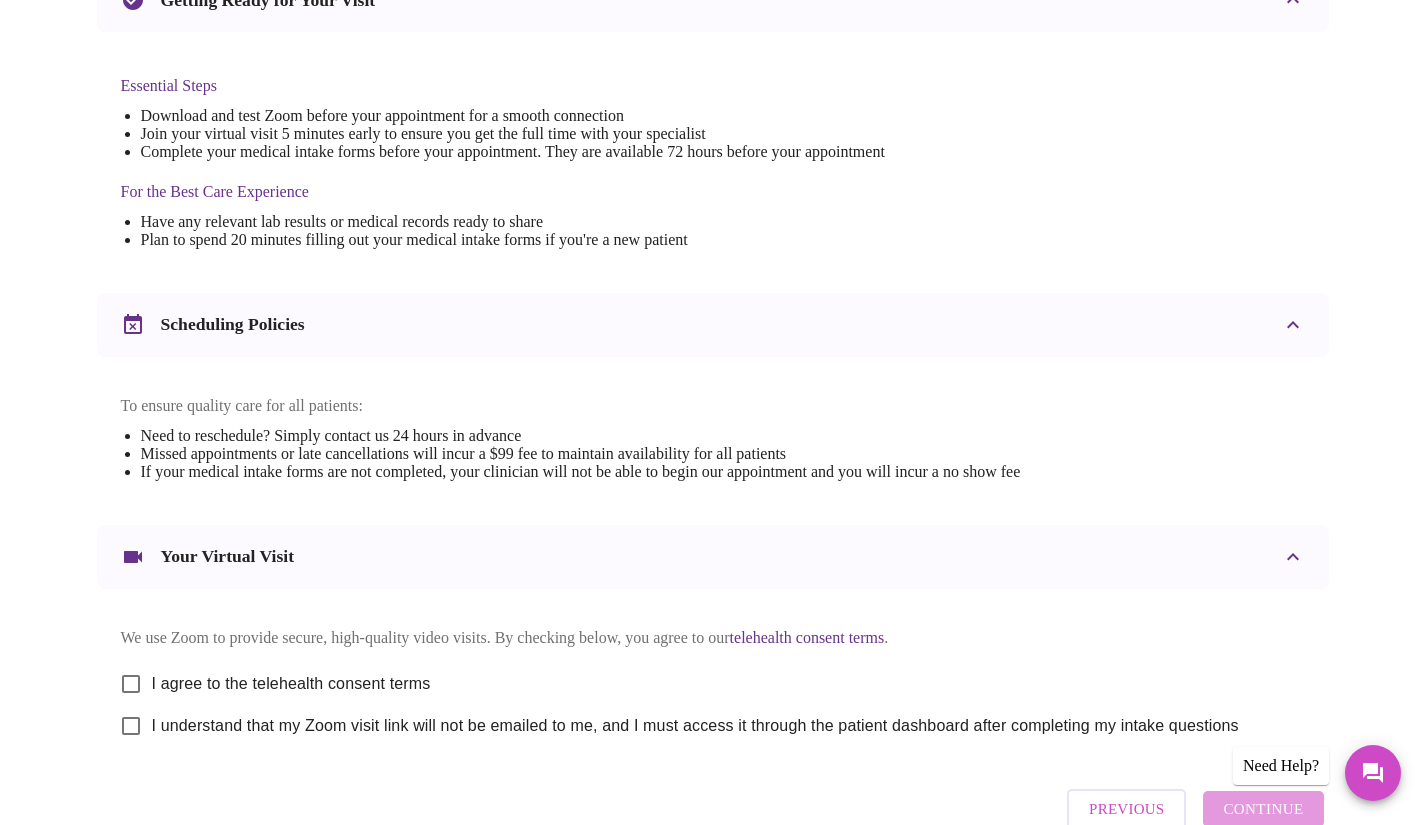 click on "I agree to the telehealth consent terms" at bounding box center (131, 684) 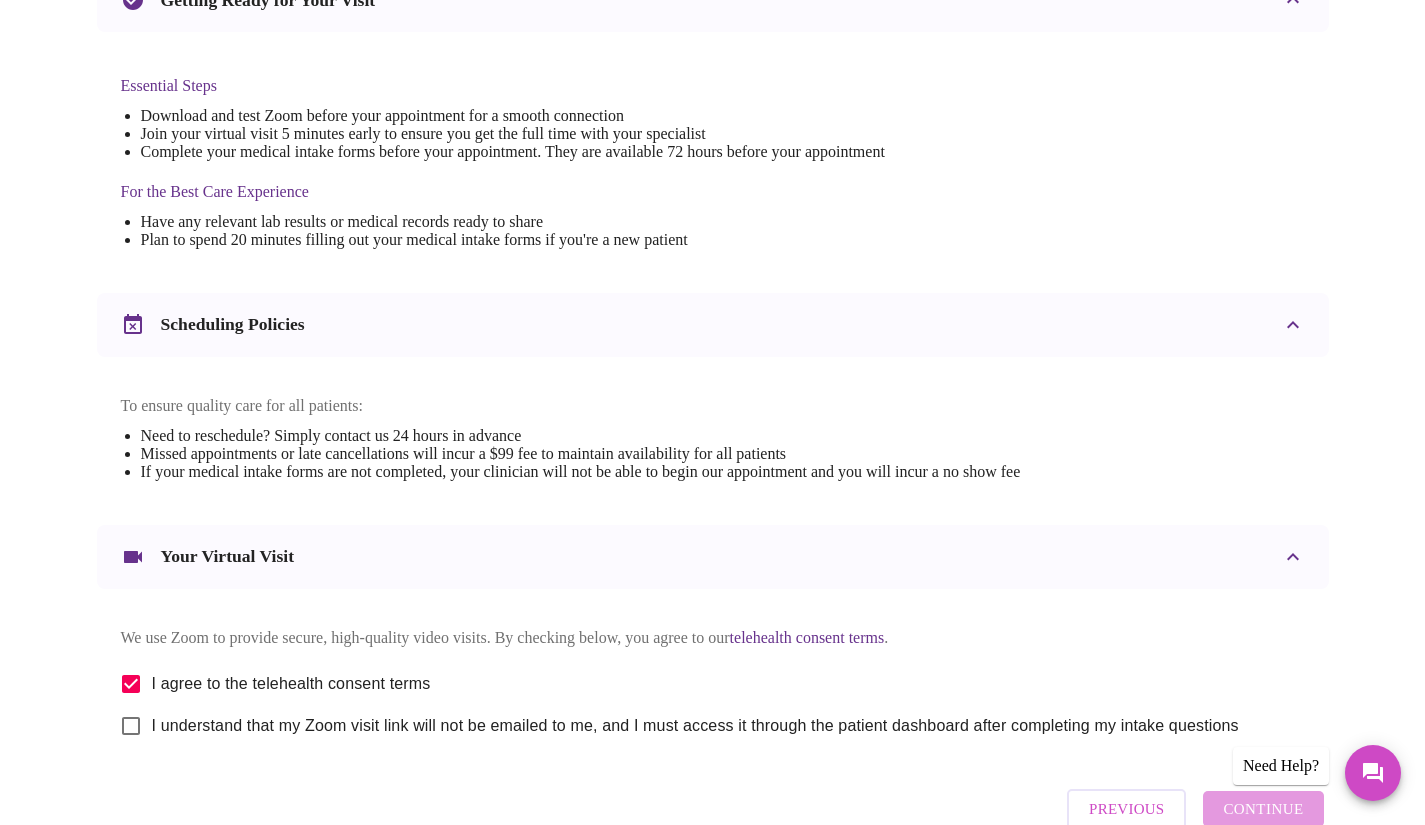 click on "I understand that my Zoom visit link will not be emailed to me, and I must access it through the patient dashboard after completing my intake questions" at bounding box center [131, 726] 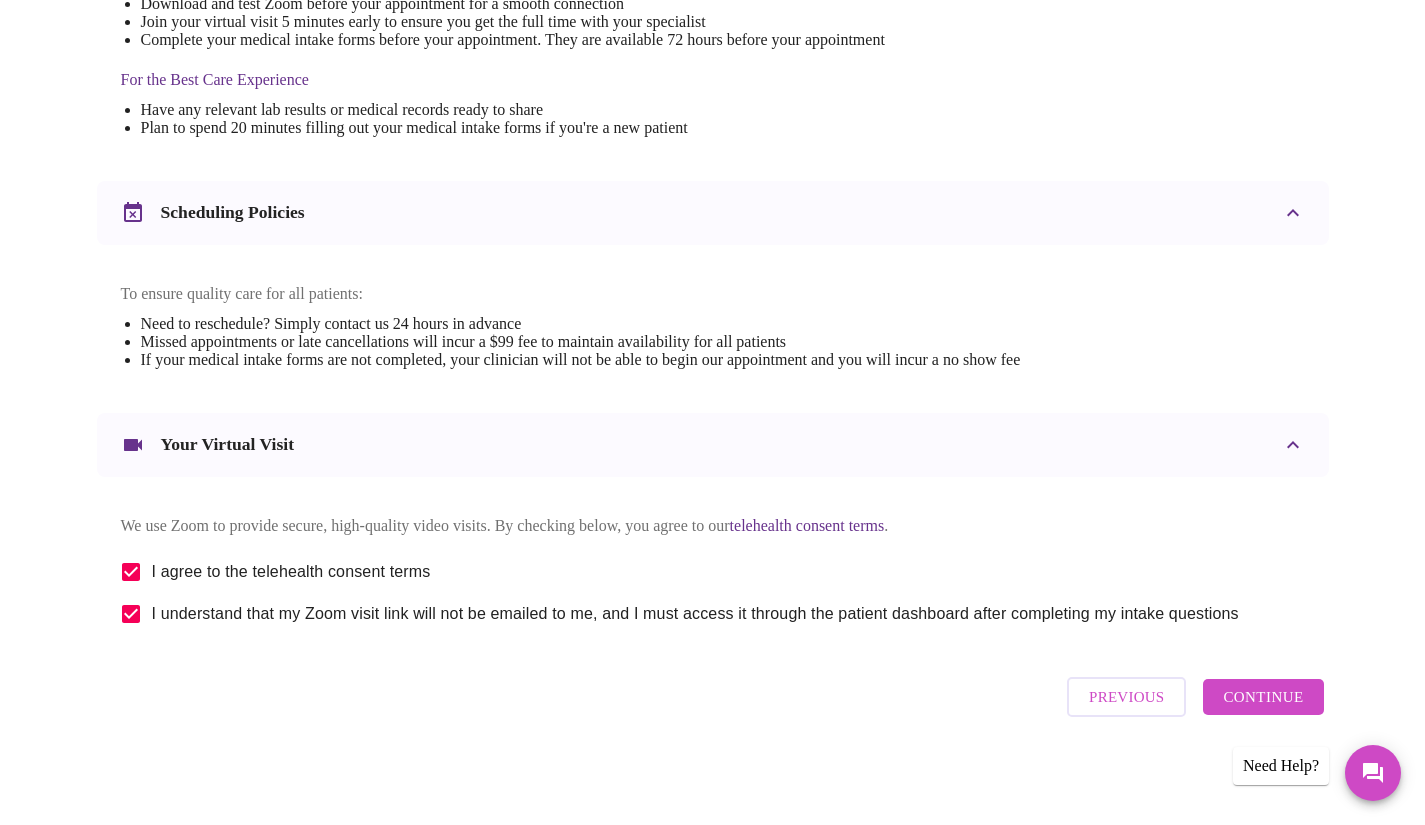 scroll, scrollTop: 600, scrollLeft: 0, axis: vertical 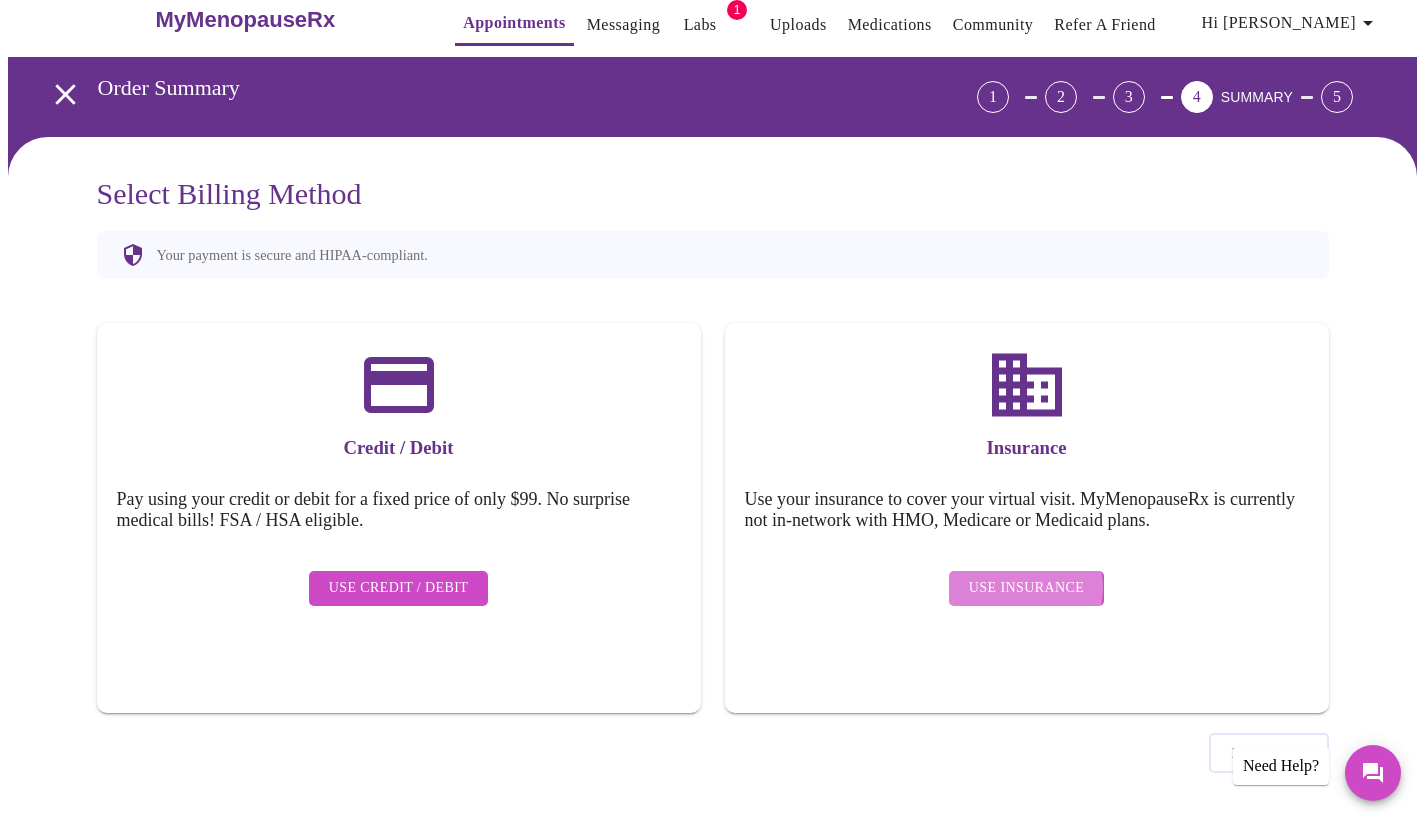 click on "Use Insurance" at bounding box center (1026, 588) 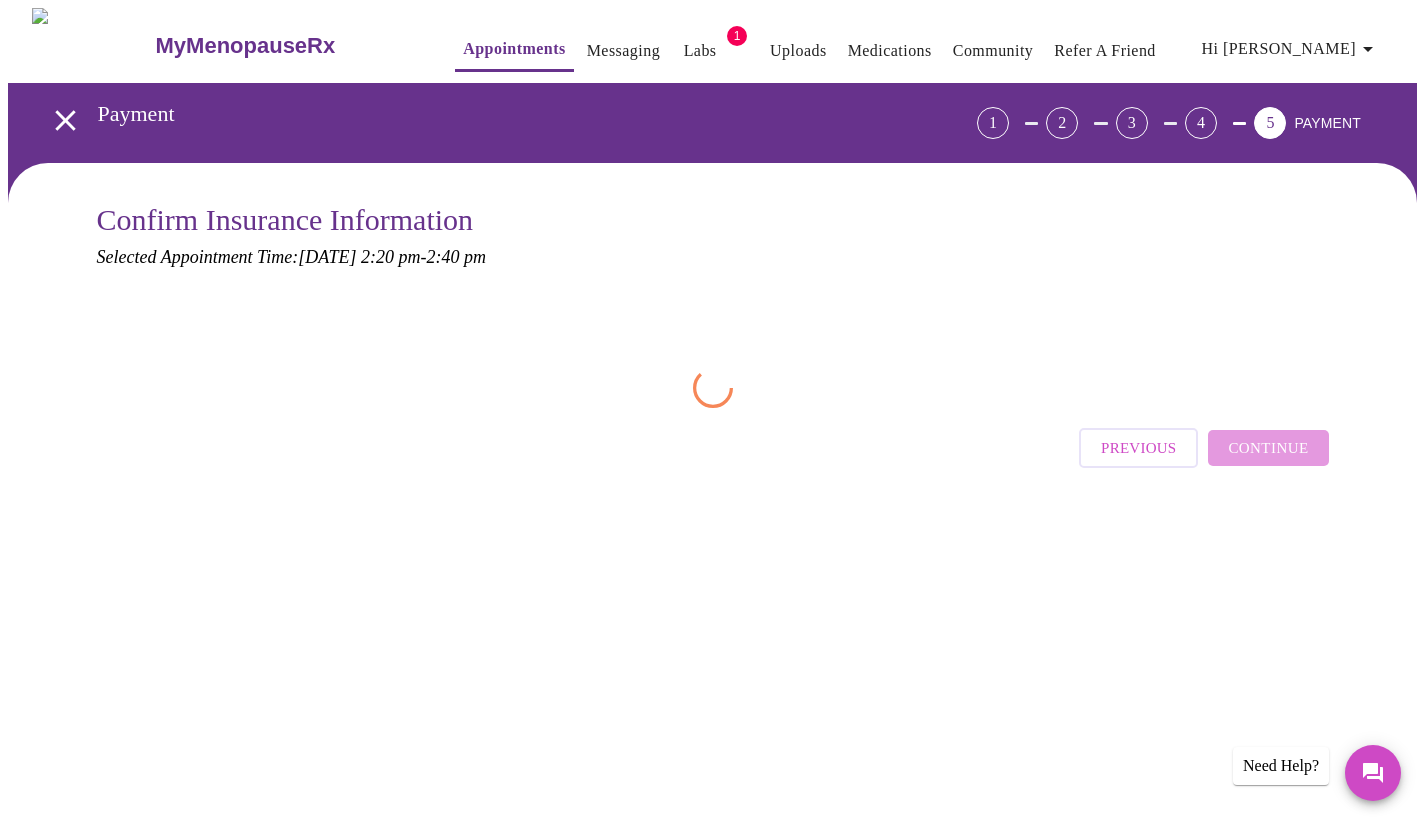 scroll, scrollTop: 0, scrollLeft: 0, axis: both 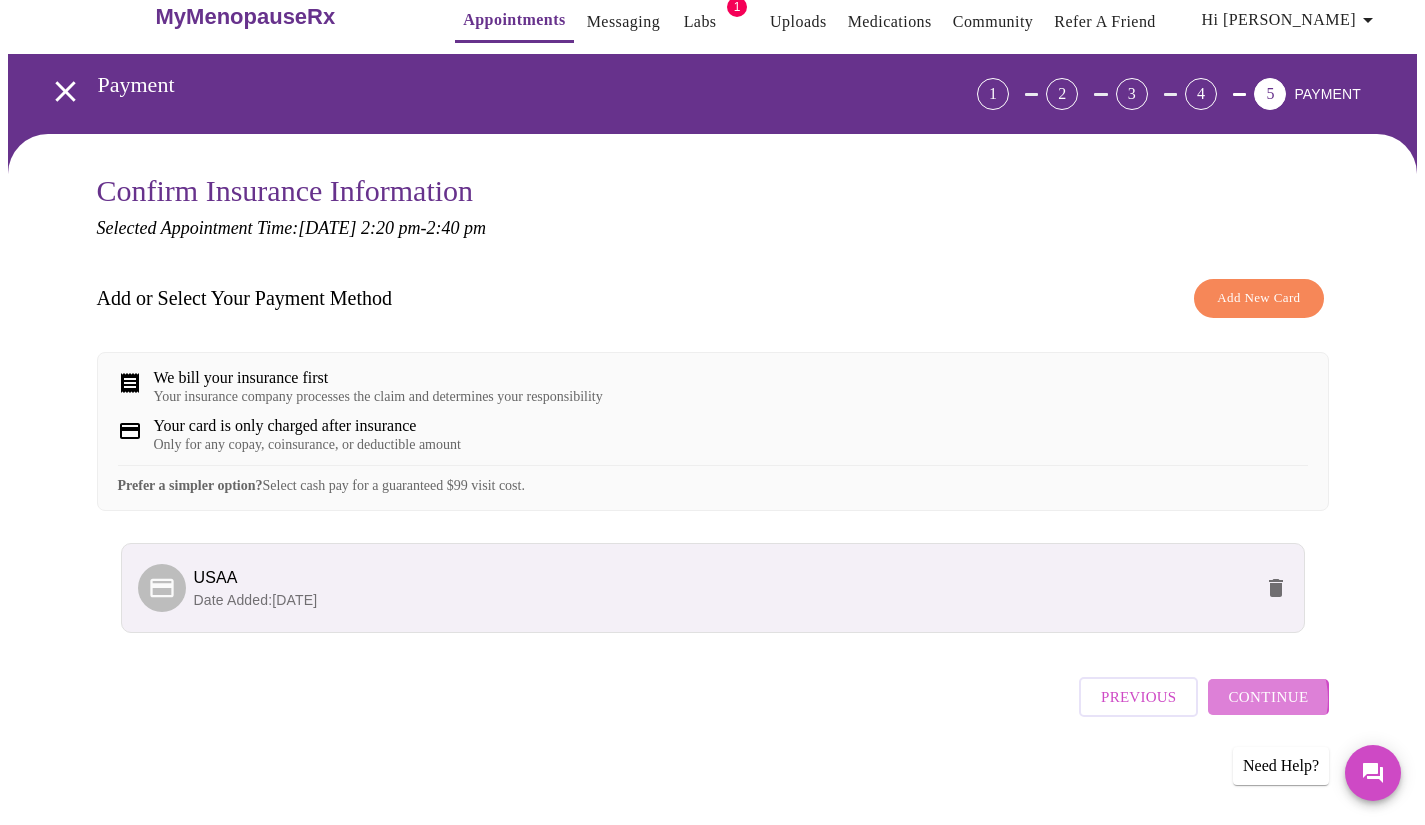 click on "Continue" at bounding box center (1268, 697) 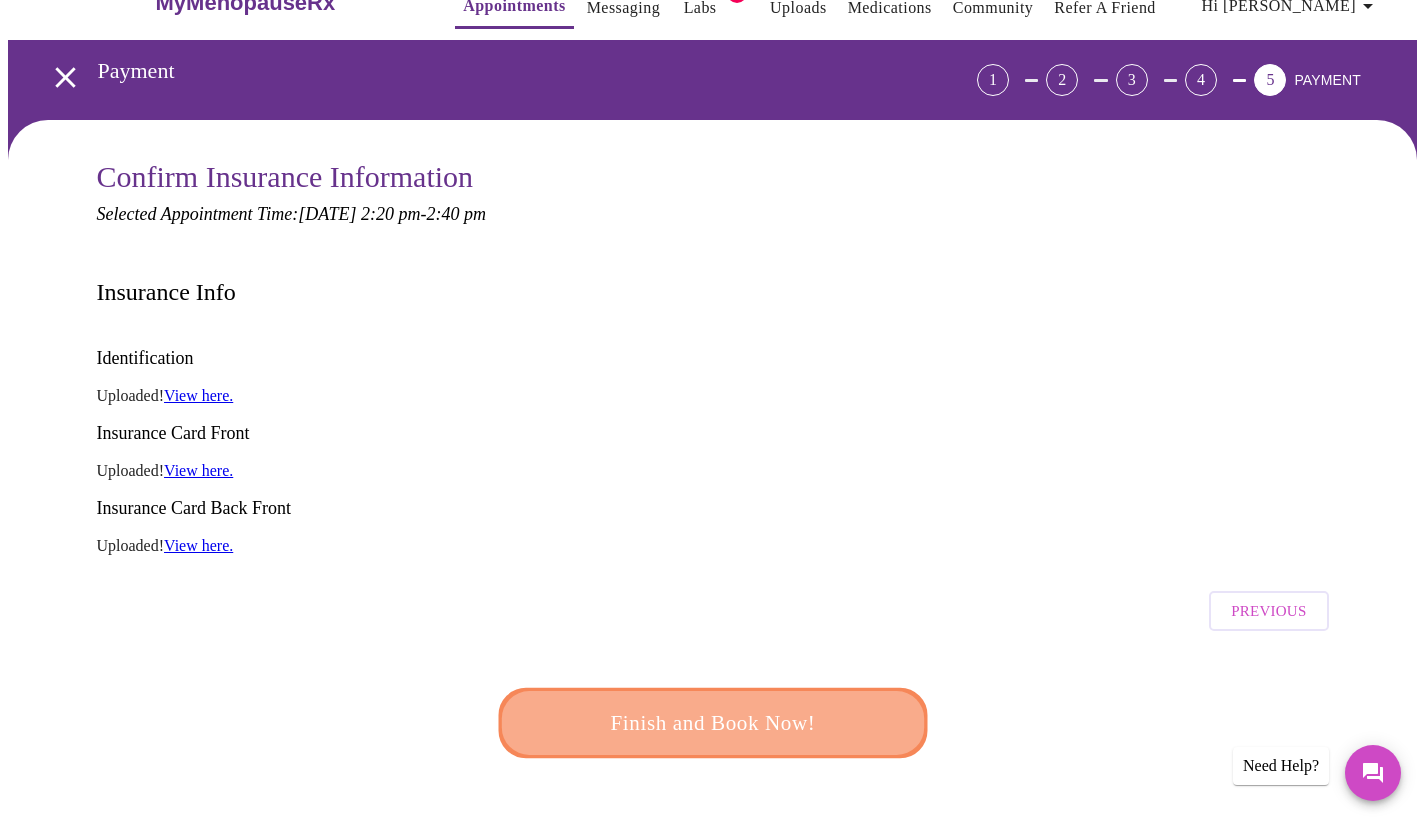 click on "Finish and Book Now!" at bounding box center [713, 723] 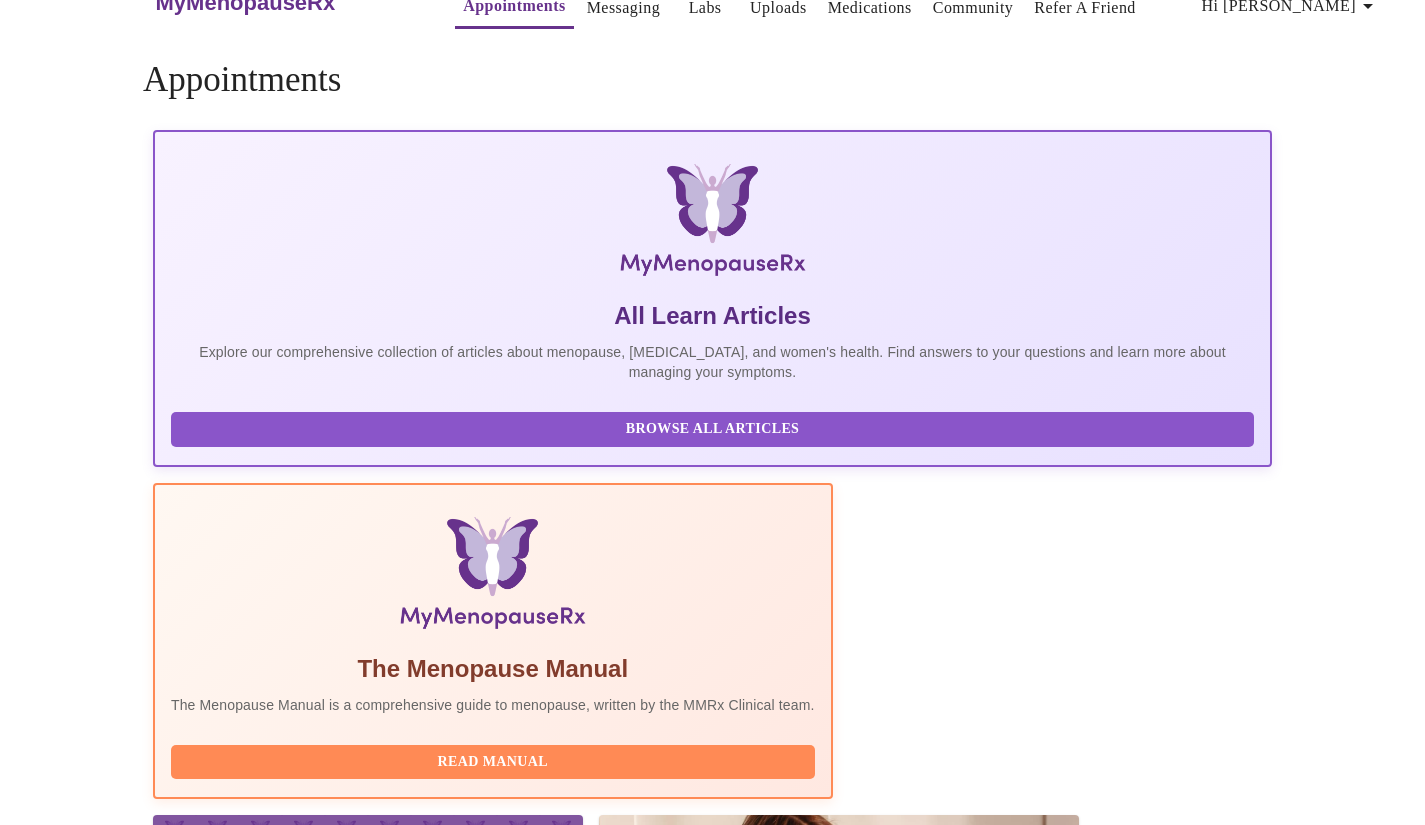 scroll, scrollTop: 0, scrollLeft: 0, axis: both 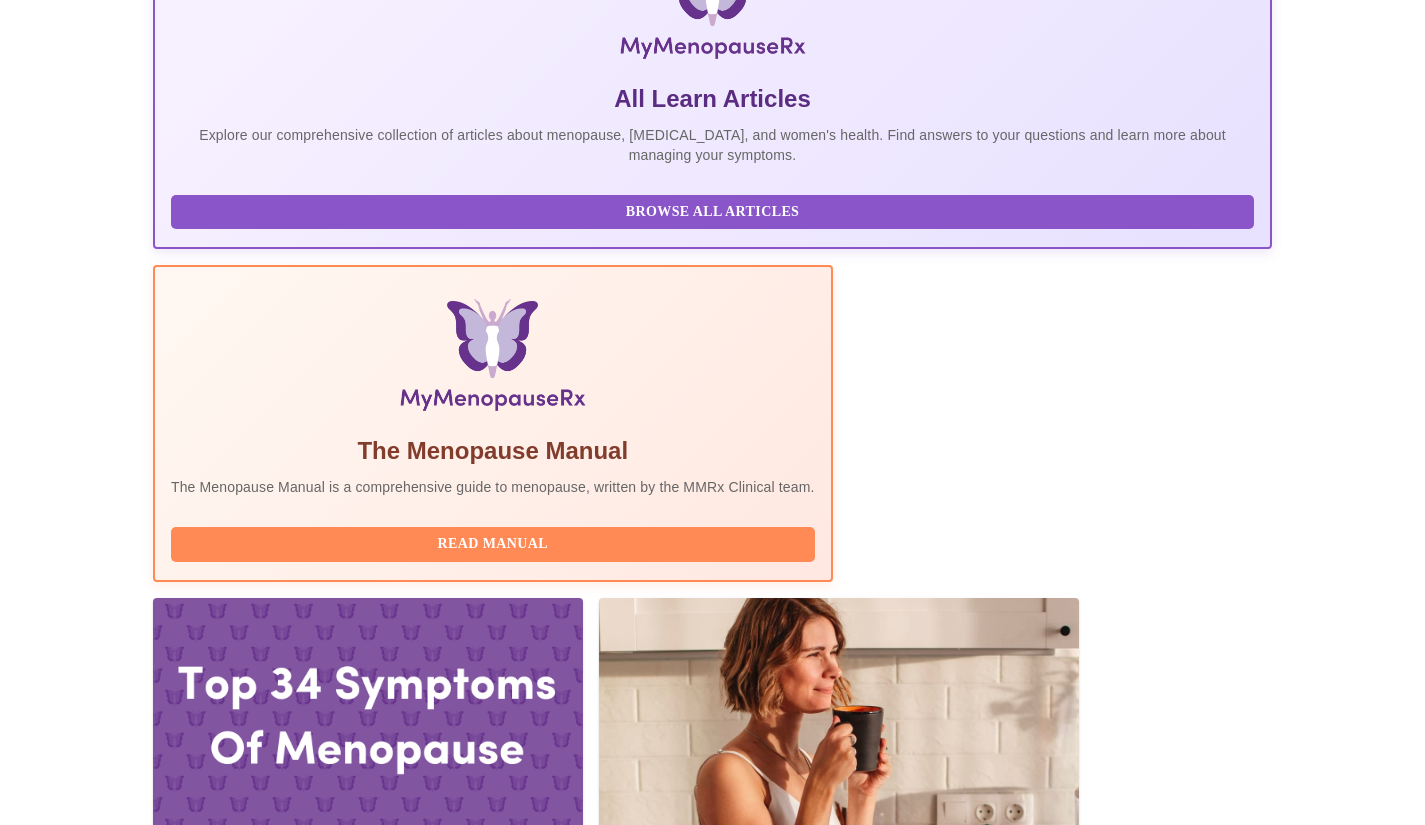 click on "Complete Pre-Assessment" at bounding box center (1136, 2177) 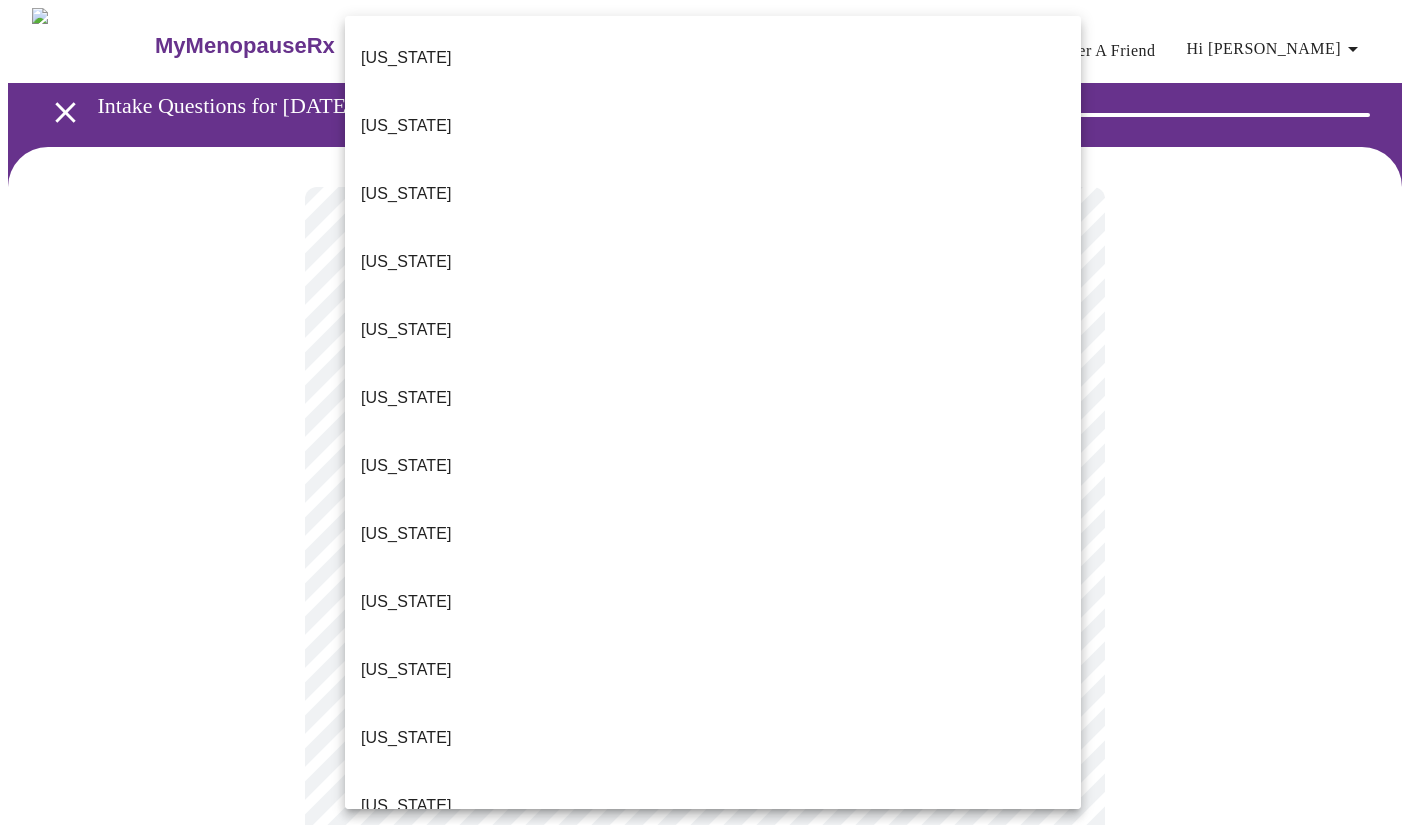 click on "MyMenopauseRx Appointments Messaging Labs 1 Uploads Medications Community Refer a Friend Hi [PERSON_NAME]    Intake Questions for [DATE] 2:20pm-2:40pm 1  /  13 Settings Billing Invoices Log out [US_STATE]
[US_STATE]
[US_STATE]
[US_STATE]
[US_STATE]
[US_STATE]
[US_STATE]
[US_STATE]
[US_STATE]
[US_STATE]
[US_STATE]
[US_STATE]
[US_STATE]
[US_STATE]
[US_STATE]
[US_STATE]
[US_STATE]
[US_STATE]
[US_STATE]
[US_STATE]
[US_STATE]
[US_STATE]
[US_STATE]
[US_STATE]
[US_STATE]
[US_STATE]
[US_STATE]
[US_STATE]
[GEOGRAPHIC_DATA]
[US_STATE]
[US_STATE]
[US_STATE]
[US_STATE]
[US_STATE]
[US_STATE]
[US_STATE]
[US_STATE]
[US_STATE]
[US_STATE]
[US_STATE]
[US_STATE]
[US_STATE]
[US_STATE]
[US_STATE]
[US_STATE][PERSON_NAME][US_STATE]
[US_STATE], D.C. ([US_STATE])
[US_STATE]
[US_STATE]
[US_STATE]" at bounding box center [712, 927] 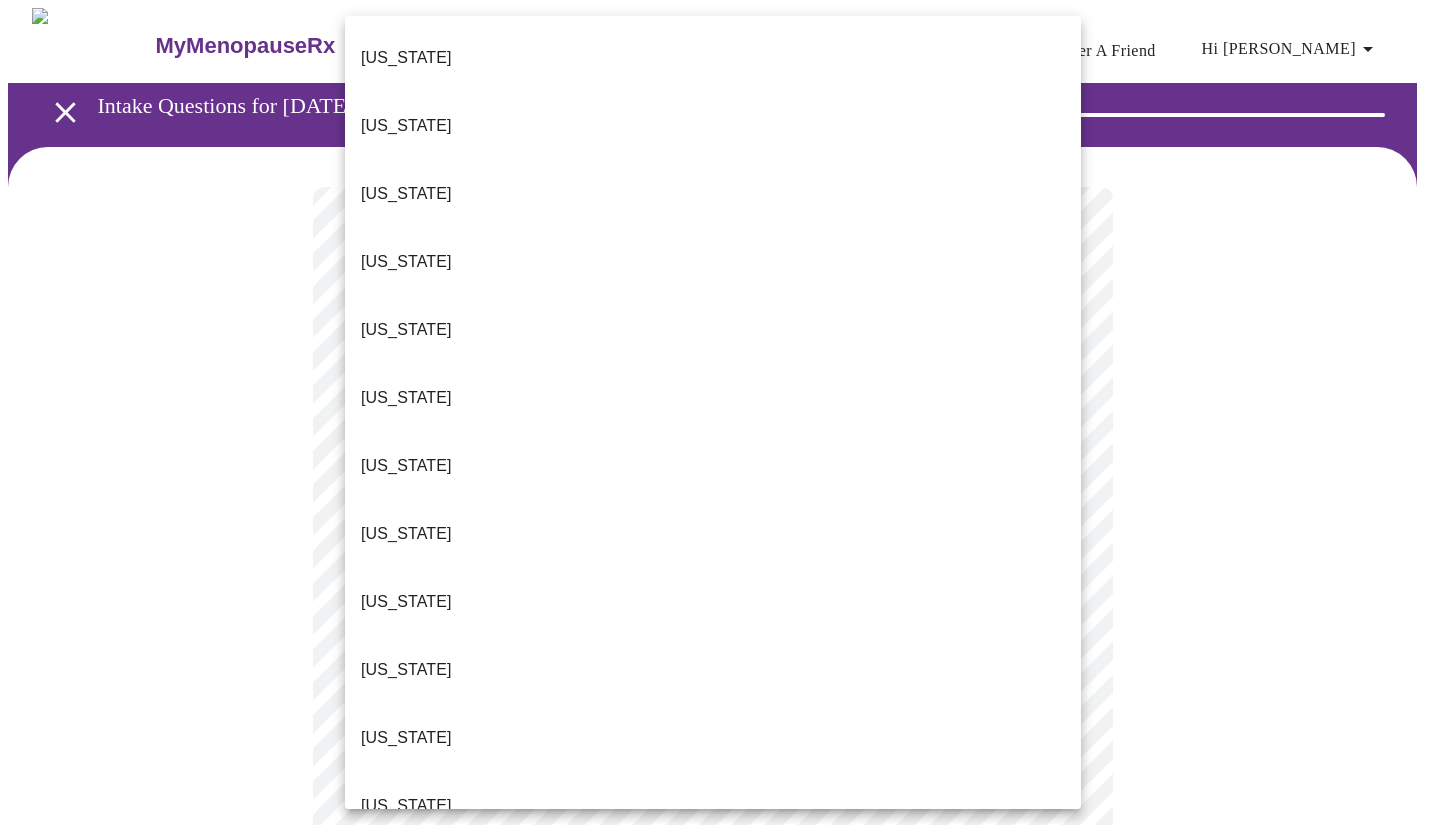 click on "[US_STATE]" at bounding box center (406, 602) 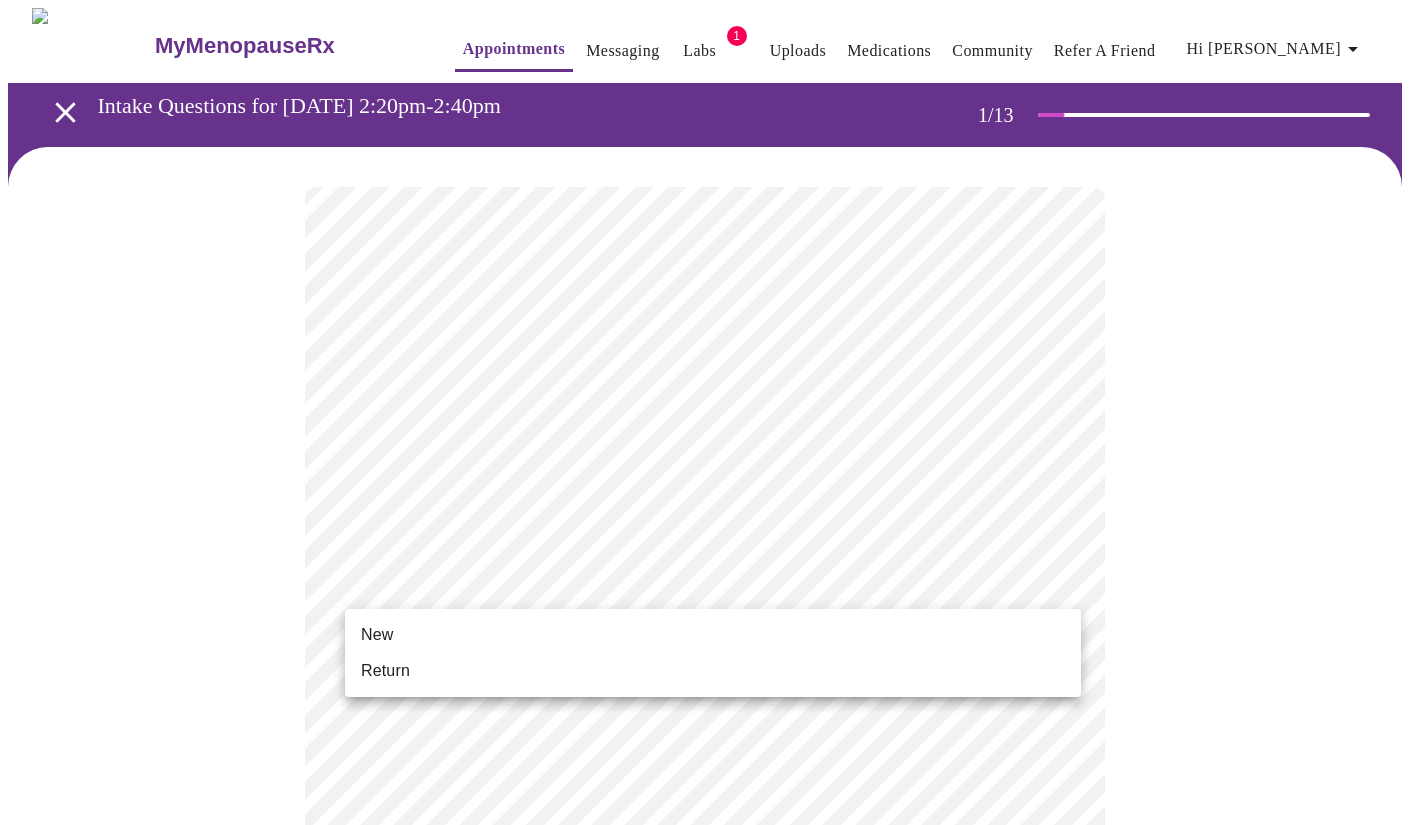 click on "MyMenopauseRx Appointments Messaging Labs 1 Uploads Medications Community Refer a Friend Hi [PERSON_NAME]    Intake Questions for [DATE] 2:20pm-2:40pm 1  /  13 Settings Billing Invoices Log out New Return" at bounding box center [712, 921] 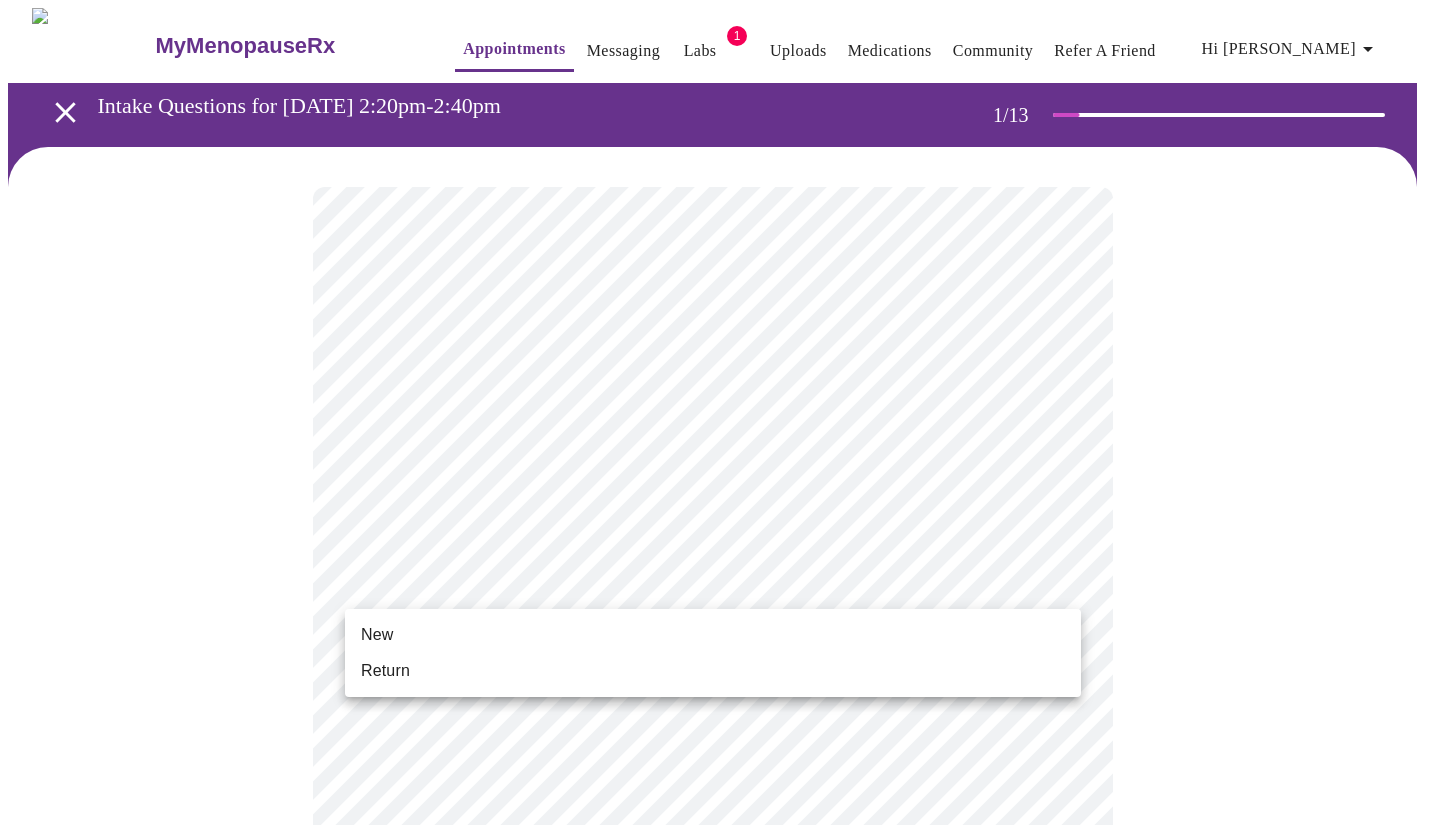 click on "Return" at bounding box center (713, 671) 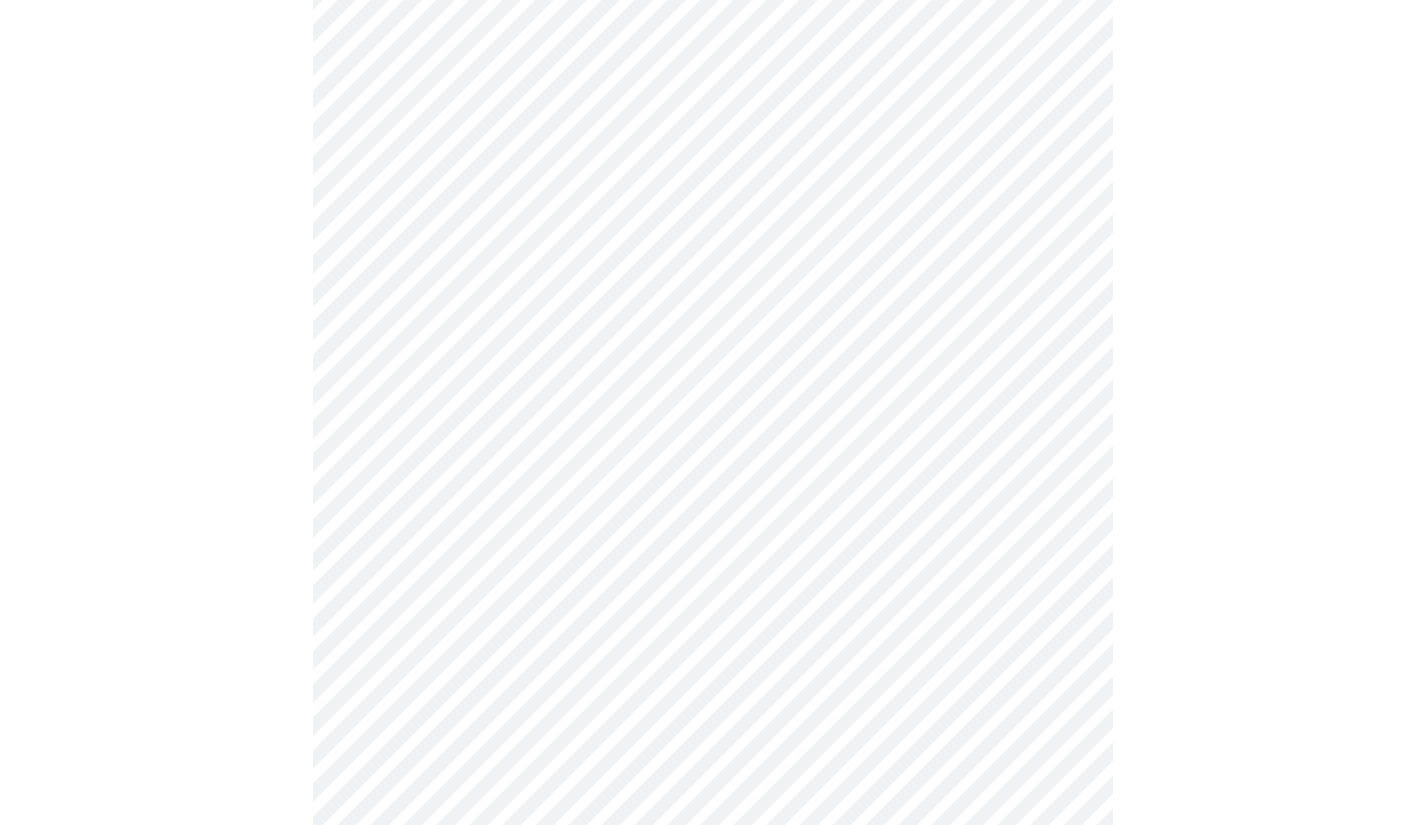 scroll, scrollTop: 432, scrollLeft: 0, axis: vertical 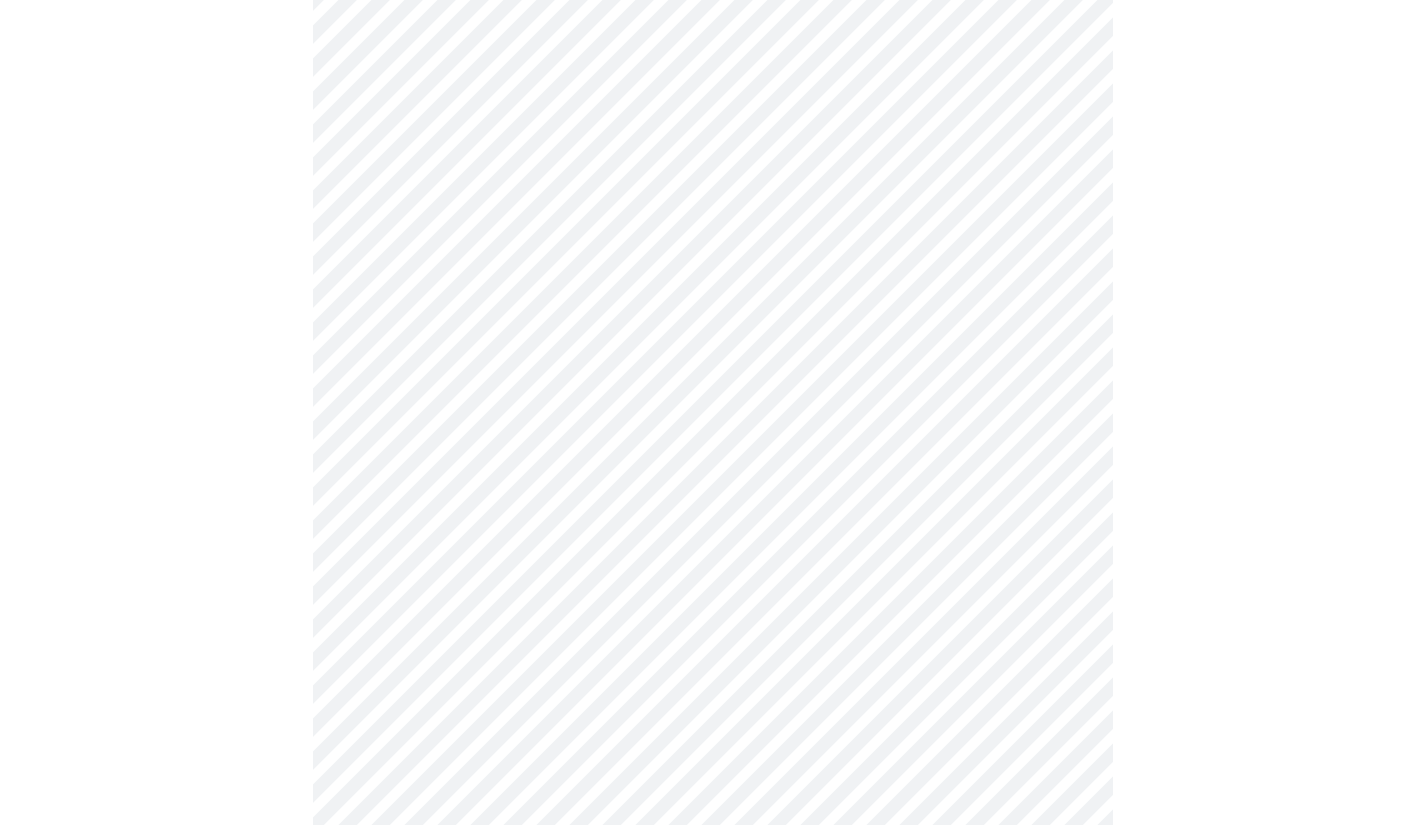 click on "MyMenopauseRx Appointments Messaging Labs 1 Uploads Medications Community Refer a Friend Hi [PERSON_NAME]    Intake Questions for [DATE] 2:20pm-2:40pm 1  /  13 Settings Billing Invoices Log out" at bounding box center (712, 19) 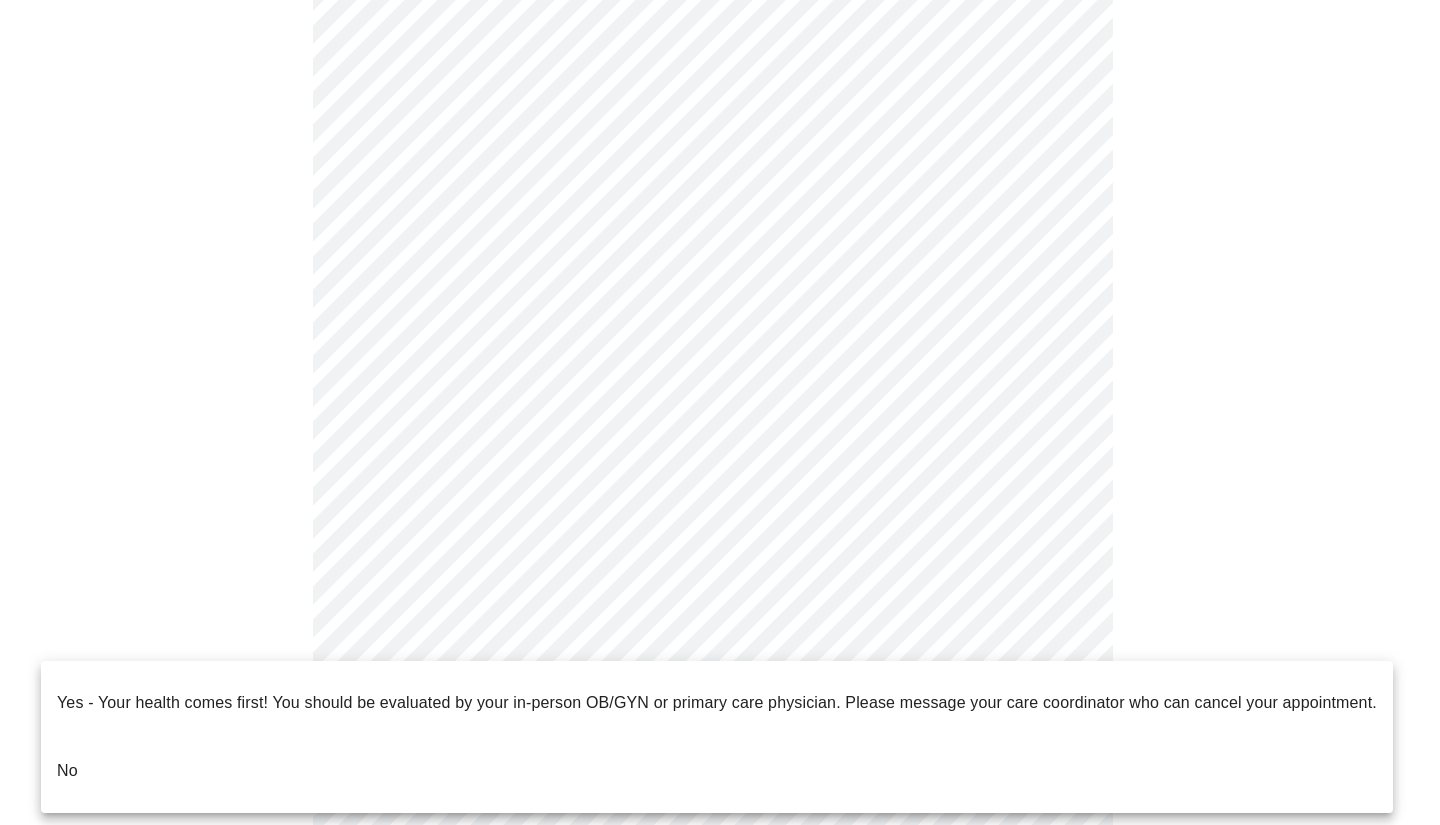 click on "No" at bounding box center [717, 771] 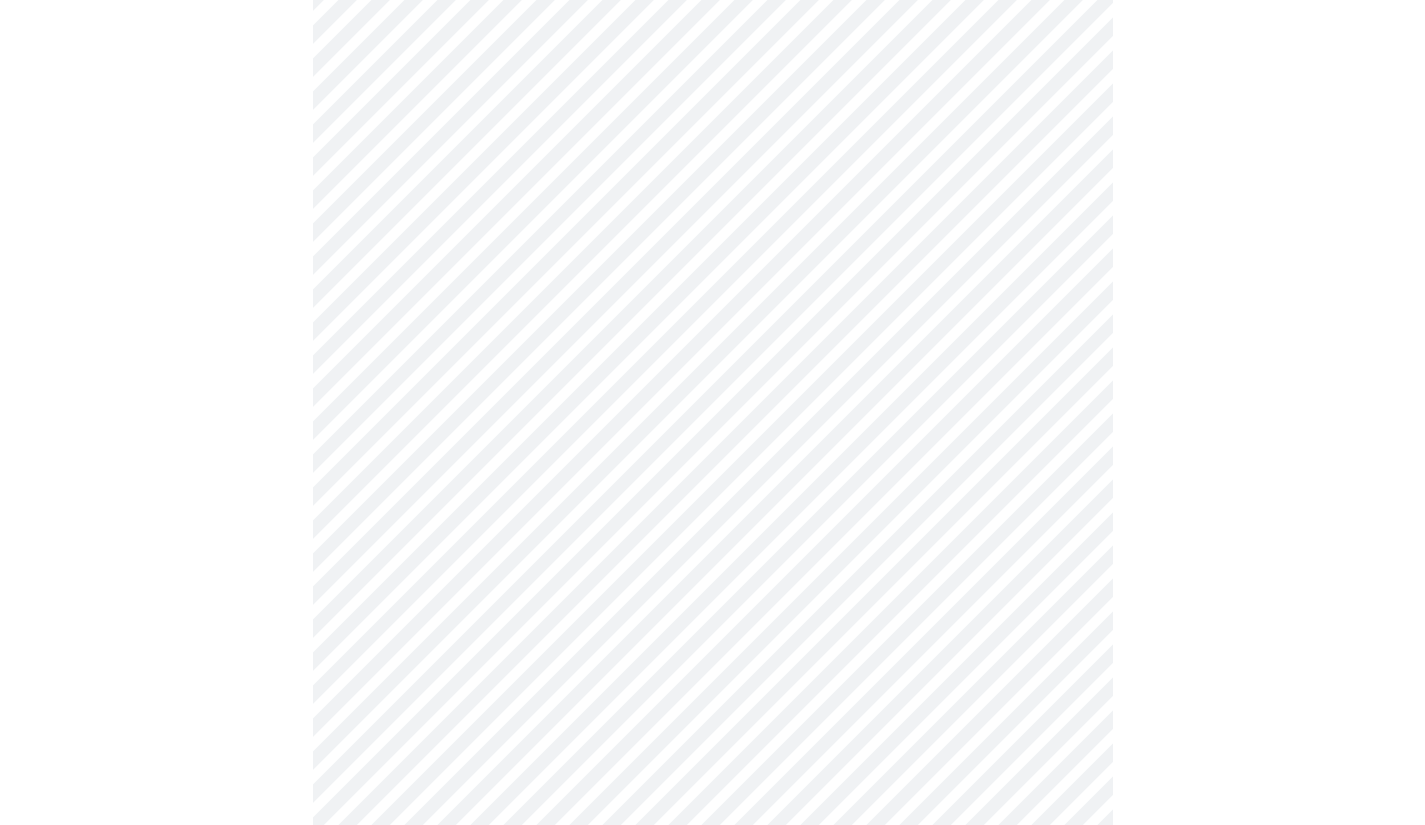 click at bounding box center [712, 83] 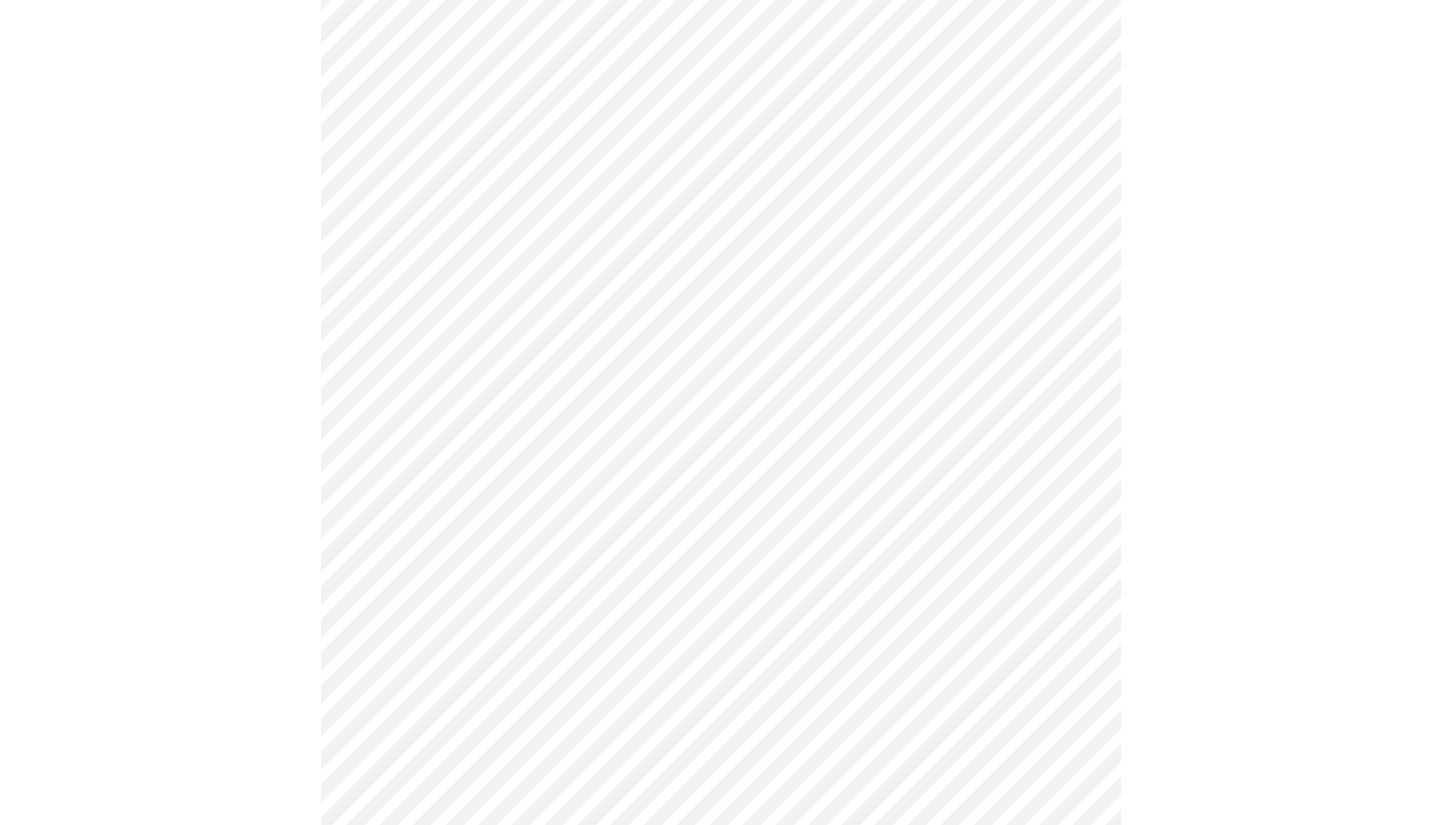 scroll, scrollTop: 0, scrollLeft: 0, axis: both 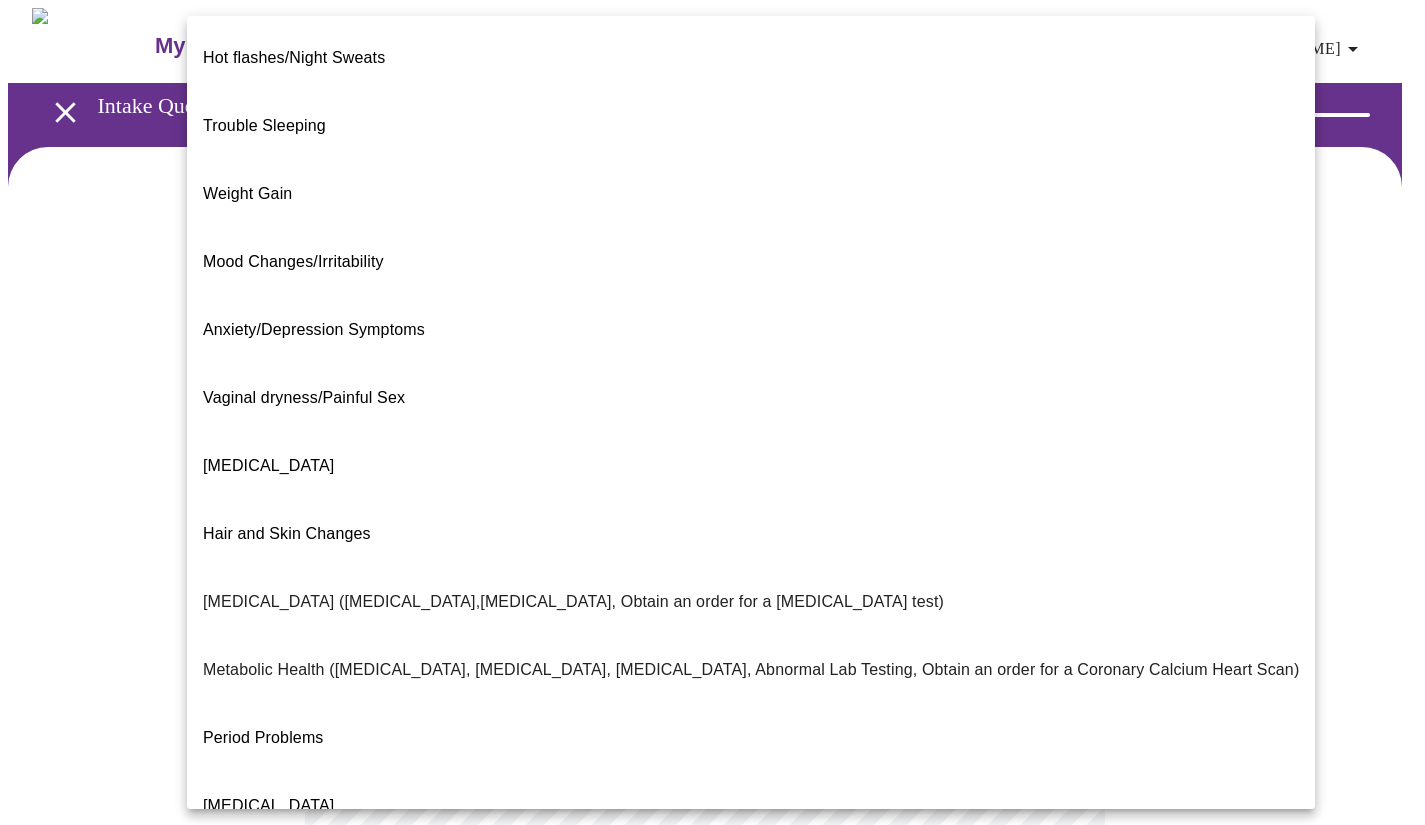 click on "MyMenopauseRx Appointments Messaging Labs 1 Uploads Medications Community Refer a Friend Hi [PERSON_NAME]    Intake Questions for [DATE] 2:20pm-2:40pm 2  /  13 Settings Billing Invoices Log out Hot flashes/Night Sweats
Trouble Sleeping
Weight Gain
Mood Changes/Irritability
Anxiety/Depression Symptoms
Vaginal dryness/Painful Sex
[MEDICAL_DATA]
Hair and Skin Changes
[MEDICAL_DATA] ([MEDICAL_DATA],[MEDICAL_DATA], Obtain an order for a [MEDICAL_DATA] test)
Metabolic Health ([MEDICAL_DATA], [MEDICAL_DATA], [MEDICAL_DATA], Abnormal Lab Testing, Obtain an order for a Coronary Calcium Heart Scan)
Period Problems
[MEDICAL_DATA]
Orgasms are weak
UTI Symptoms
Vaginal Infection
[MEDICAL_DATA] (oral, genital)
[MEDICAL_DATA]
I feel great - just need a refill.
Other" at bounding box center (712, 609) 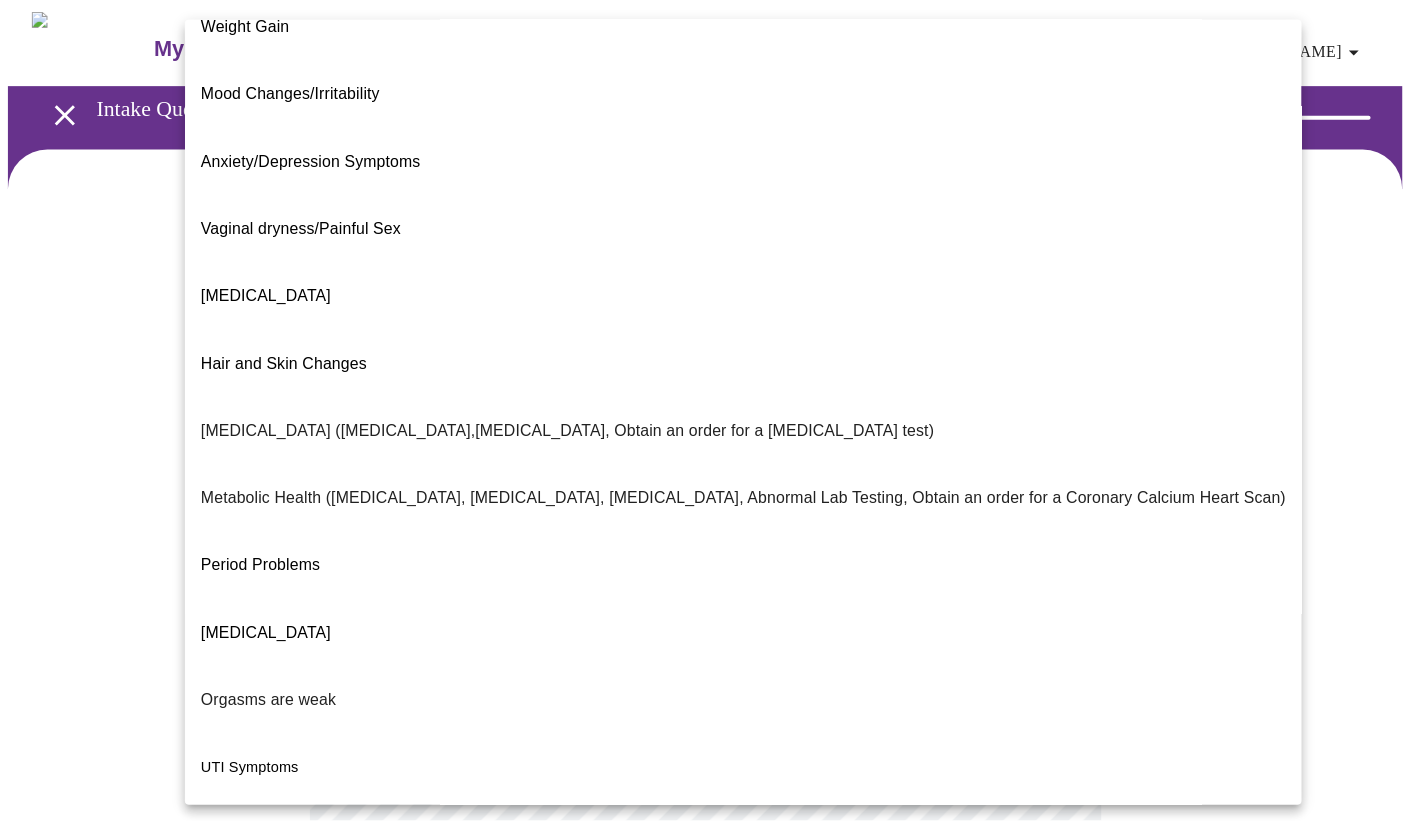 scroll, scrollTop: 211, scrollLeft: 0, axis: vertical 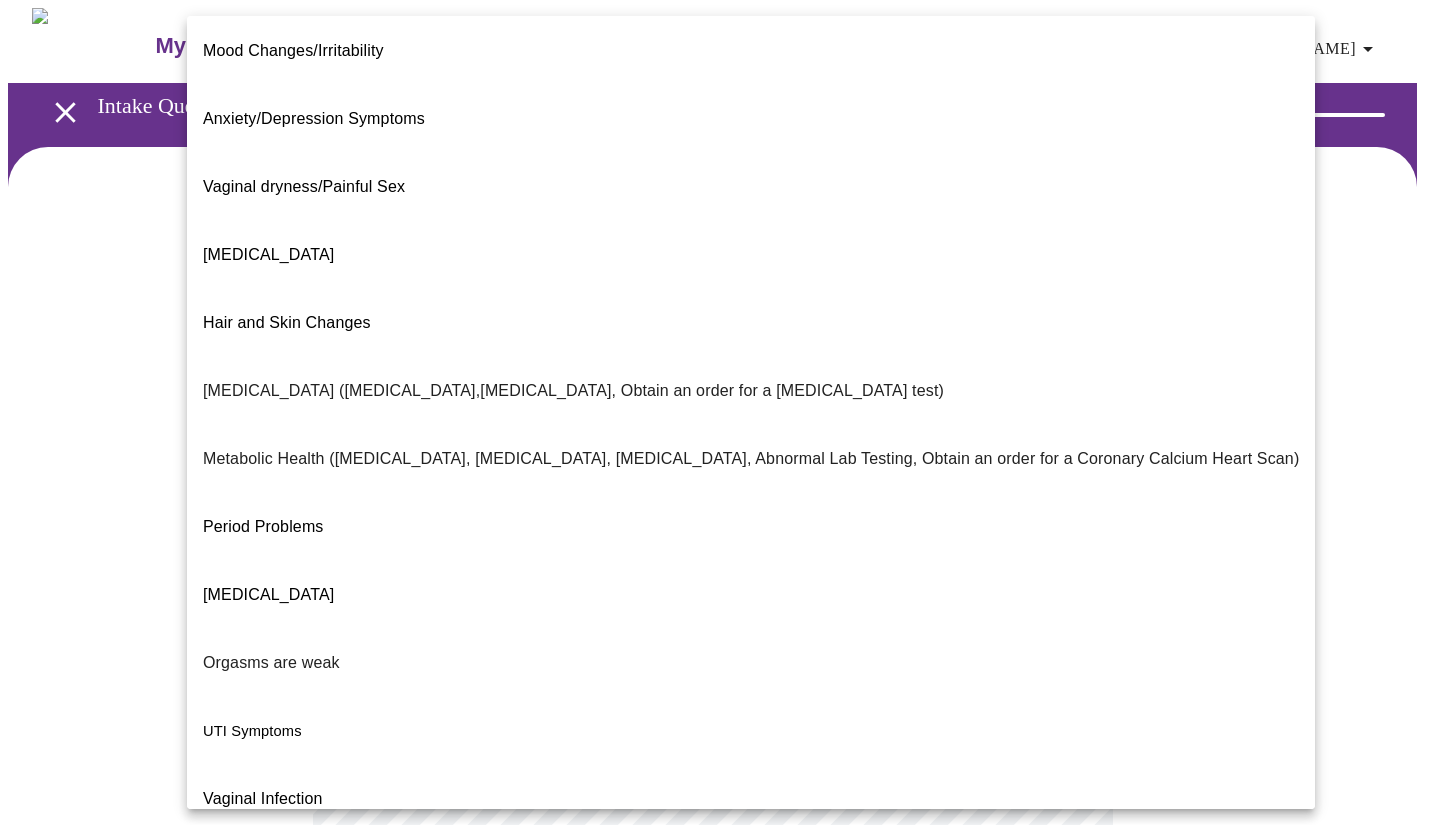 click on "I feel great - just need a refill." at bounding box center (308, 1003) 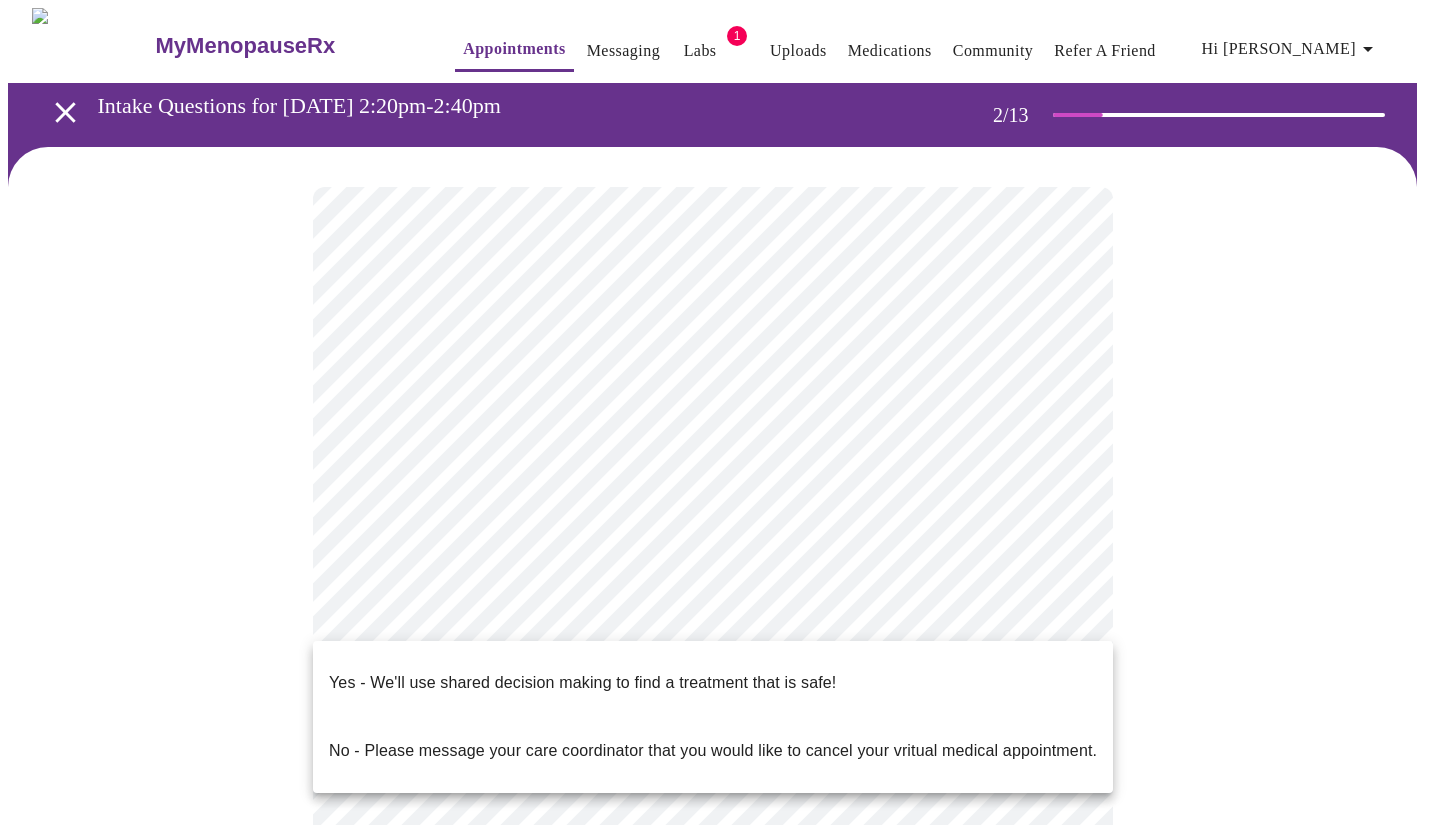 click on "MyMenopauseRx Appointments Messaging Labs 1 Uploads Medications Community Refer a Friend Hi [PERSON_NAME]    Intake Questions for [DATE] 2:20pm-2:40pm 2  /  13 Settings Billing Invoices Log out Yes - We'll use shared decision making to find a treatment that is safe!
No - Please message your care coordinator that you would like to cancel your vritual medical appointment." at bounding box center (720, 603) 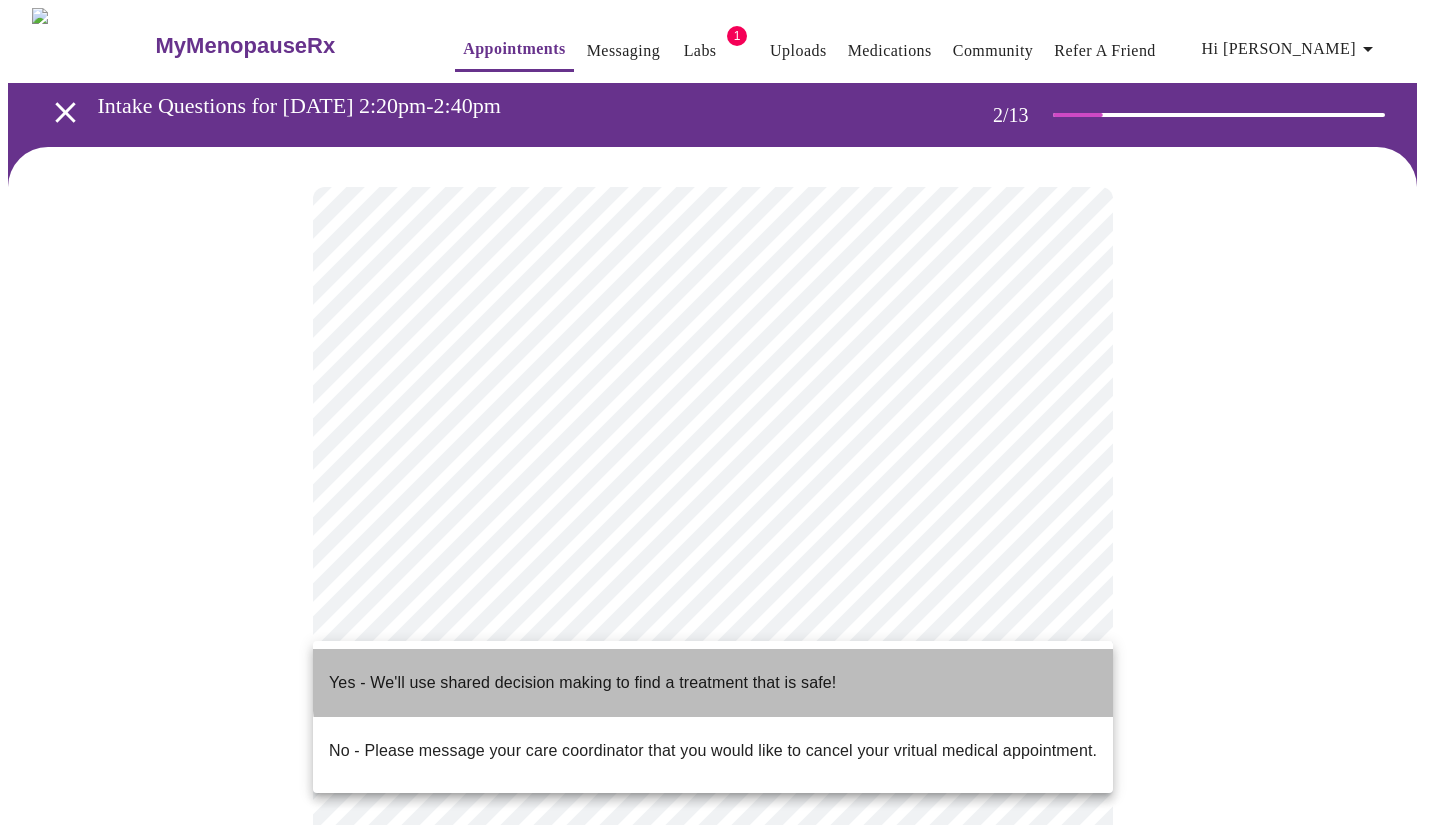 click on "Yes - We'll use shared decision making to find a treatment that is safe!" at bounding box center (713, 683) 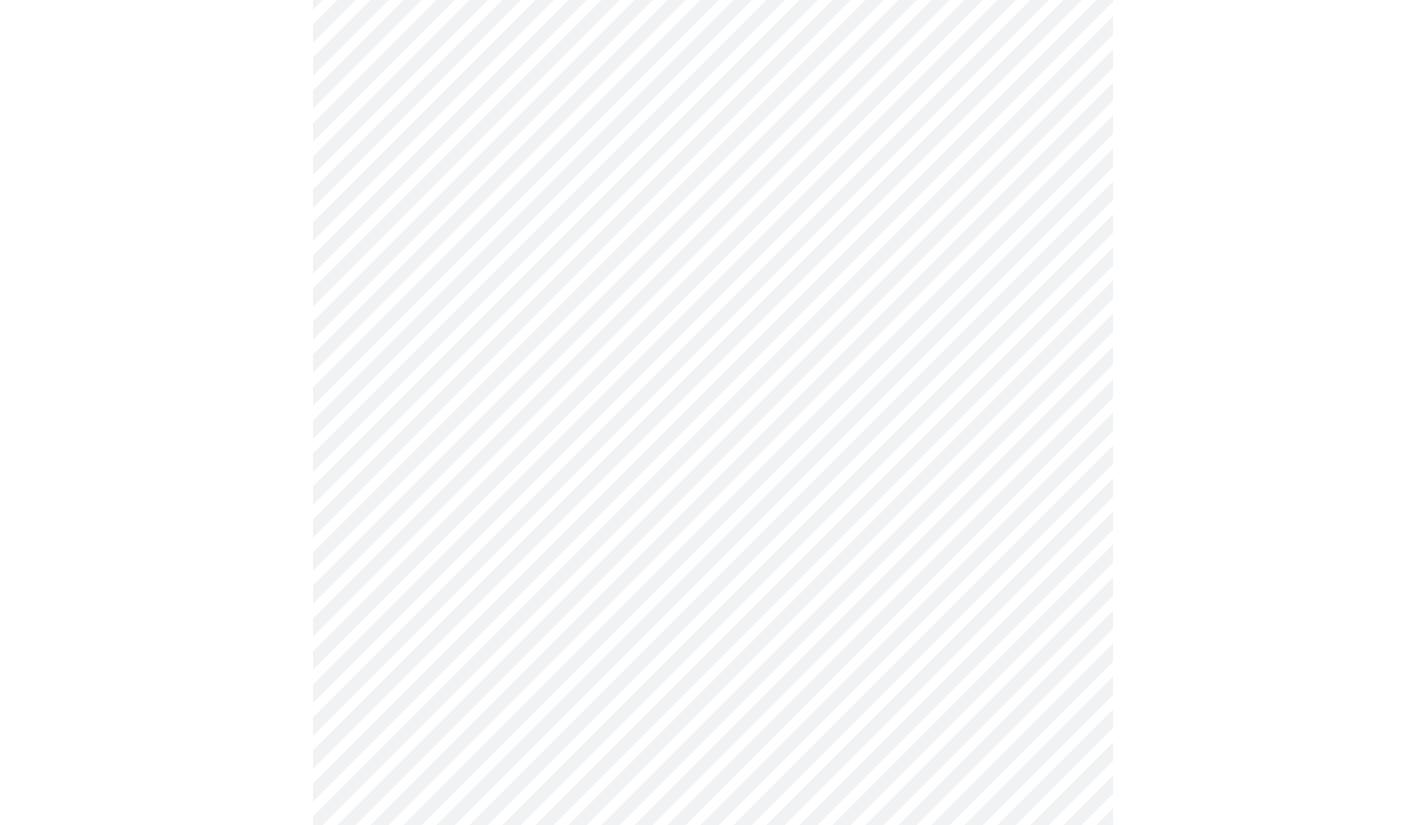 scroll, scrollTop: 296, scrollLeft: 0, axis: vertical 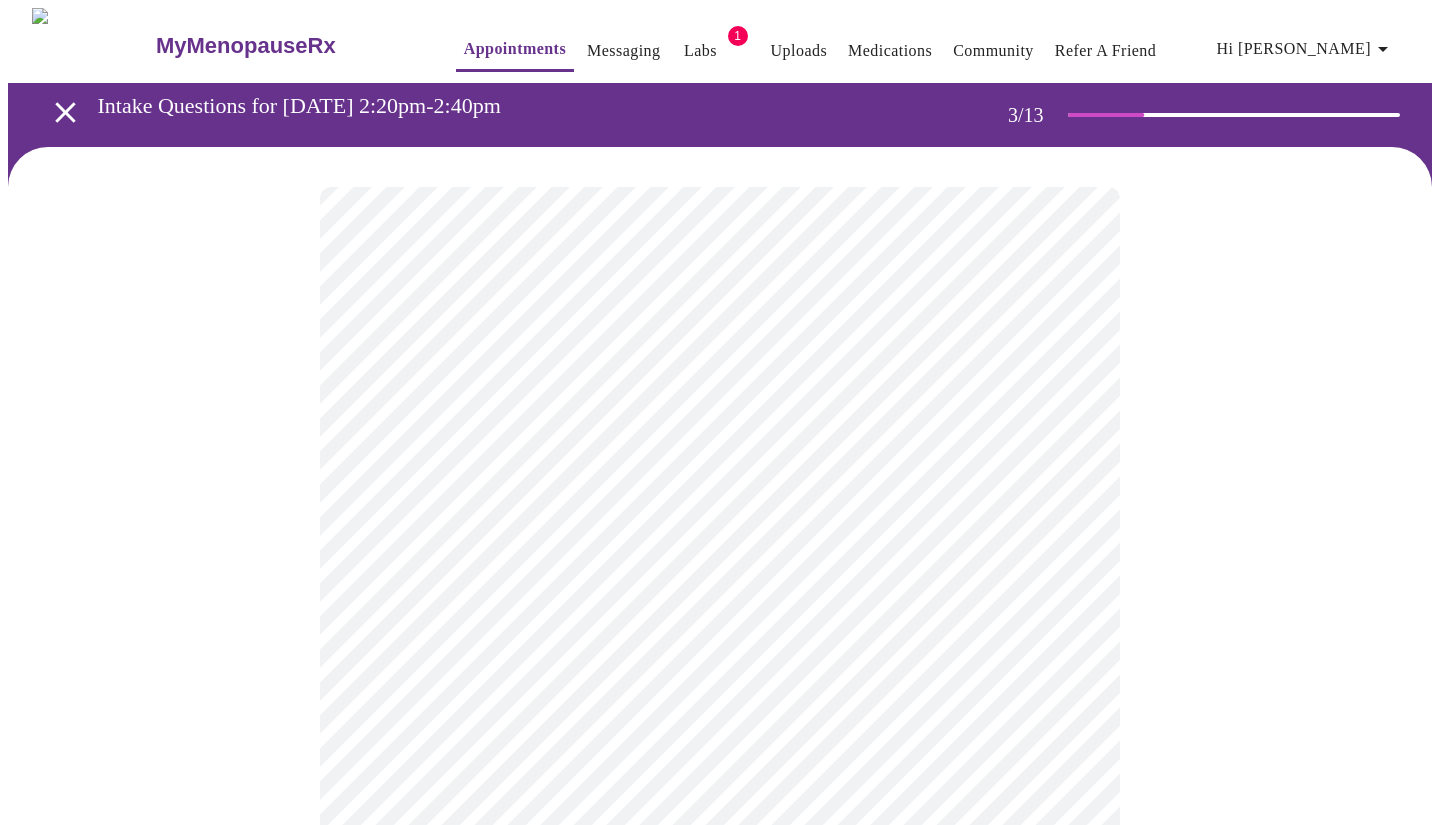 click on "MyMenopauseRx Appointments Messaging Labs 1 Uploads Medications Community Refer a Friend Hi [PERSON_NAME]    Intake Questions for [DATE] 2:20pm-2:40pm 3  /  13 Settings Billing Invoices Log out" at bounding box center (720, 1359) 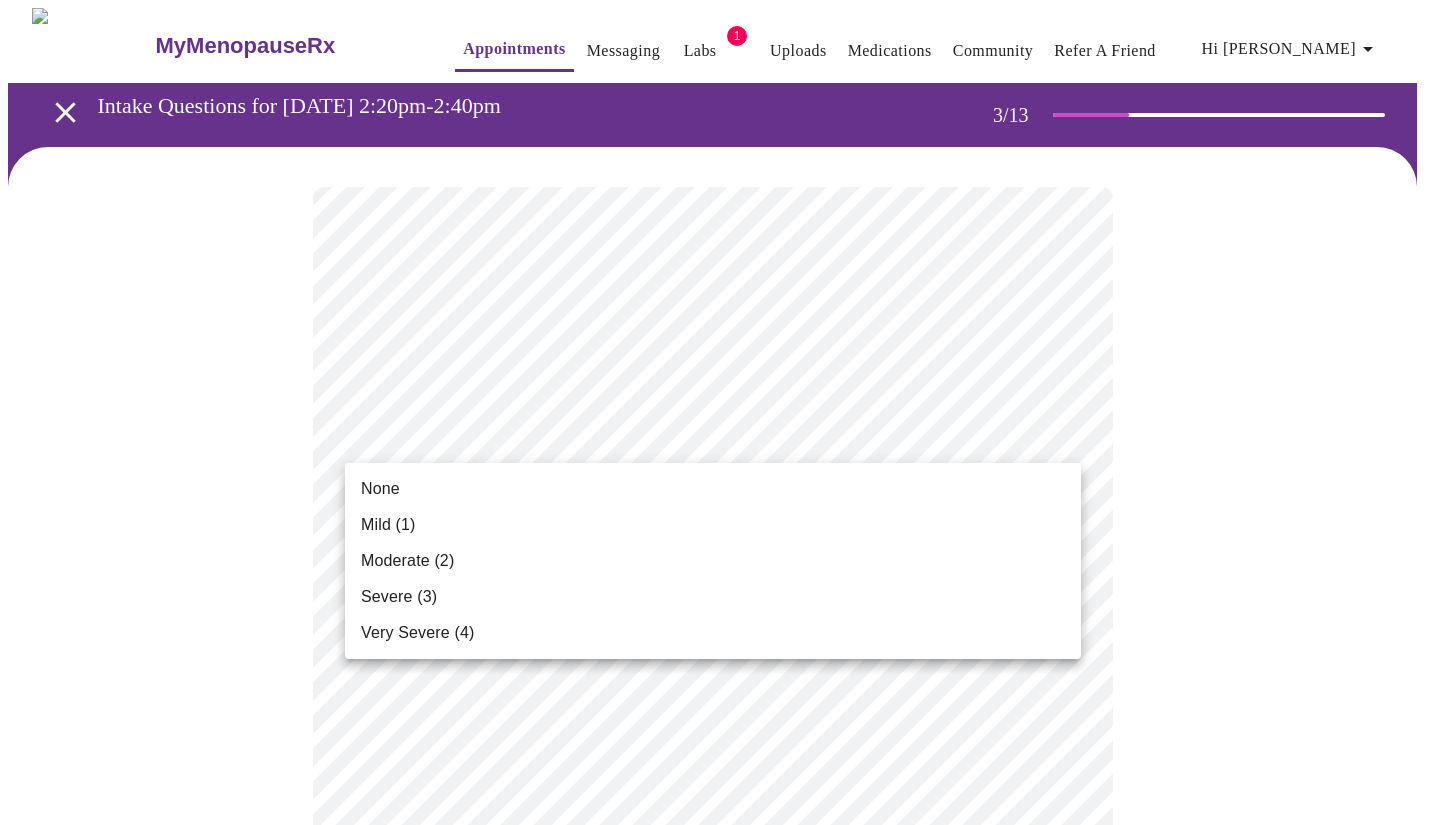 click on "Mild (1)" at bounding box center (388, 525) 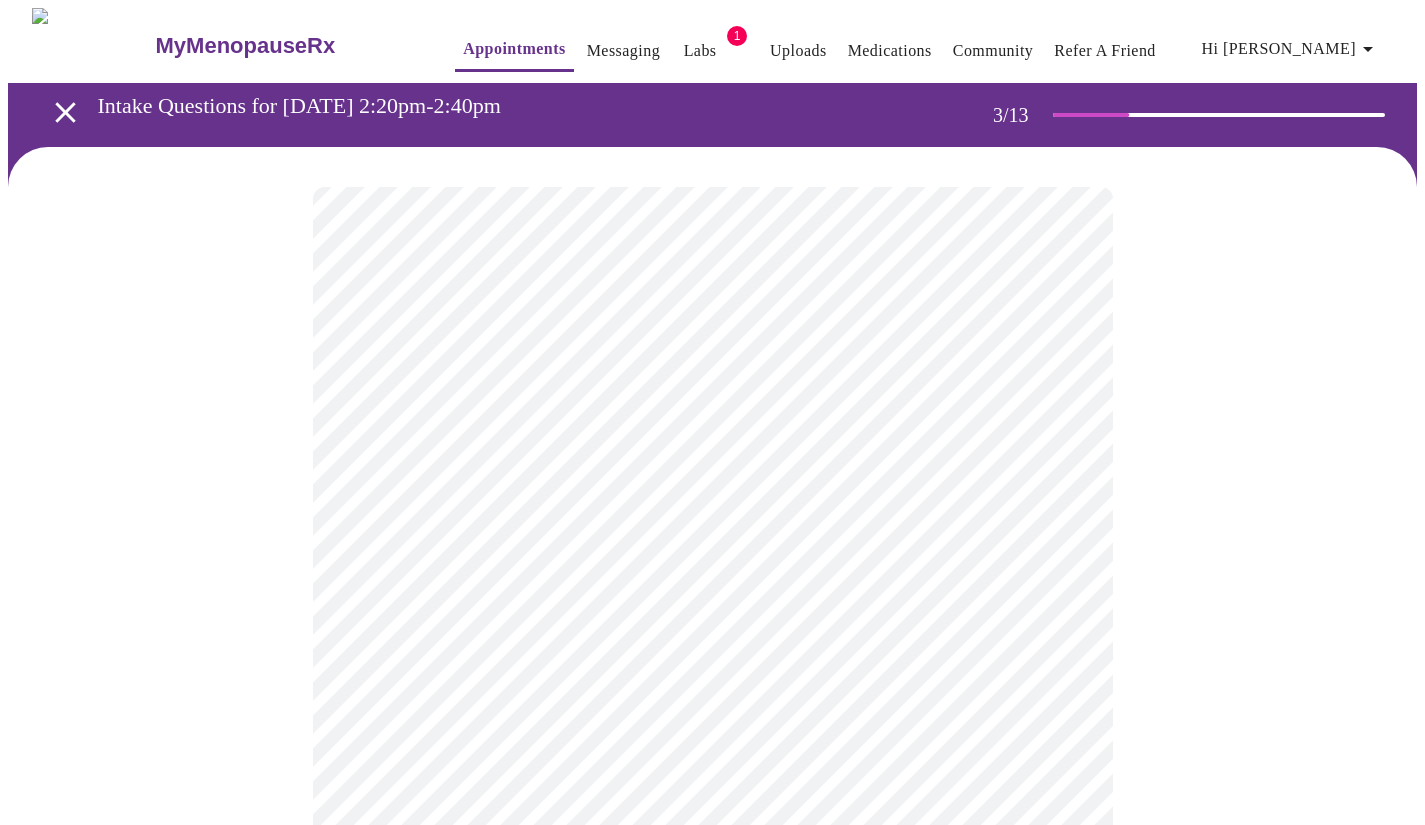 click on "MyMenopauseRx Appointments Messaging Labs 1 Uploads Medications Community Refer a Friend Hi [PERSON_NAME]    Intake Questions for [DATE] 2:20pm-2:40pm 3  /  13 Settings Billing Invoices Log out" at bounding box center (712, 1324) 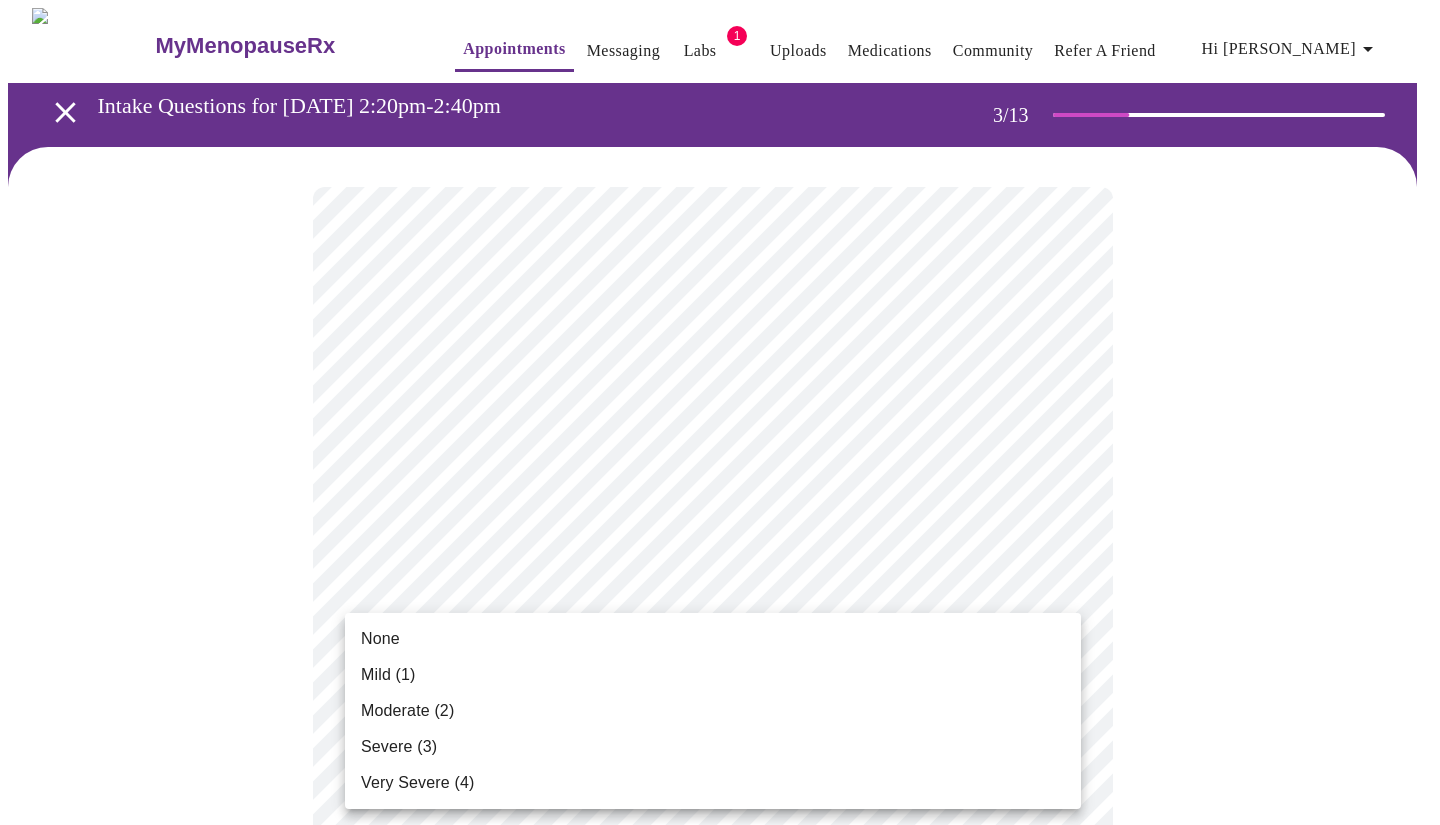 click on "Moderate (2)" at bounding box center [407, 711] 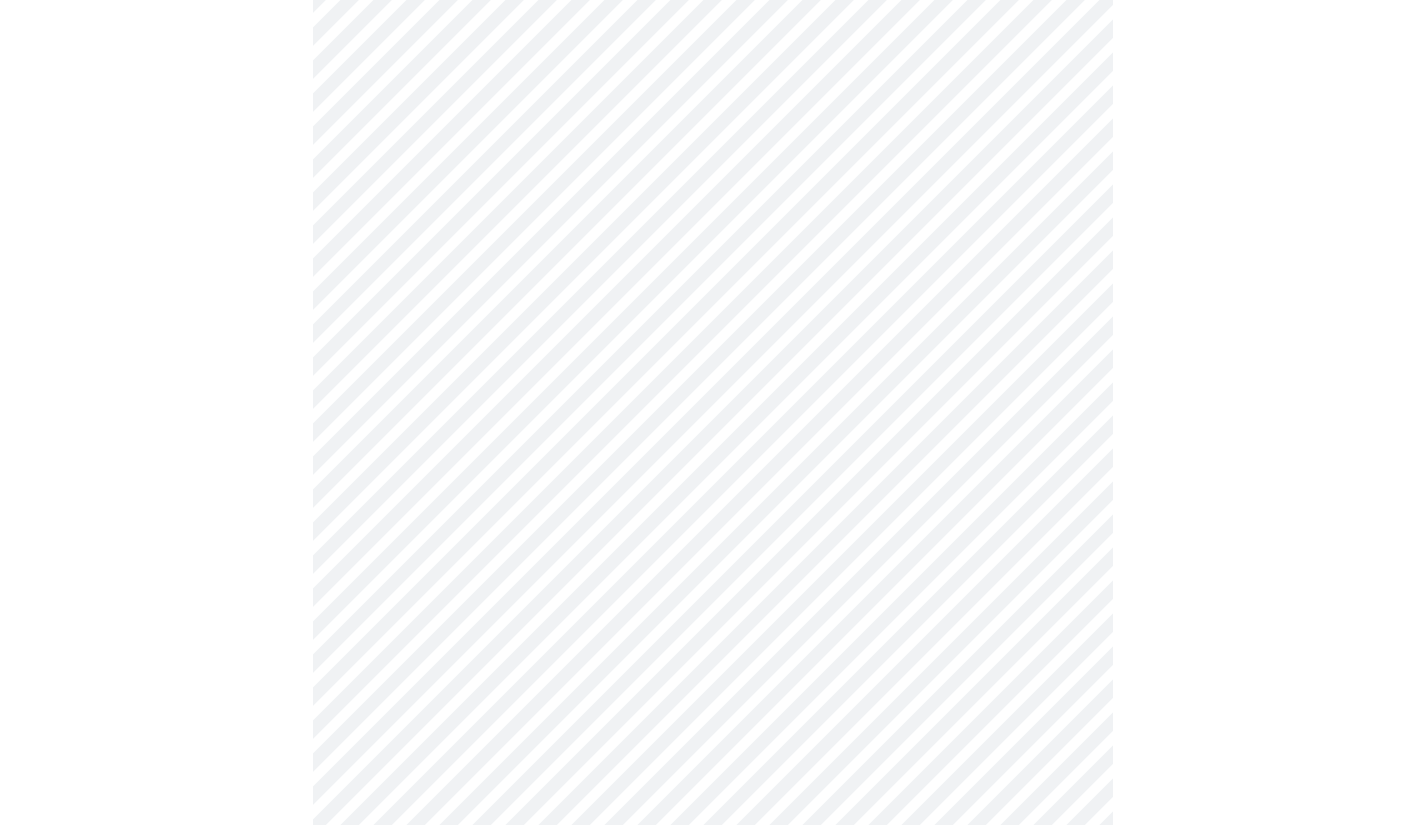 scroll, scrollTop: 335, scrollLeft: 0, axis: vertical 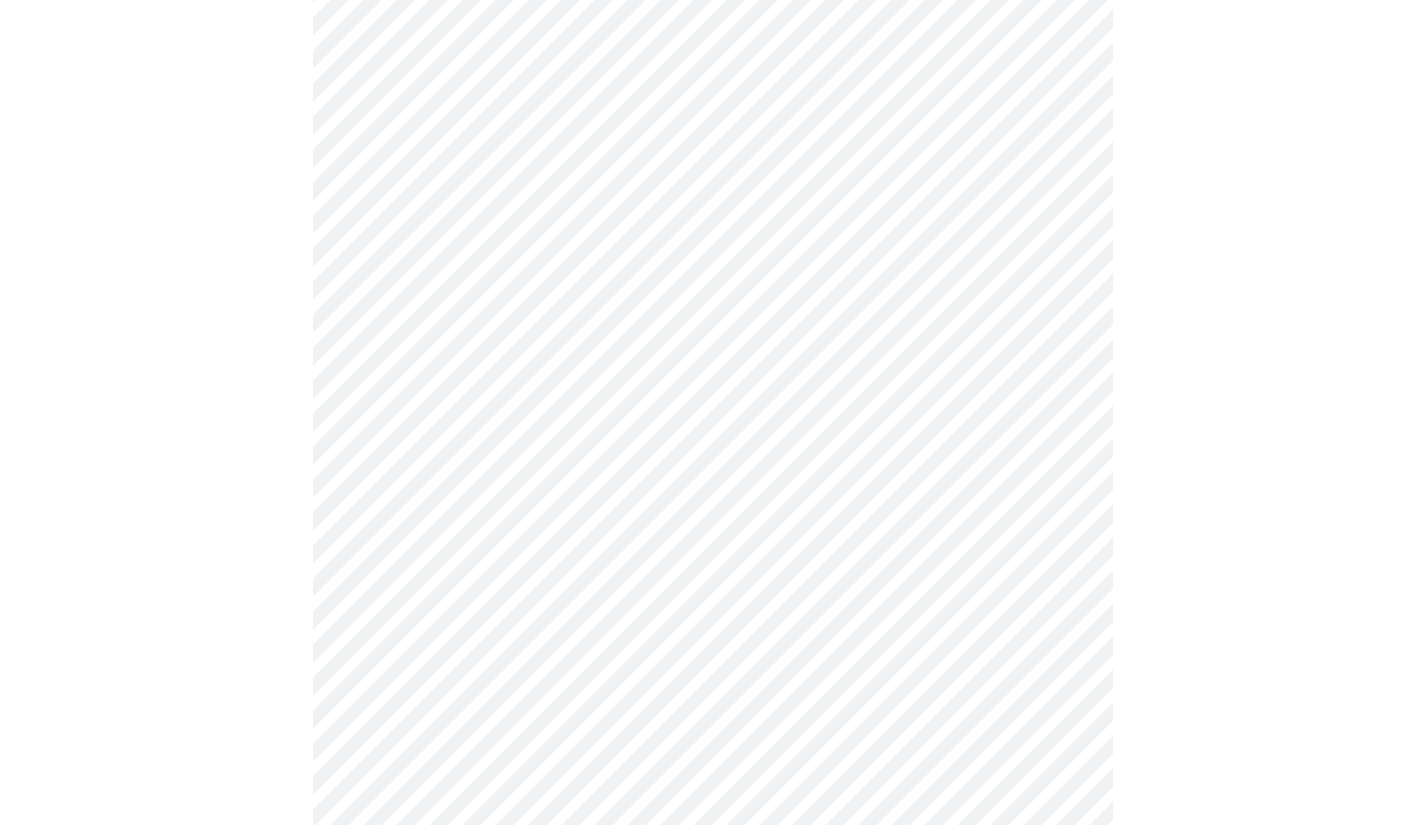 click on "MyMenopauseRx Appointments Messaging Labs 1 Uploads Medications Community Refer a Friend Hi [PERSON_NAME]    Intake Questions for [DATE] 2:20pm-2:40pm 3  /  13 Settings Billing Invoices Log out" at bounding box center [712, 975] 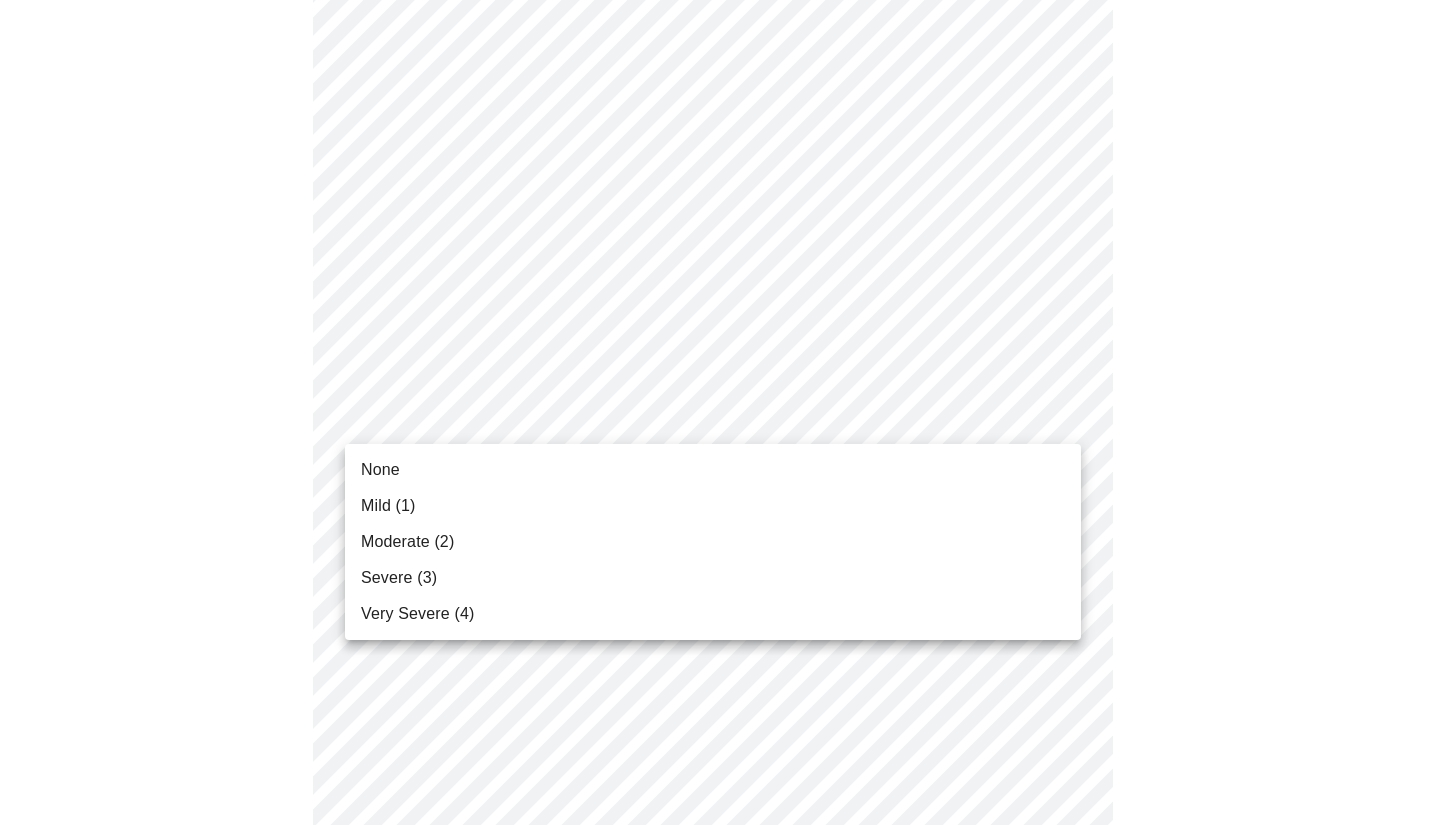 click on "Moderate (2)" at bounding box center (407, 542) 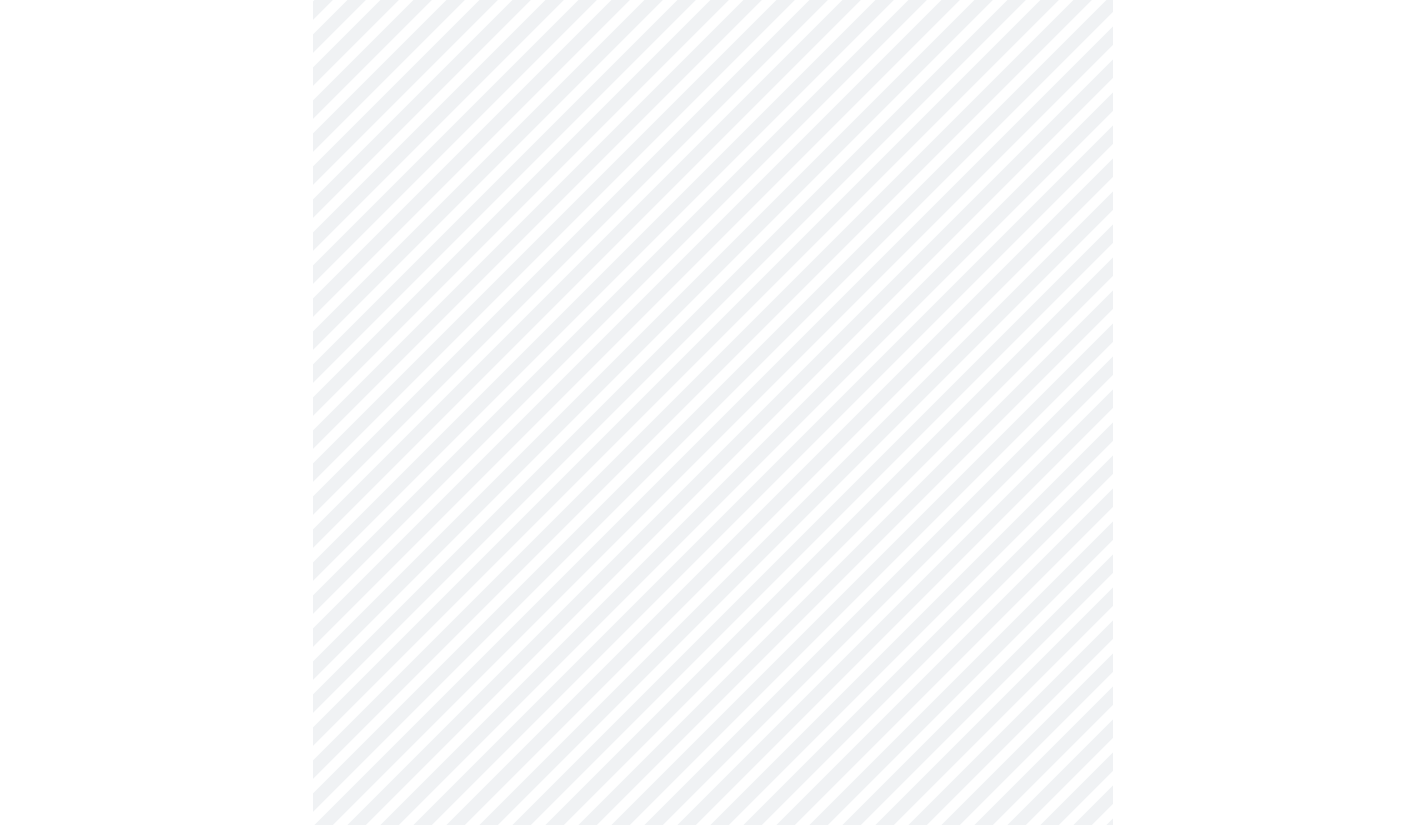 scroll, scrollTop: 532, scrollLeft: 0, axis: vertical 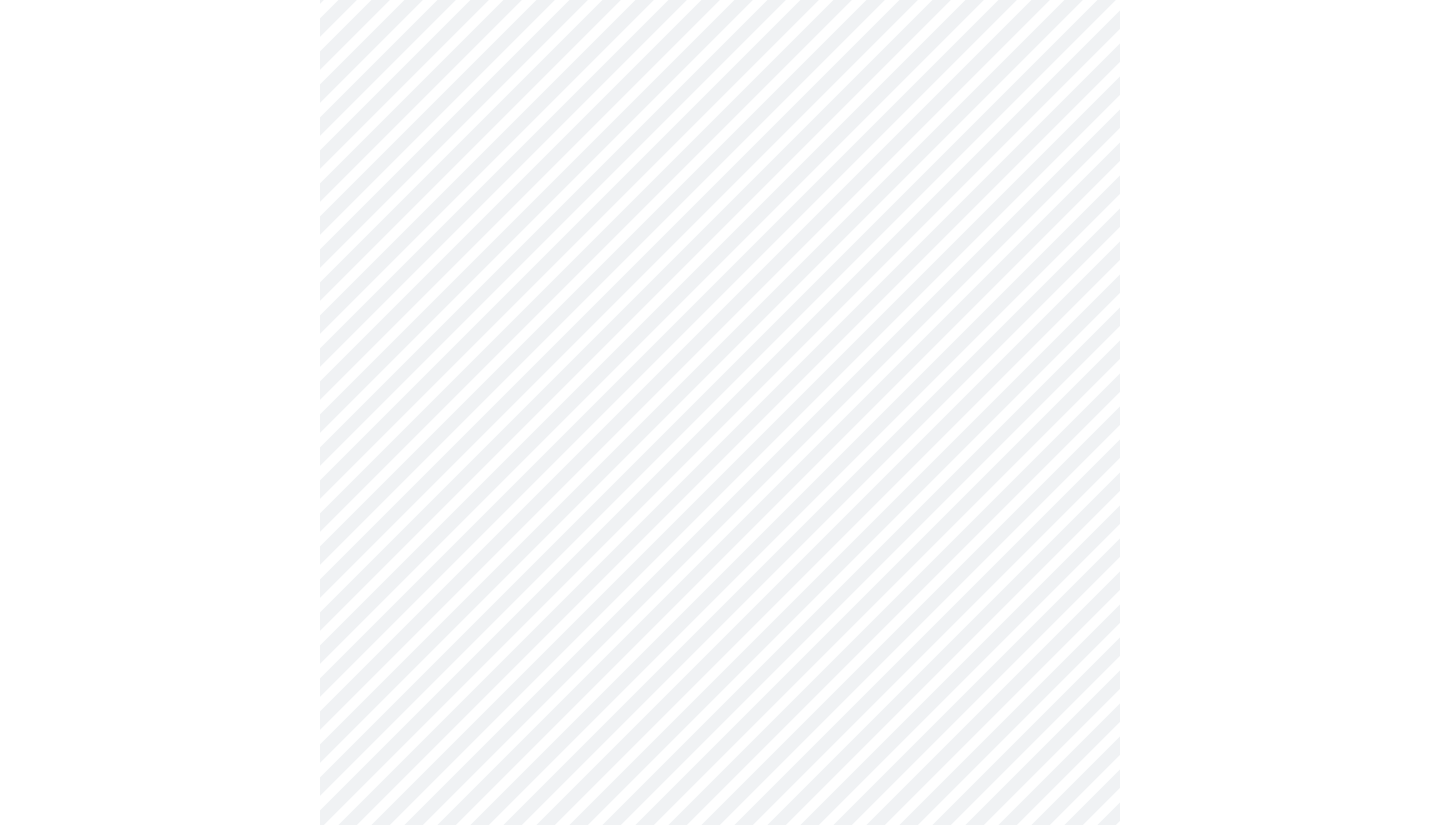 click on "MyMenopauseRx Appointments Messaging Labs 1 Uploads Medications Community Refer a Friend Hi [PERSON_NAME]    Intake Questions for [DATE] 2:20pm-2:40pm 3  /  13 Settings Billing Invoices Log out" at bounding box center [720, 764] 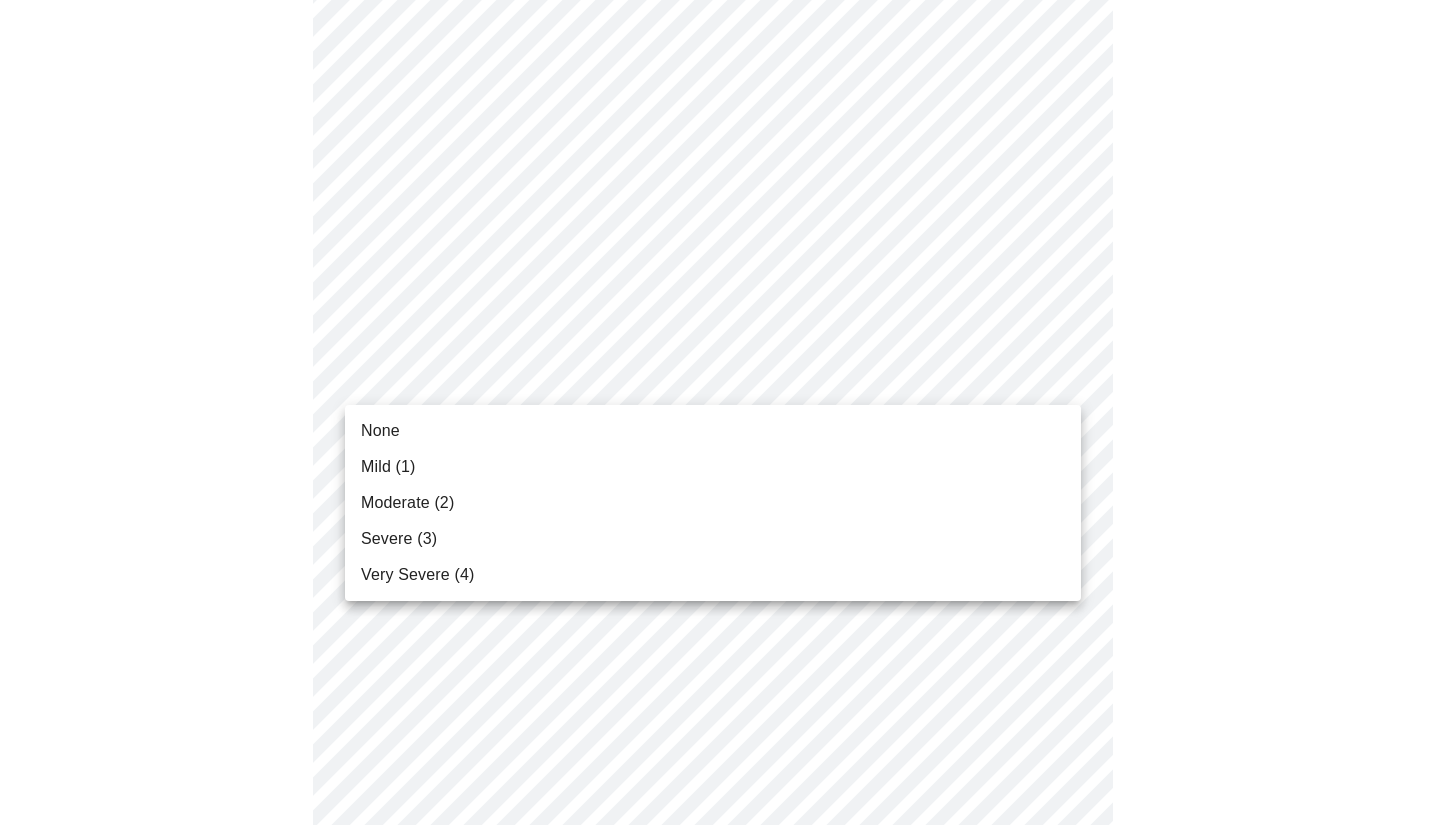 click on "Moderate (2)" at bounding box center [407, 503] 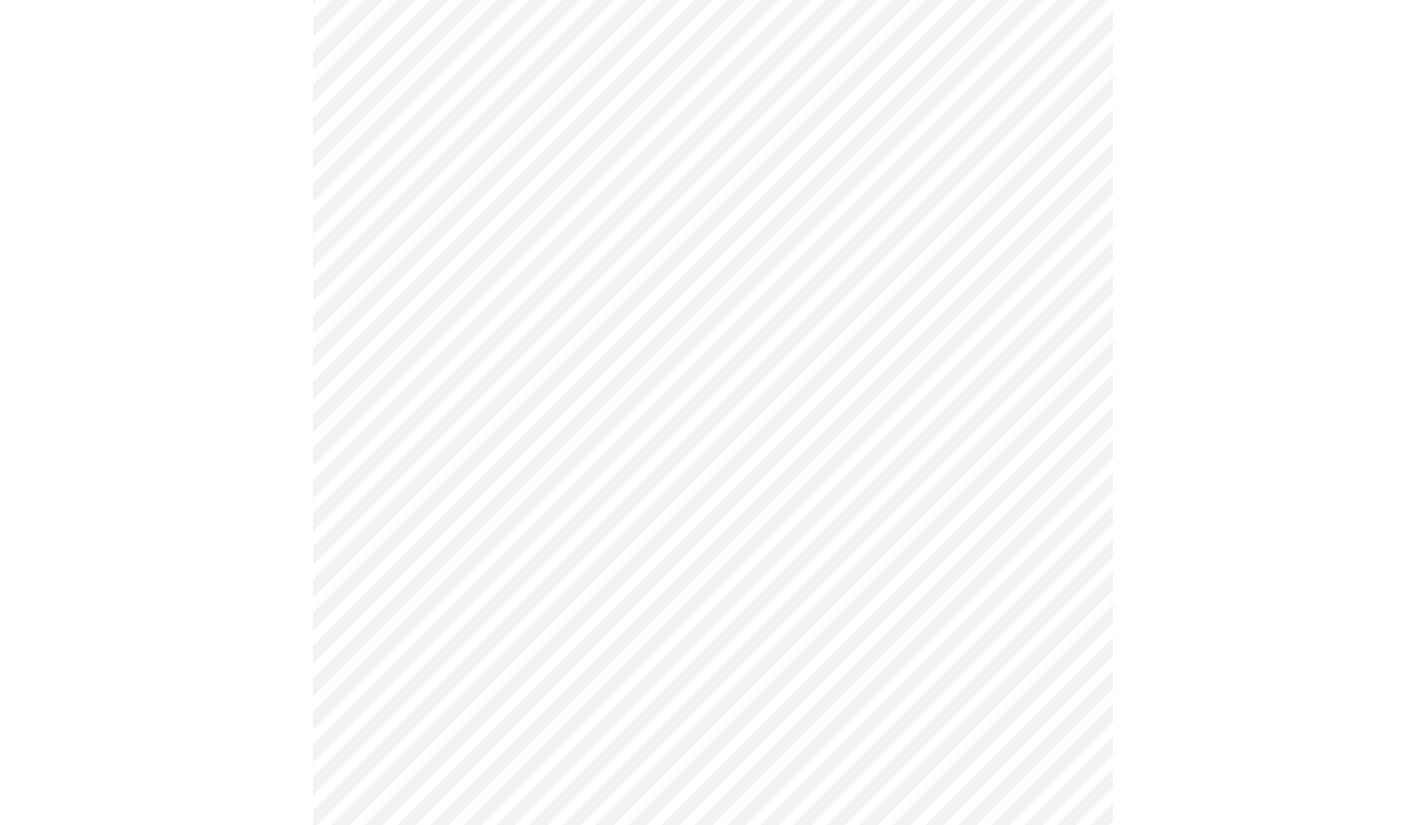 click on "MyMenopauseRx Appointments Messaging Labs 1 Uploads Medications Community Refer a Friend Hi [PERSON_NAME]    Intake Questions for [DATE] 2:20pm-2:40pm 3  /  13 Settings Billing Invoices Log out" at bounding box center [712, 750] 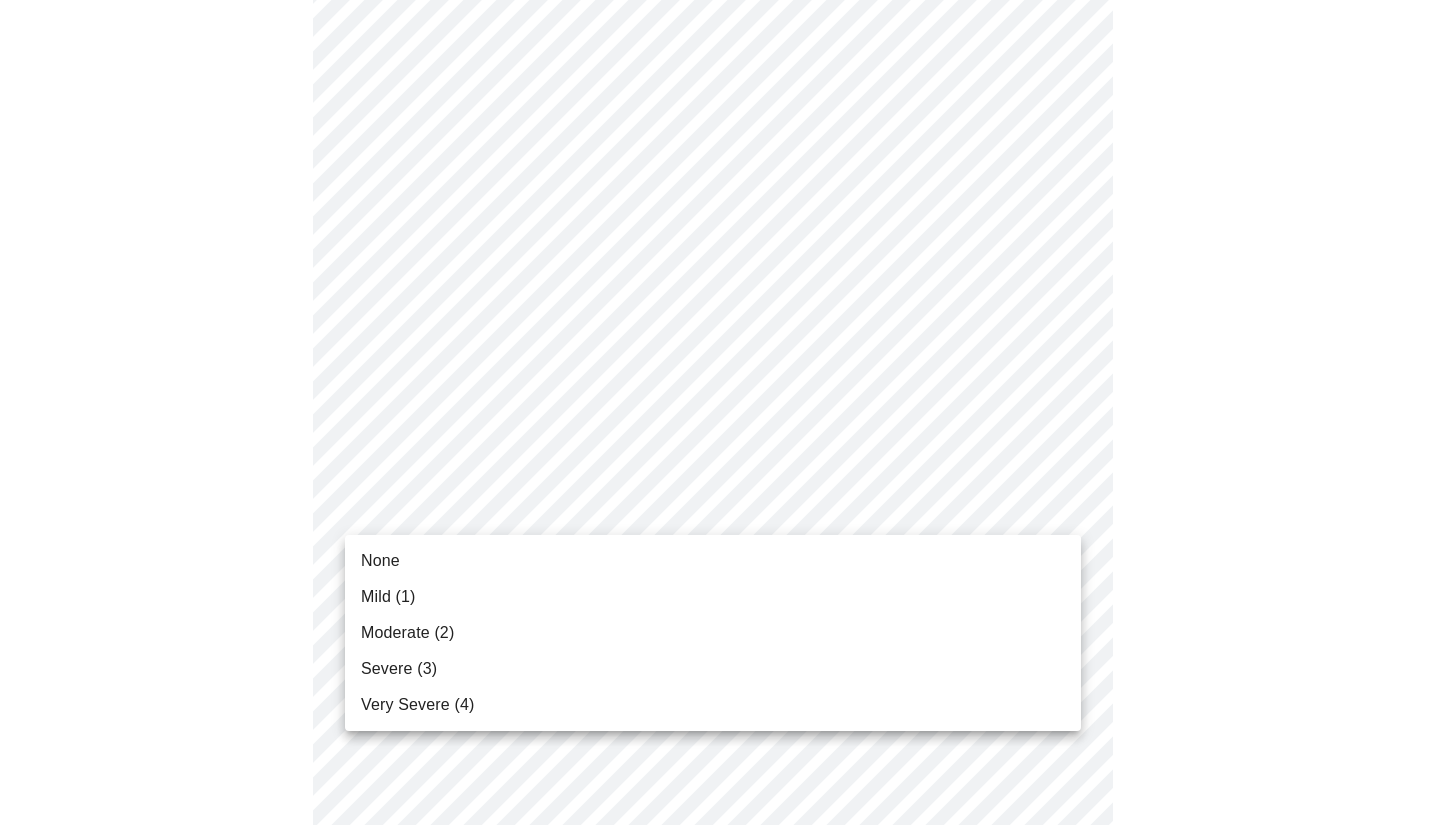 click on "Moderate (2)" at bounding box center [407, 633] 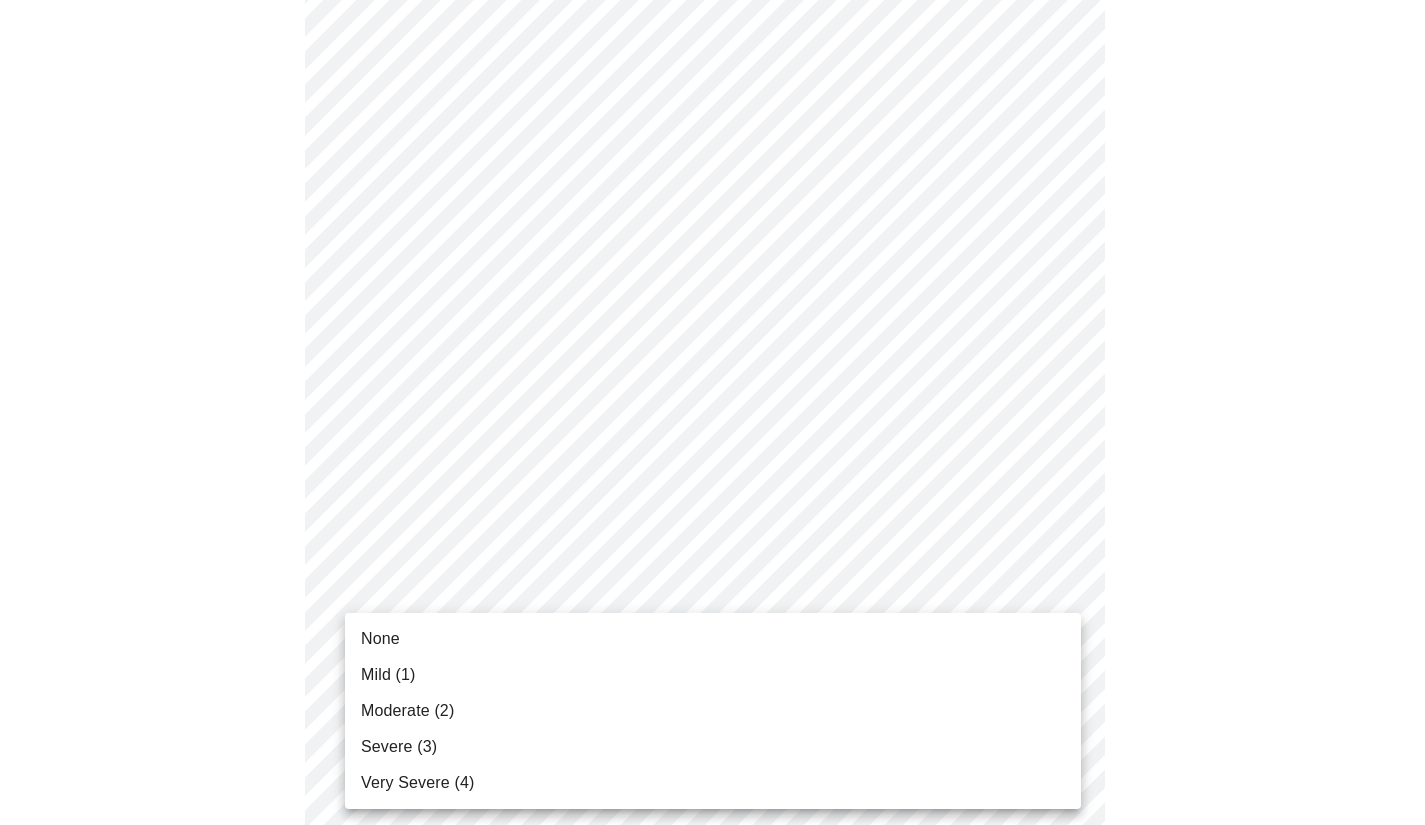click on "MyMenopauseRx Appointments Messaging Labs 1 Uploads Medications Community Refer a Friend Hi [PERSON_NAME]    Intake Questions for [DATE] 2:20pm-2:40pm 3  /  13 Settings Billing Invoices Log out None Mild (1) Moderate (2) Severe (3) Very Severe (4)" at bounding box center (712, 736) 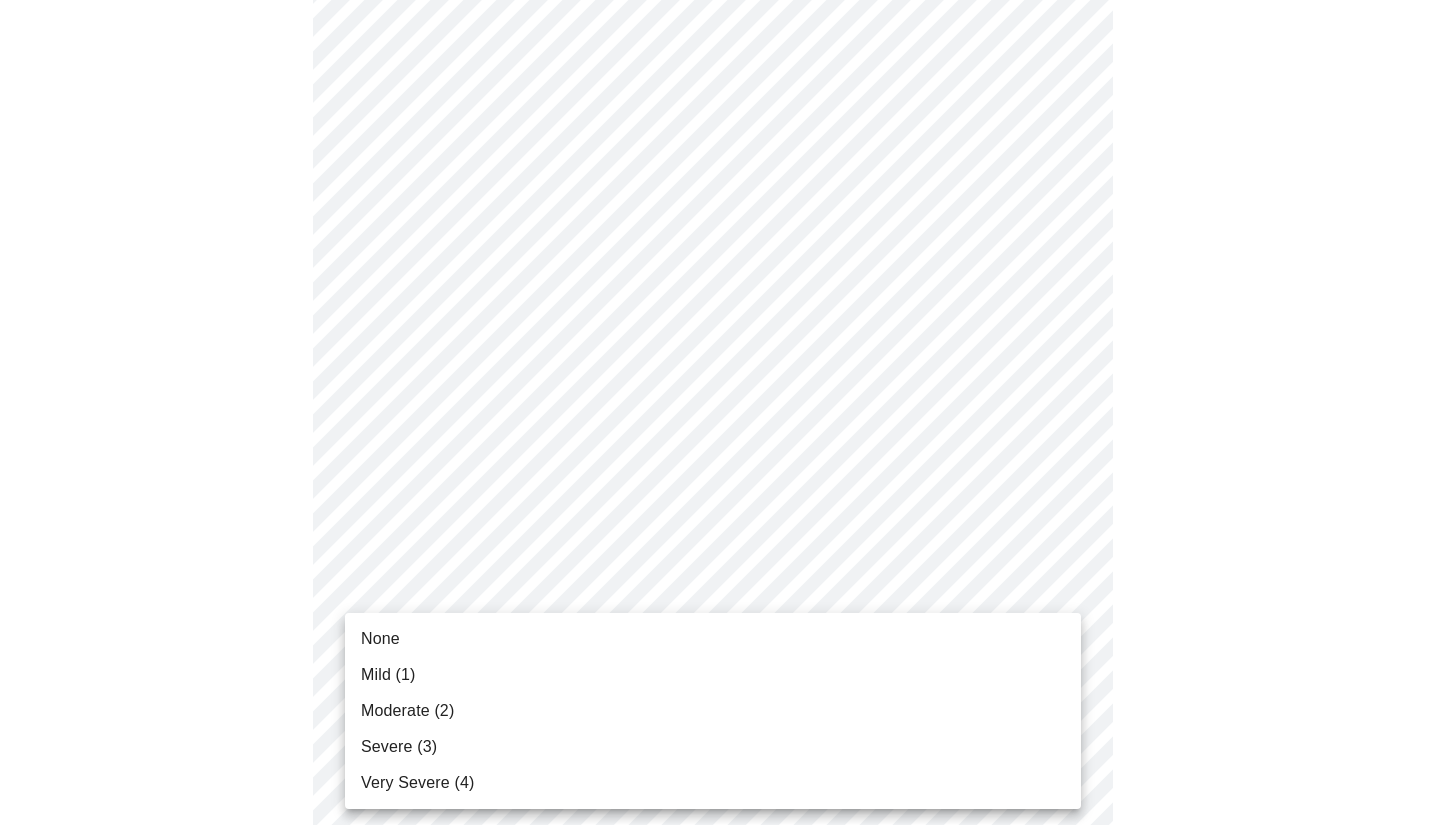 click on "Moderate (2)" at bounding box center [407, 711] 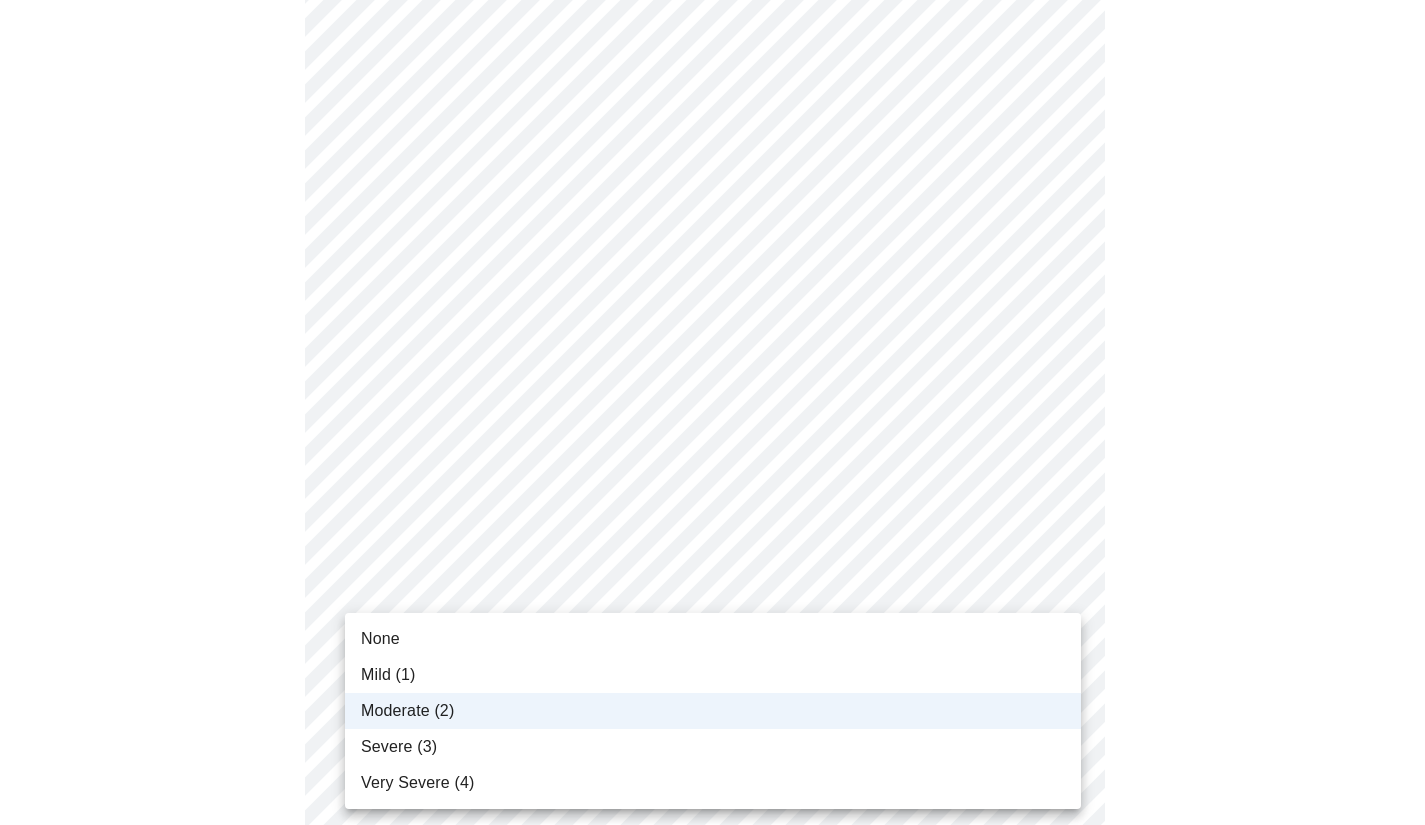 click on "MyMenopauseRx Appointments Messaging Labs 1 Uploads Medications Community Refer a Friend Hi [PERSON_NAME]    Intake Questions for [DATE] 2:20pm-2:40pm 3  /  13 Settings Billing Invoices Log out None Mild (1) Moderate (2) Severe (3) Very Severe (4)" at bounding box center (712, 722) 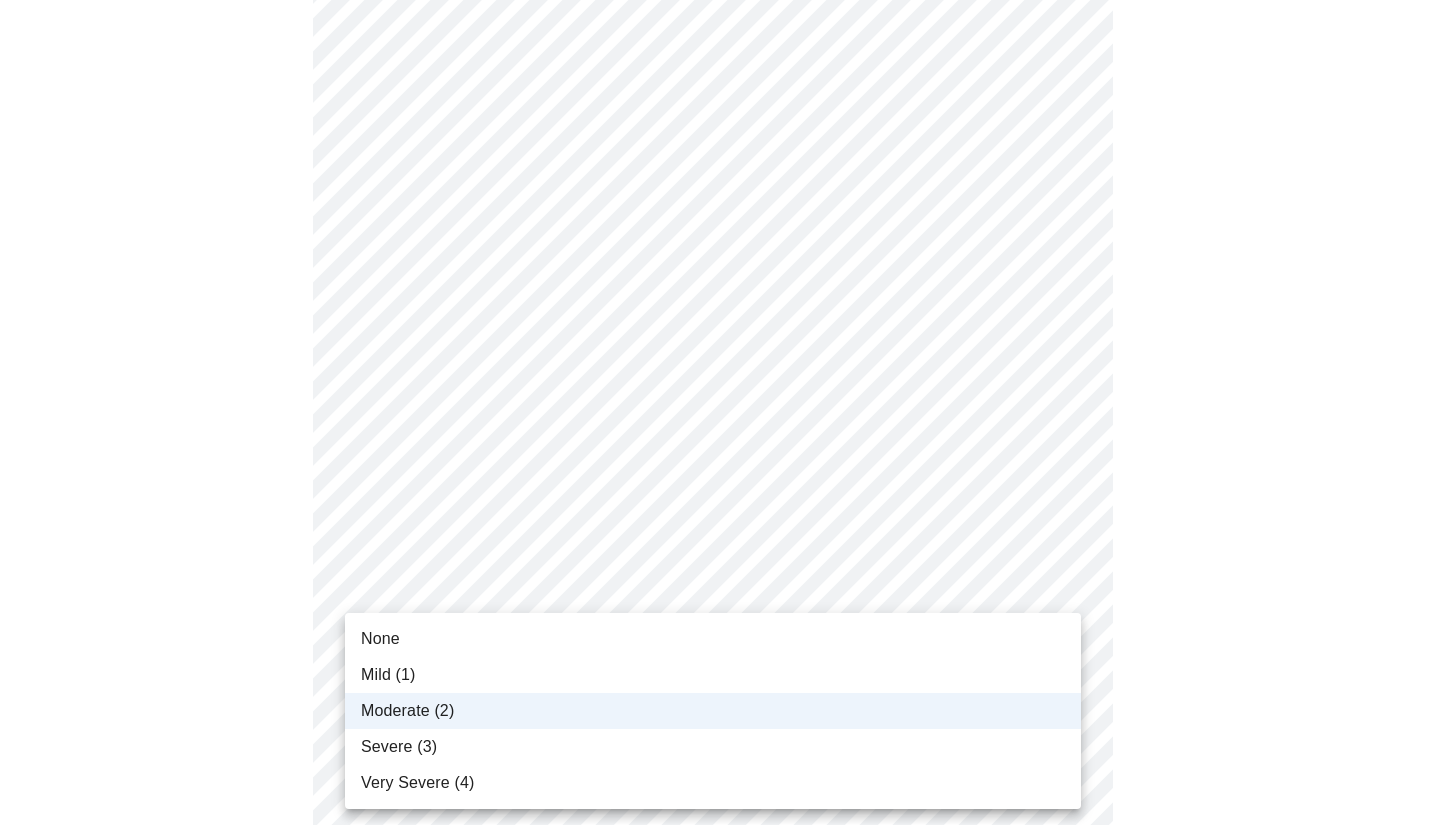 drag, startPoint x: 1413, startPoint y: 451, endPoint x: 1403, endPoint y: 563, distance: 112.44554 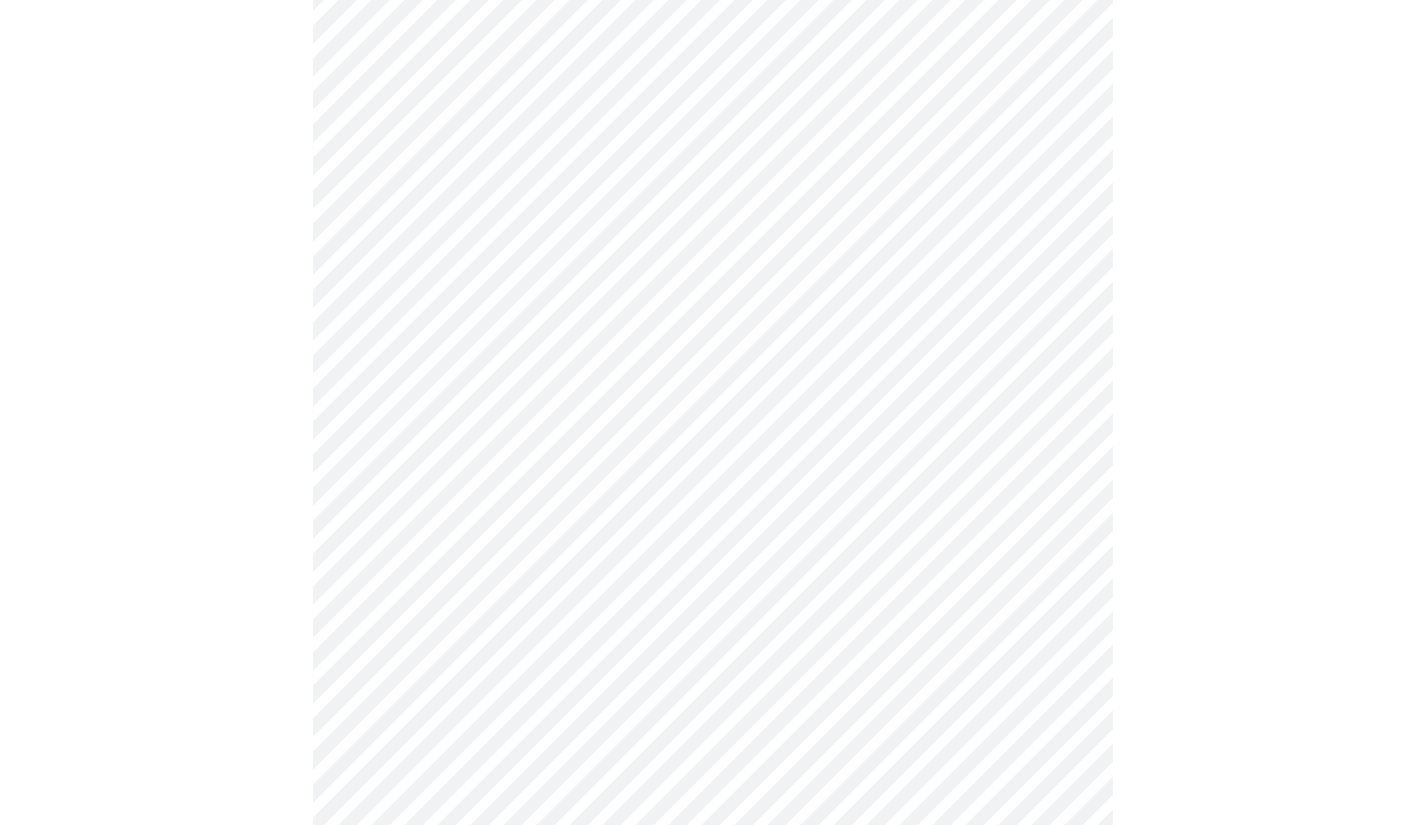 scroll, scrollTop: 1157, scrollLeft: 0, axis: vertical 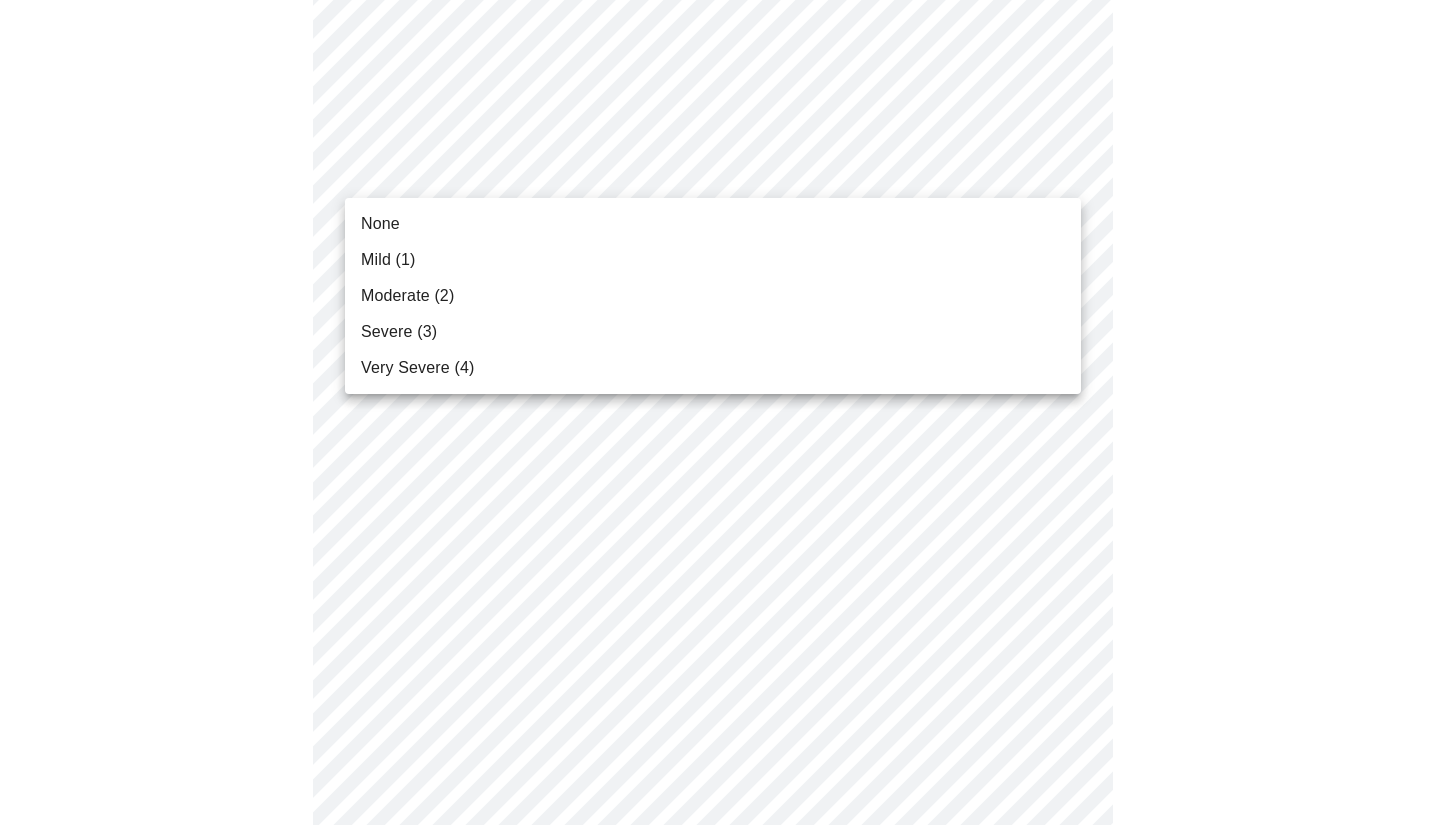 click on "MyMenopauseRx Appointments Messaging Labs 1 Uploads Medications Community Refer a Friend Hi [PERSON_NAME]    Intake Questions for [DATE] 2:20pm-2:40pm 3  /  13 Settings Billing Invoices Log out None Mild (1) Moderate (2) Severe (3) Very Severe (4)" at bounding box center (720, 97) 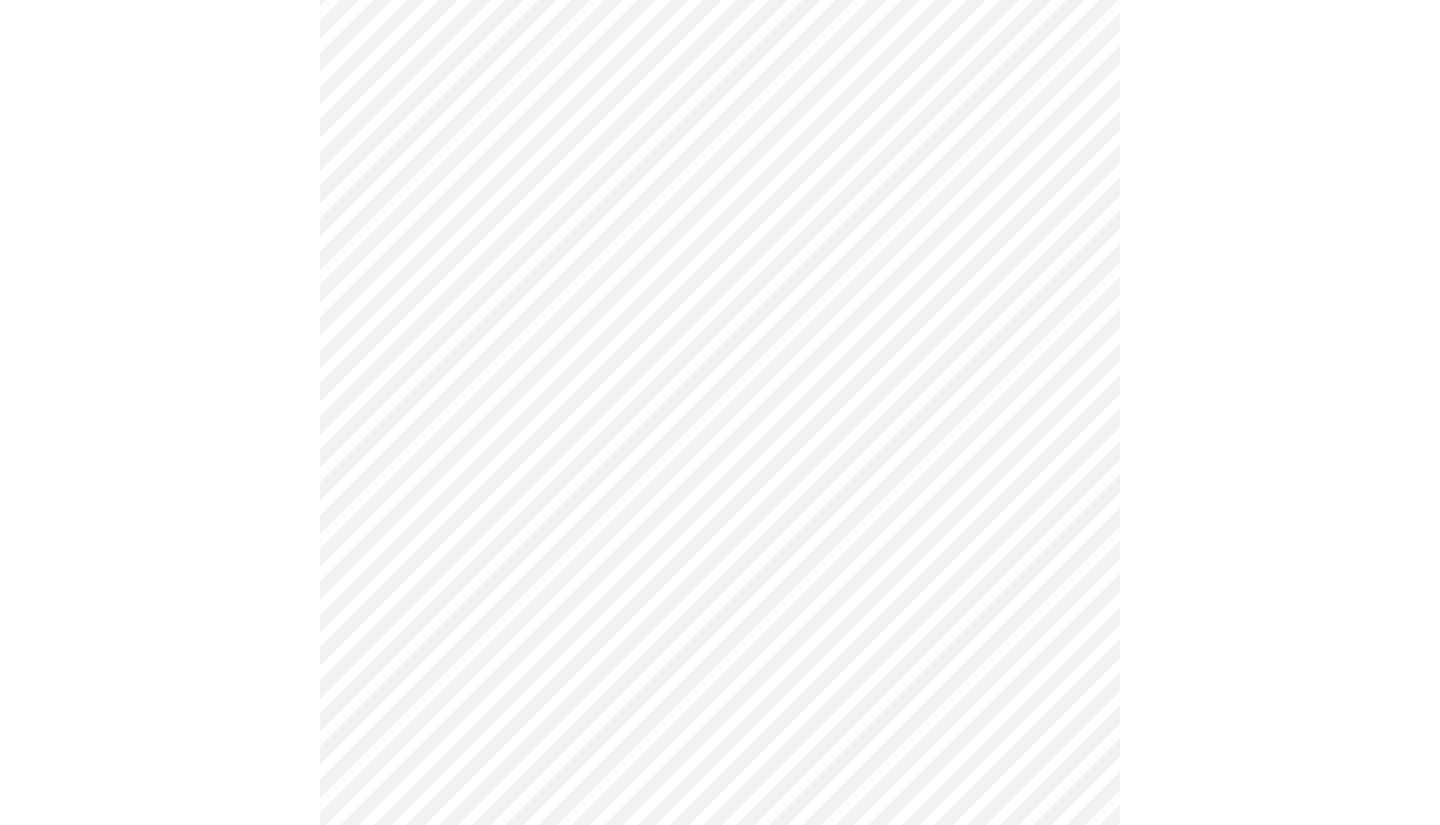 click on "MyMenopauseRx Appointments Messaging Labs 1 Uploads Medications Community Refer a Friend Hi [PERSON_NAME]    Intake Questions for [DATE] 2:20pm-2:40pm 3  /  13 Settings Billing Invoices Log out" at bounding box center [720, 83] 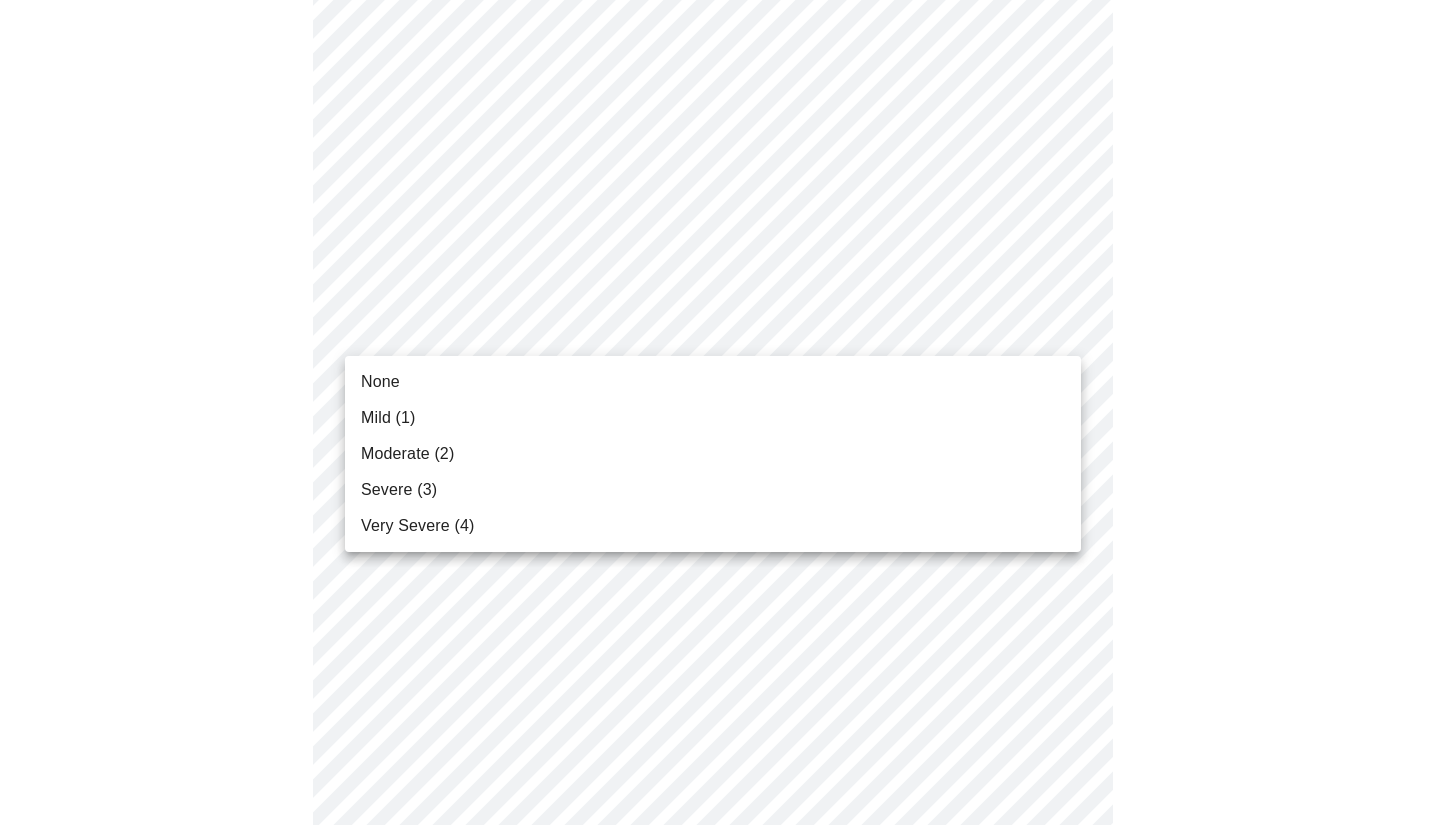 click on "Mild (1)" at bounding box center [713, 418] 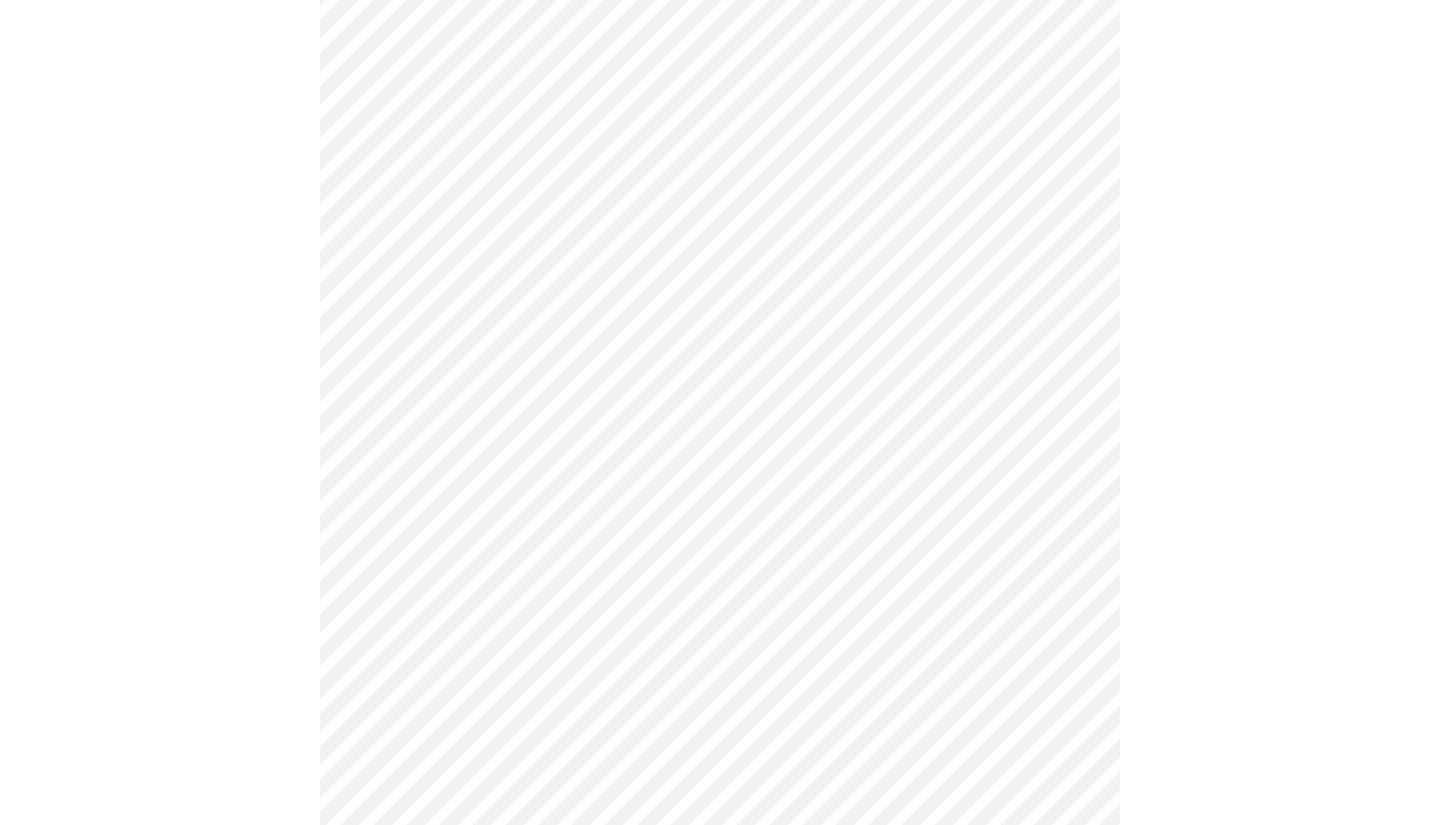 click on "MyMenopauseRx Appointments Messaging Labs 1 Uploads Medications Community Refer a Friend Hi [PERSON_NAME]    Intake Questions for [DATE] 2:20pm-2:40pm 3  /  13 Settings Billing Invoices Log out" at bounding box center (720, 69) 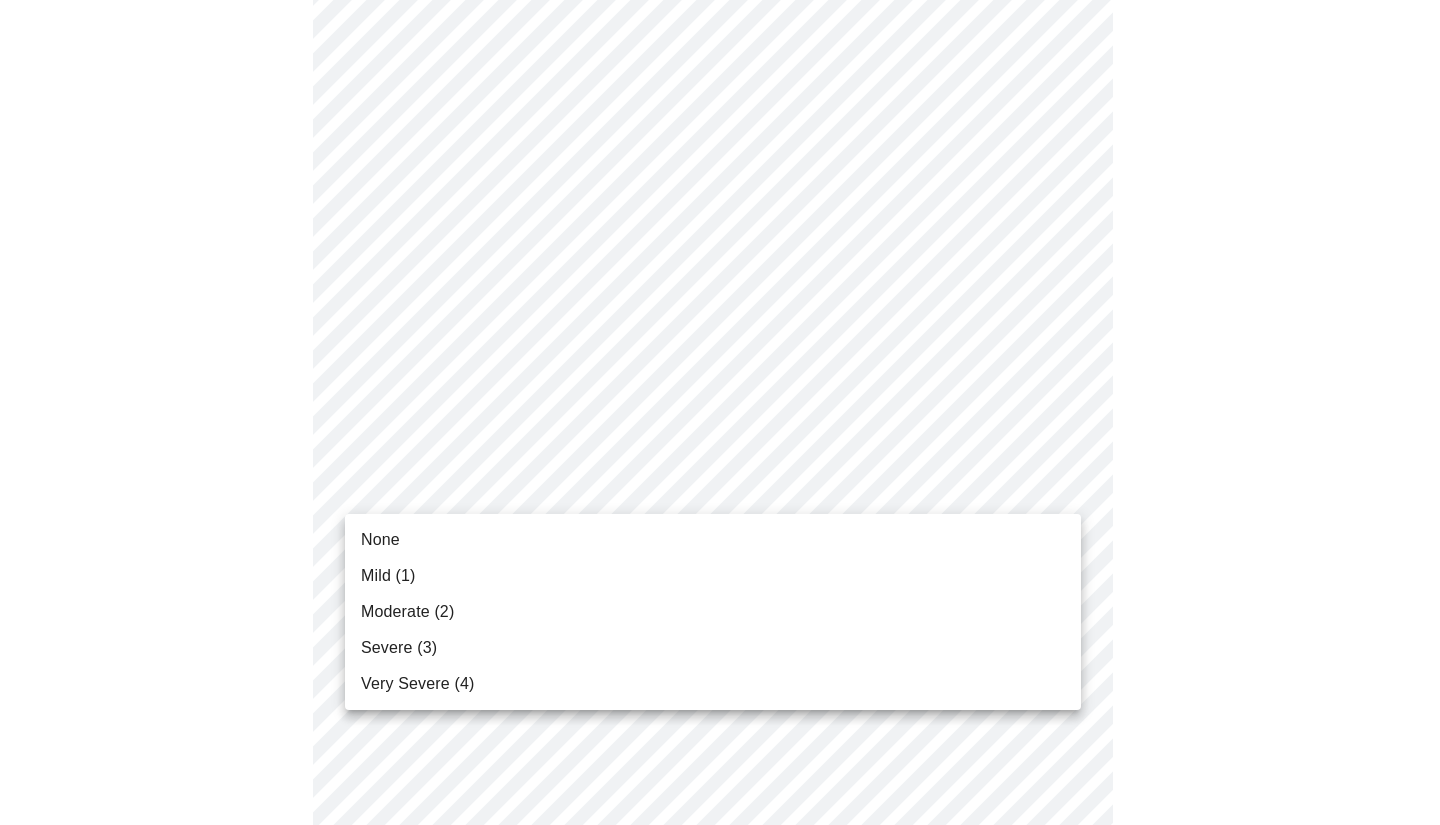 click on "Severe (3)" at bounding box center (399, 648) 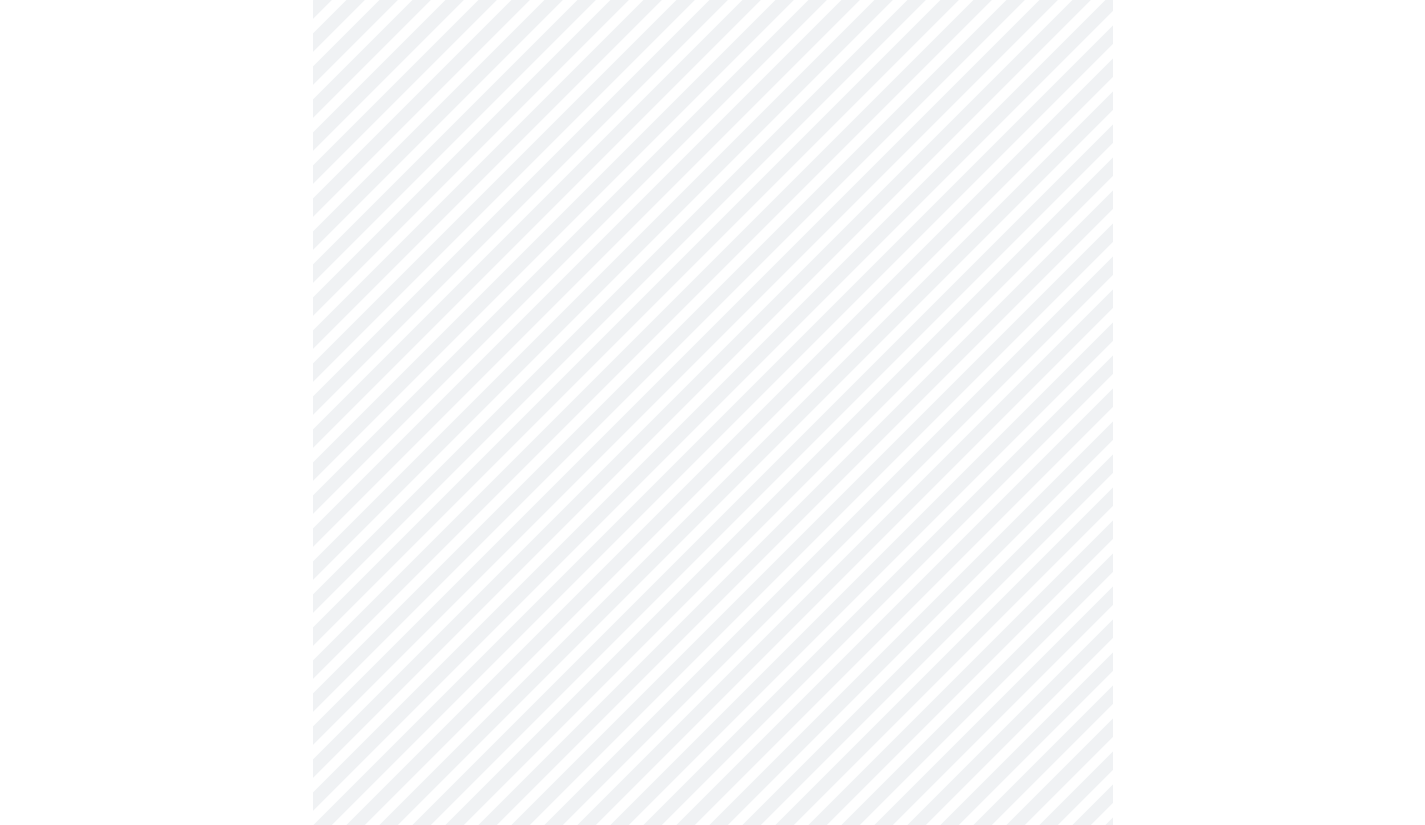 scroll, scrollTop: 1378, scrollLeft: 0, axis: vertical 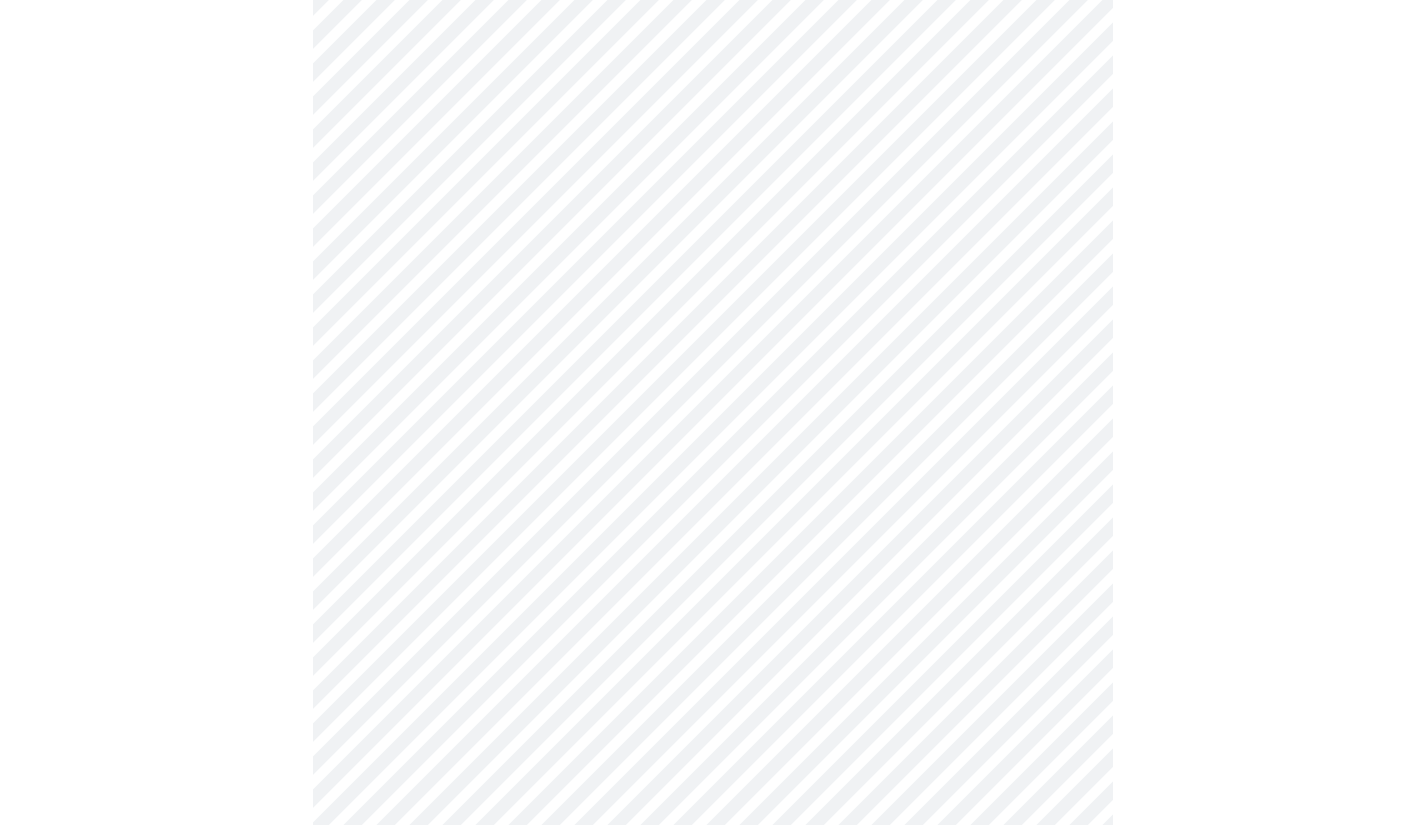 click on "MyMenopauseRx Appointments Messaging Labs 1 Uploads Medications Community Refer a Friend Hi [PERSON_NAME]    Intake Questions for [DATE] 2:20pm-2:40pm 3  /  13 Settings Billing Invoices Log out" at bounding box center (712, -166) 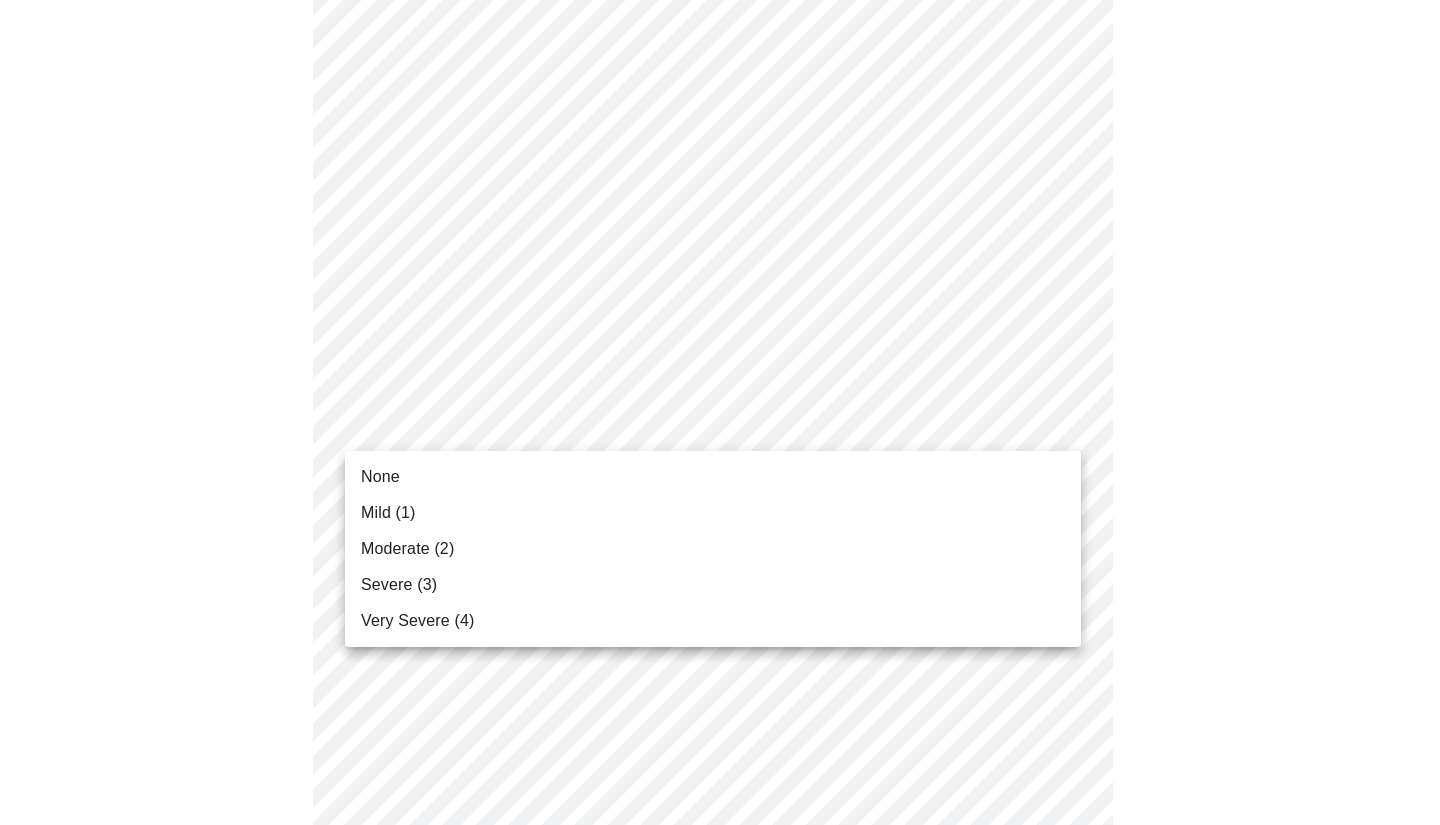 click on "Mild (1)" at bounding box center (388, 513) 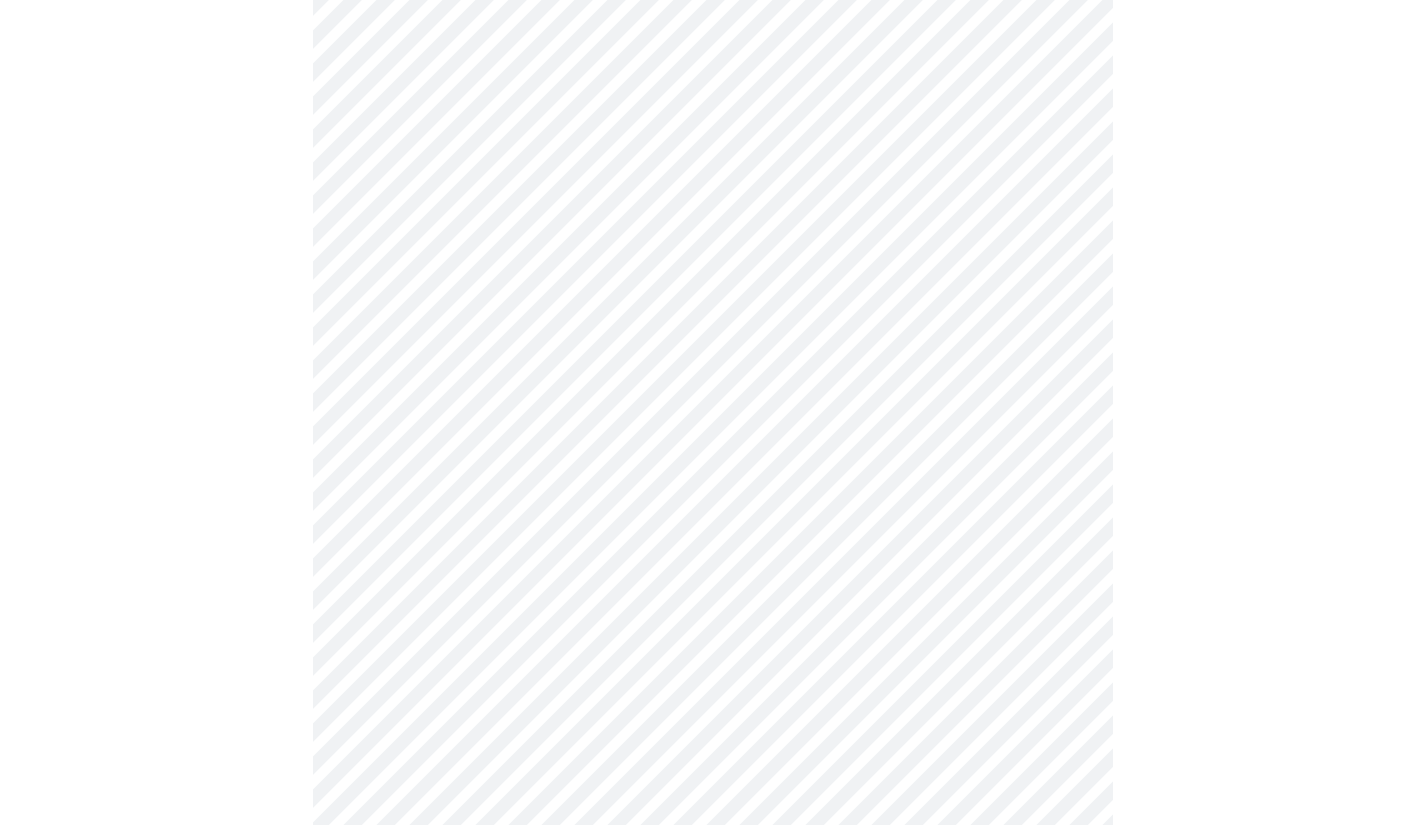 click on "MyMenopauseRx Appointments Messaging Labs 1 Uploads Medications Community Refer a Friend Hi [PERSON_NAME]    Intake Questions for [DATE] 2:20pm-2:40pm 3  /  13 Settings Billing Invoices Log out" at bounding box center (712, -180) 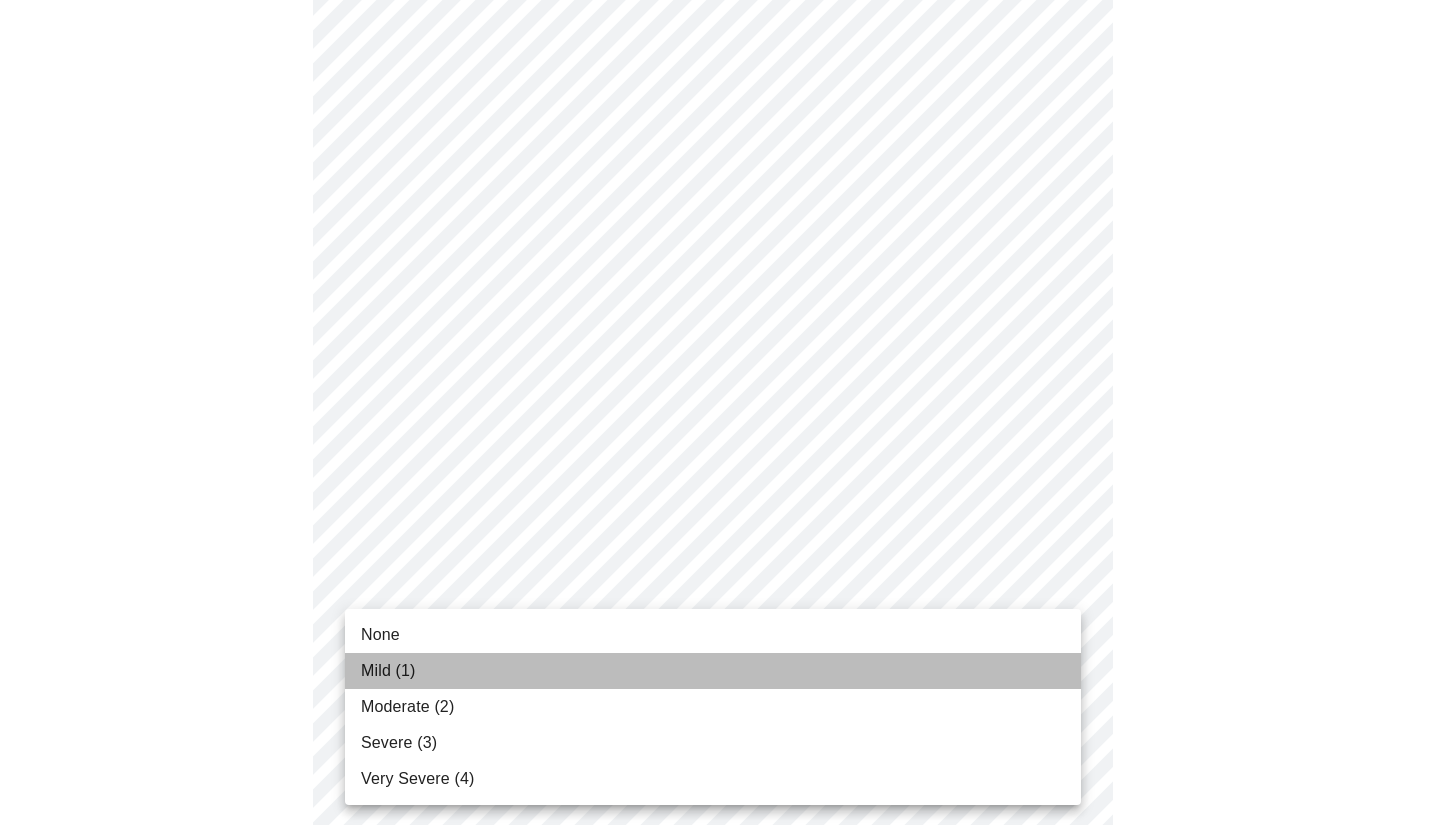 click on "Mild (1)" at bounding box center (713, 671) 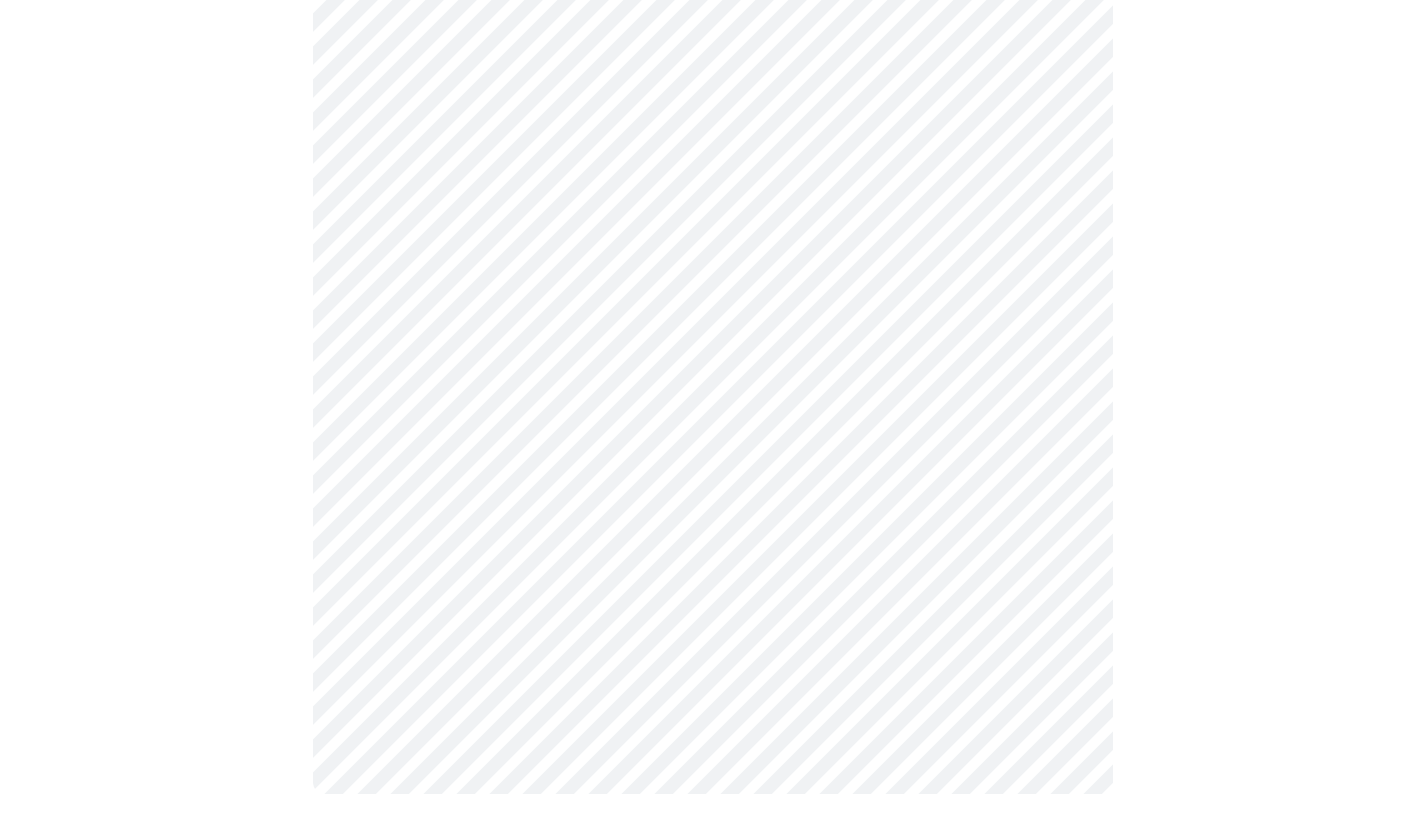 scroll, scrollTop: 0, scrollLeft: 0, axis: both 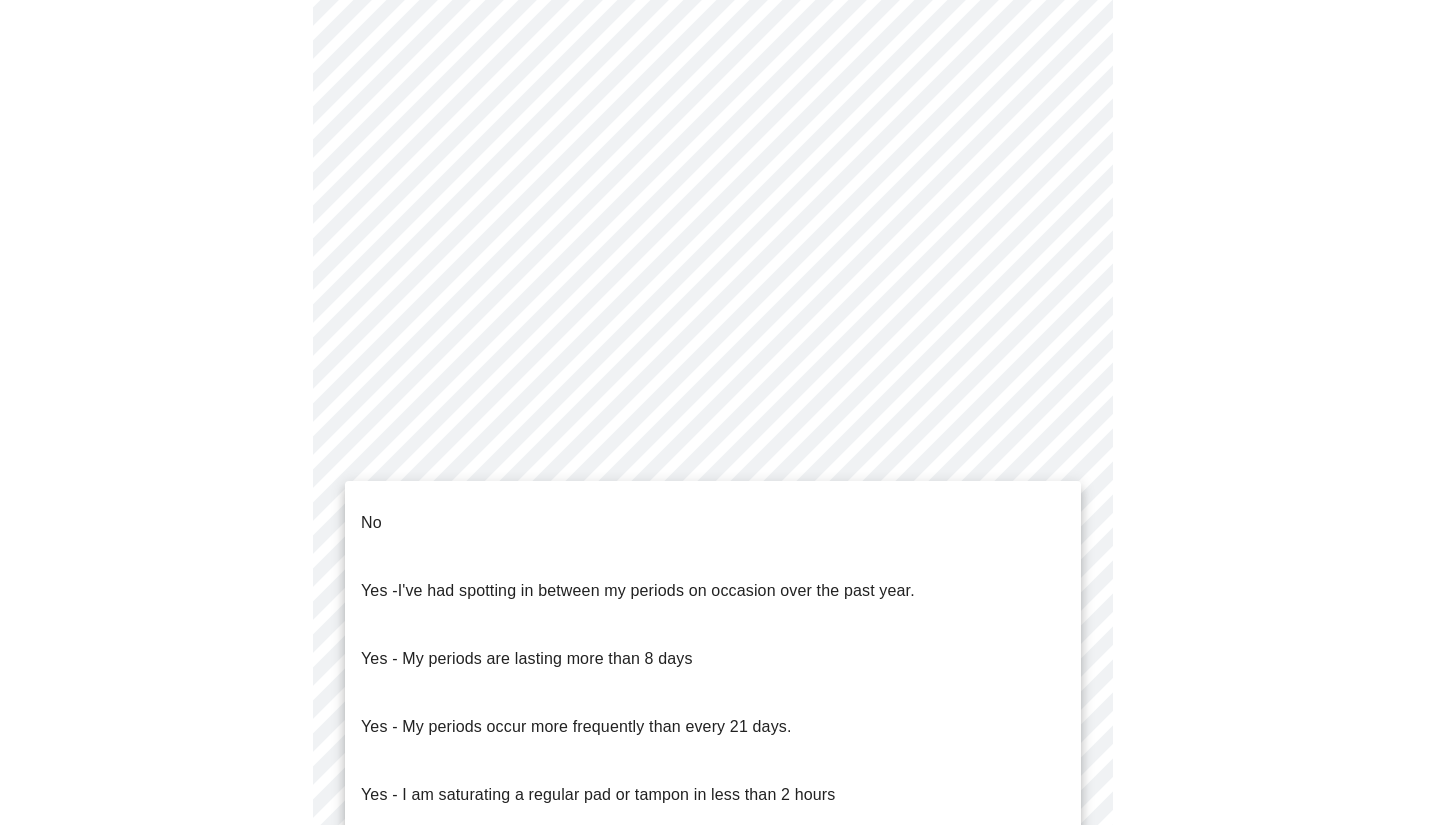 click on "MyMenopauseRx Appointments Messaging Labs 1 Uploads Medications Community Refer a Friend Hi [PERSON_NAME]    Intake Questions for [DATE] 2:20pm-2:40pm 4  /  13 Settings Billing Invoices Log out No
Yes -  I've had spotting in between my periods on occasion over the past year.
Yes - My periods are lasting more than 8 days
Yes - My periods occur more frequently than every 21 days.
Yes - I am saturating a regular pad or tampon in less than 2 hours
Yes - I had bleeding or spotting (even a tinge) after going 12 months without a period" at bounding box center [720, 312] 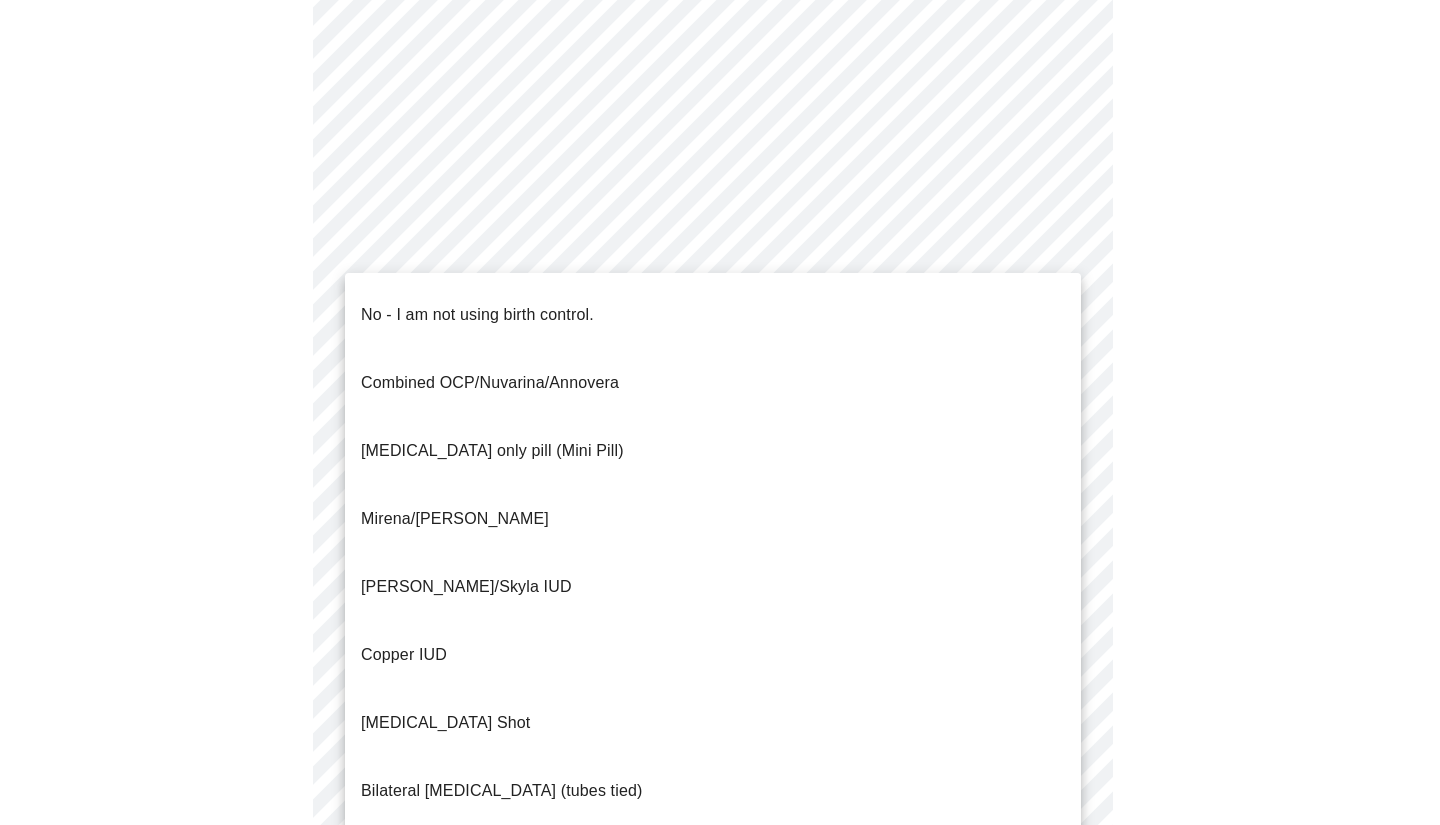 click on "MyMenopauseRx Appointments Messaging Labs 1 Uploads Medications Community Refer a Friend Hi [PERSON_NAME]    Intake Questions for [DATE] 2:20pm-2:40pm 4  /  13 Settings Billing Invoices Log out No - I am not using birth control.
Combined OCP/Nuvarina/Annovera
[MEDICAL_DATA] only pill (Mini Pill)
Mirena/Liletta IUD
Kyleena/Skyla IUD
Copper IUD
[MEDICAL_DATA] Shot
Bilateral [MEDICAL_DATA] (tubes tied)
Parnter had [MEDICAL_DATA]
Barrier method (condoms)" at bounding box center [720, 306] 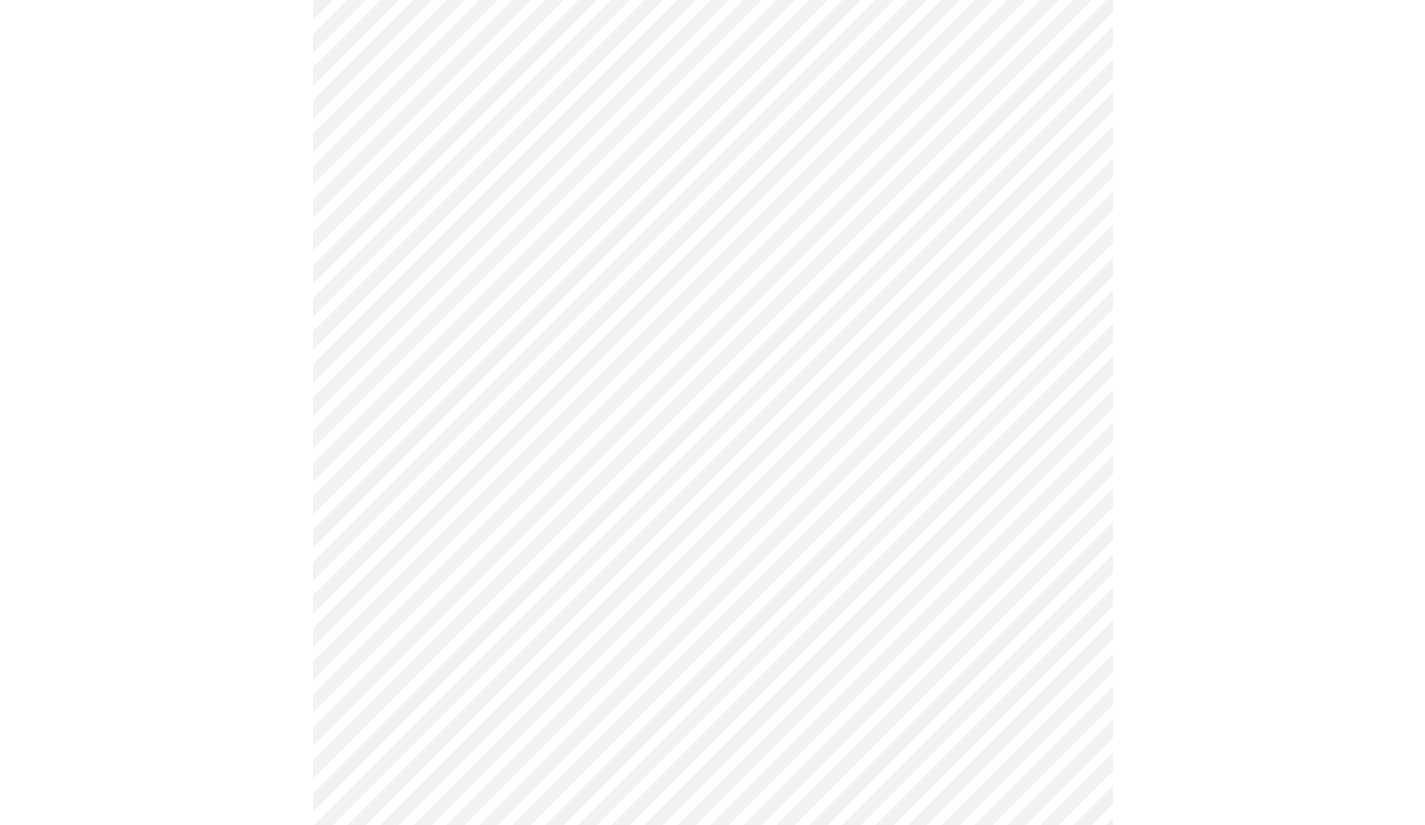scroll, scrollTop: 959, scrollLeft: 0, axis: vertical 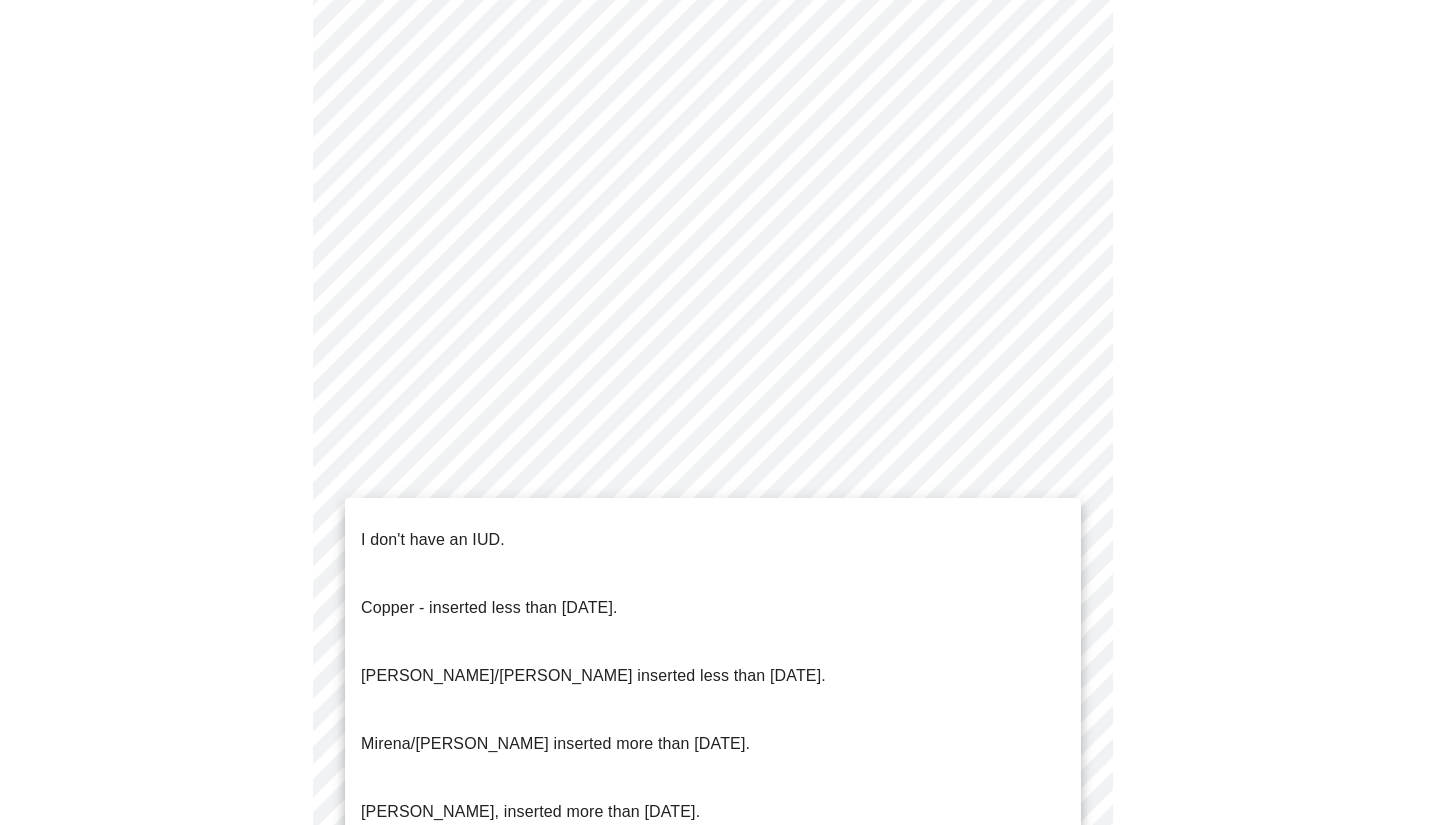 click on "MyMenopauseRx Appointments Messaging Labs 1 Uploads Medications Community Refer a Friend Hi [PERSON_NAME]    Intake Questions for [DATE] 2:20pm-2:40pm 4  /  13 Settings Billing Invoices Log out I don't have an IUD.
Copper - inserted less than [DATE].
[PERSON_NAME]/[PERSON_NAME] inserted less than [DATE].
[PERSON_NAME]/[PERSON_NAME] inserted more than [DATE].
[PERSON_NAME], inserted more than [DATE]." at bounding box center (720, -17) 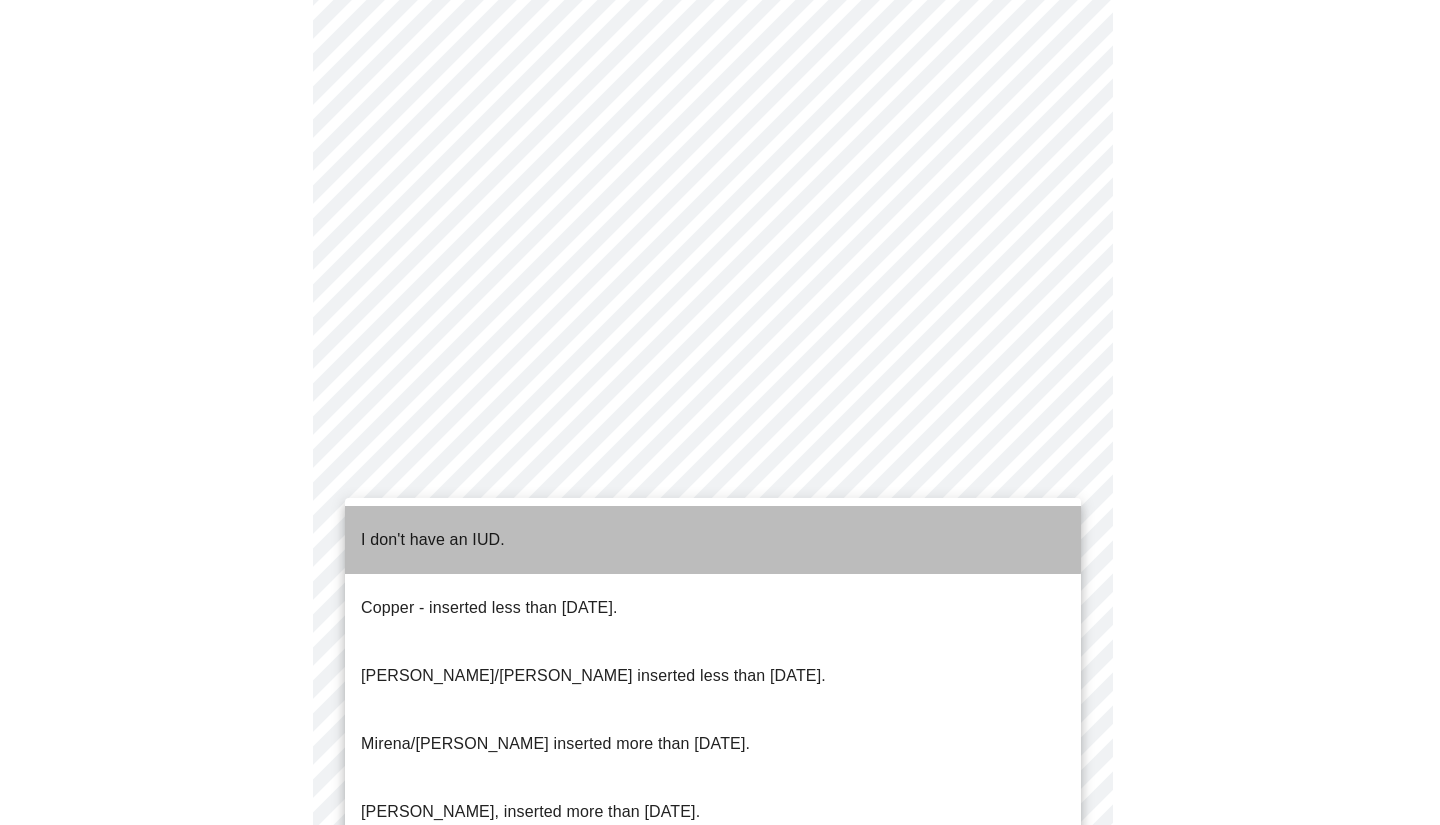 click on "I don't have an IUD." at bounding box center [433, 540] 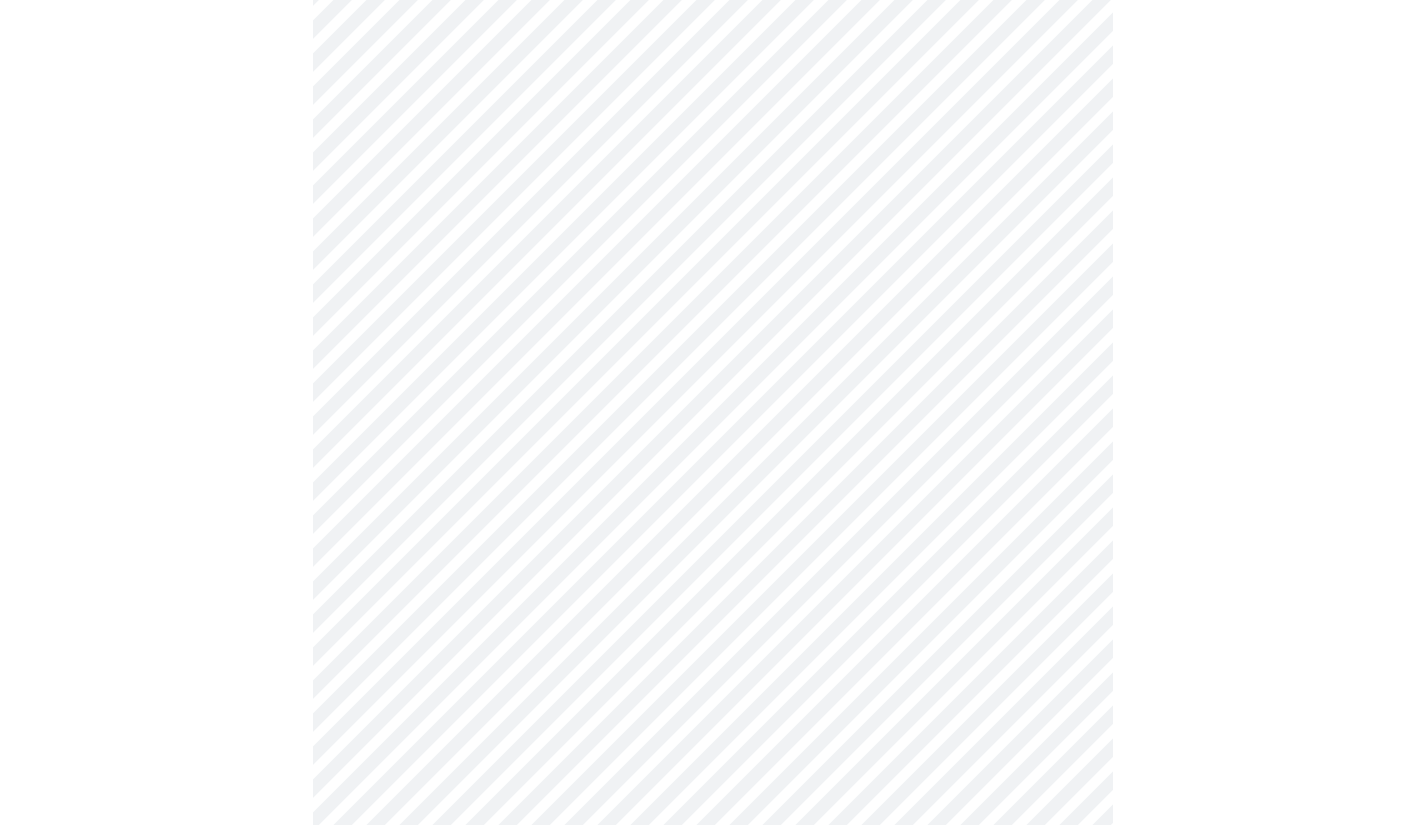 click on "MyMenopauseRx Appointments Messaging Labs 1 Uploads Medications Community Refer a Friend Hi [PERSON_NAME]    Intake Questions for [DATE] 2:20pm-2:40pm 4  /  13 Settings Billing Invoices Log out" at bounding box center [712, -23] 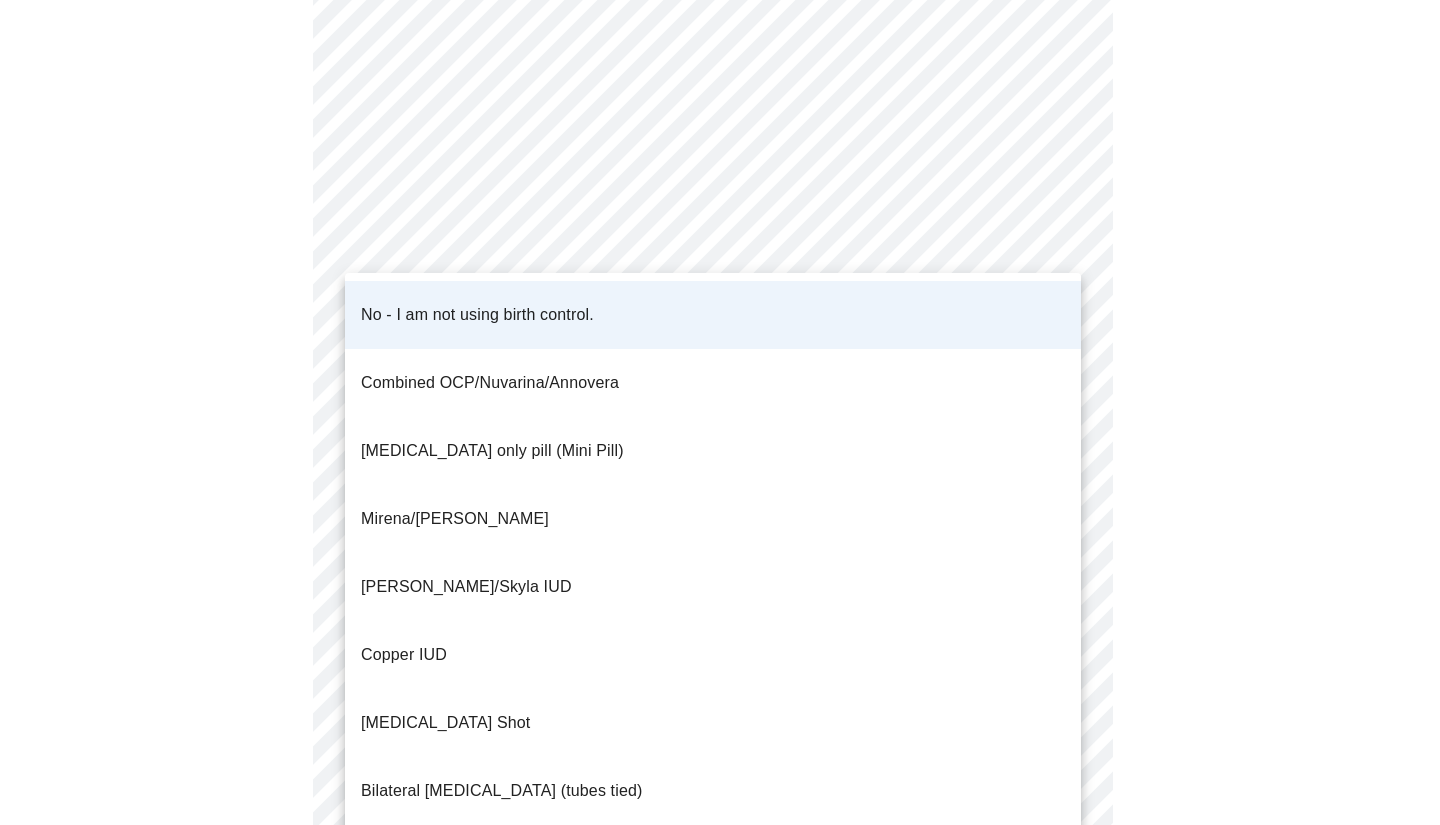 click at bounding box center [720, 412] 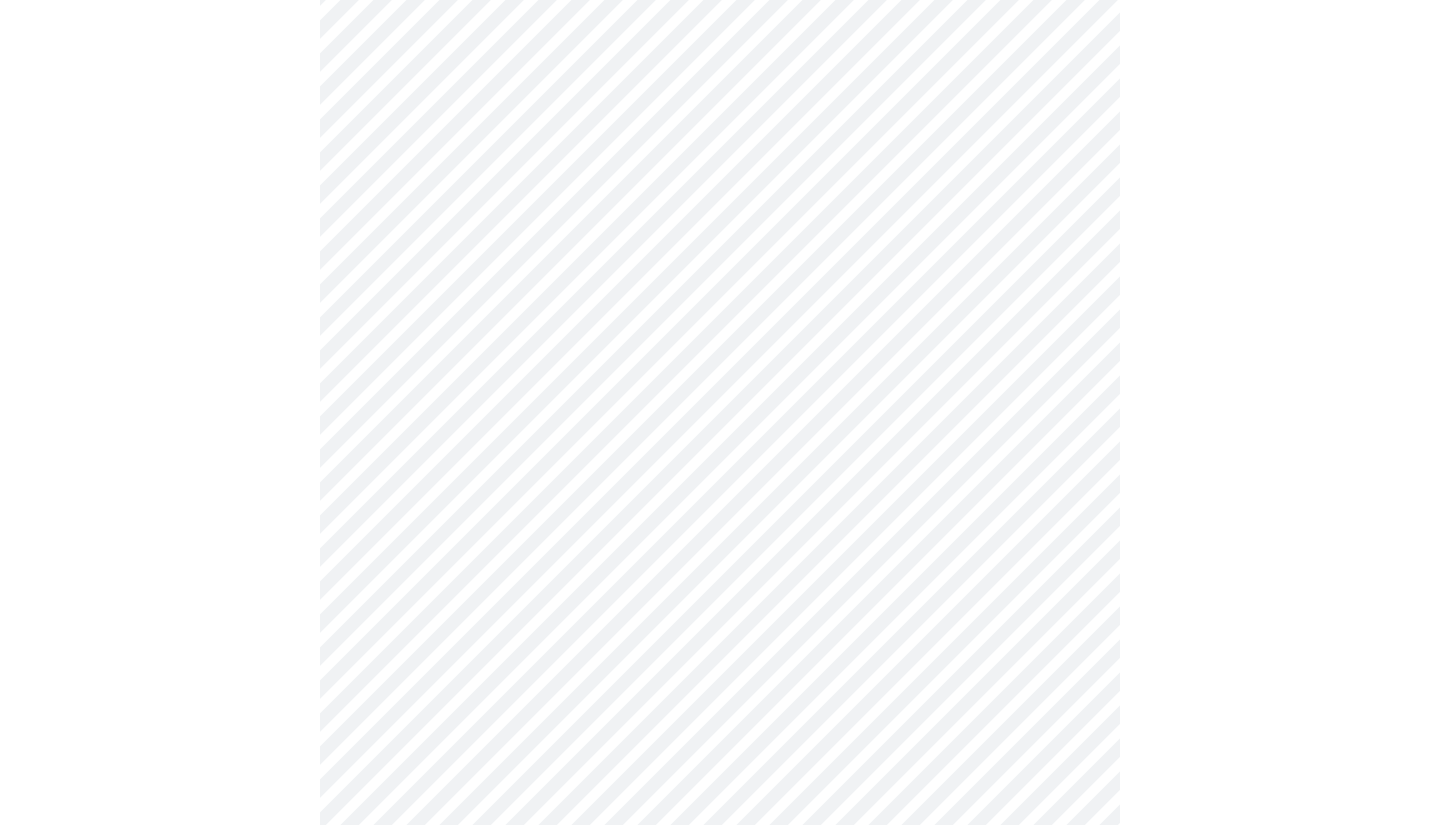 click on "MyMenopauseRx Appointments Messaging Labs 1 Uploads Medications Community Refer a Friend Hi [PERSON_NAME]    Intake Questions for [DATE] 2:20pm-2:40pm 4  /  13 Settings Billing Invoices Log out" at bounding box center (720, -23) 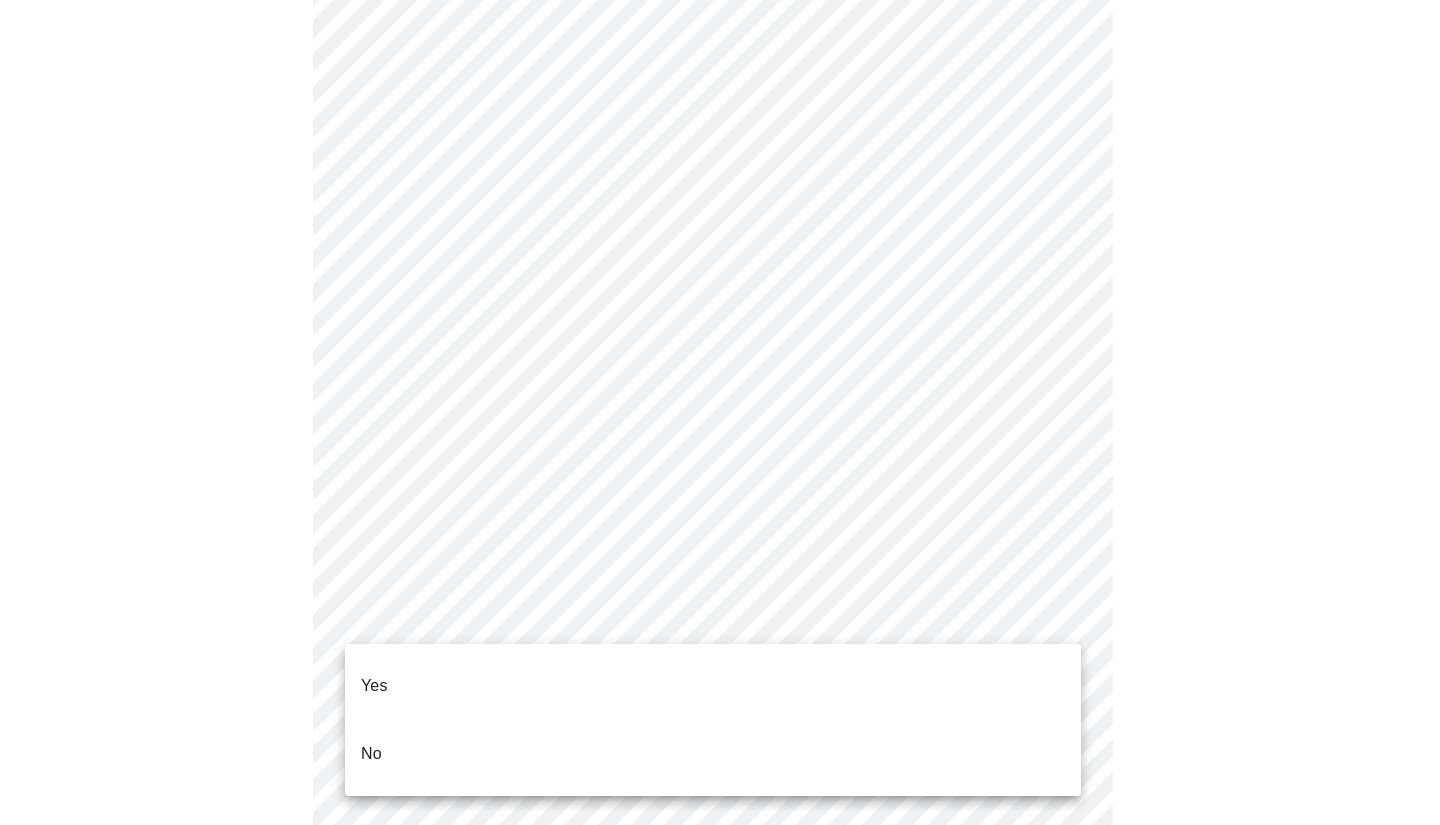 click on "Yes" at bounding box center (713, 686) 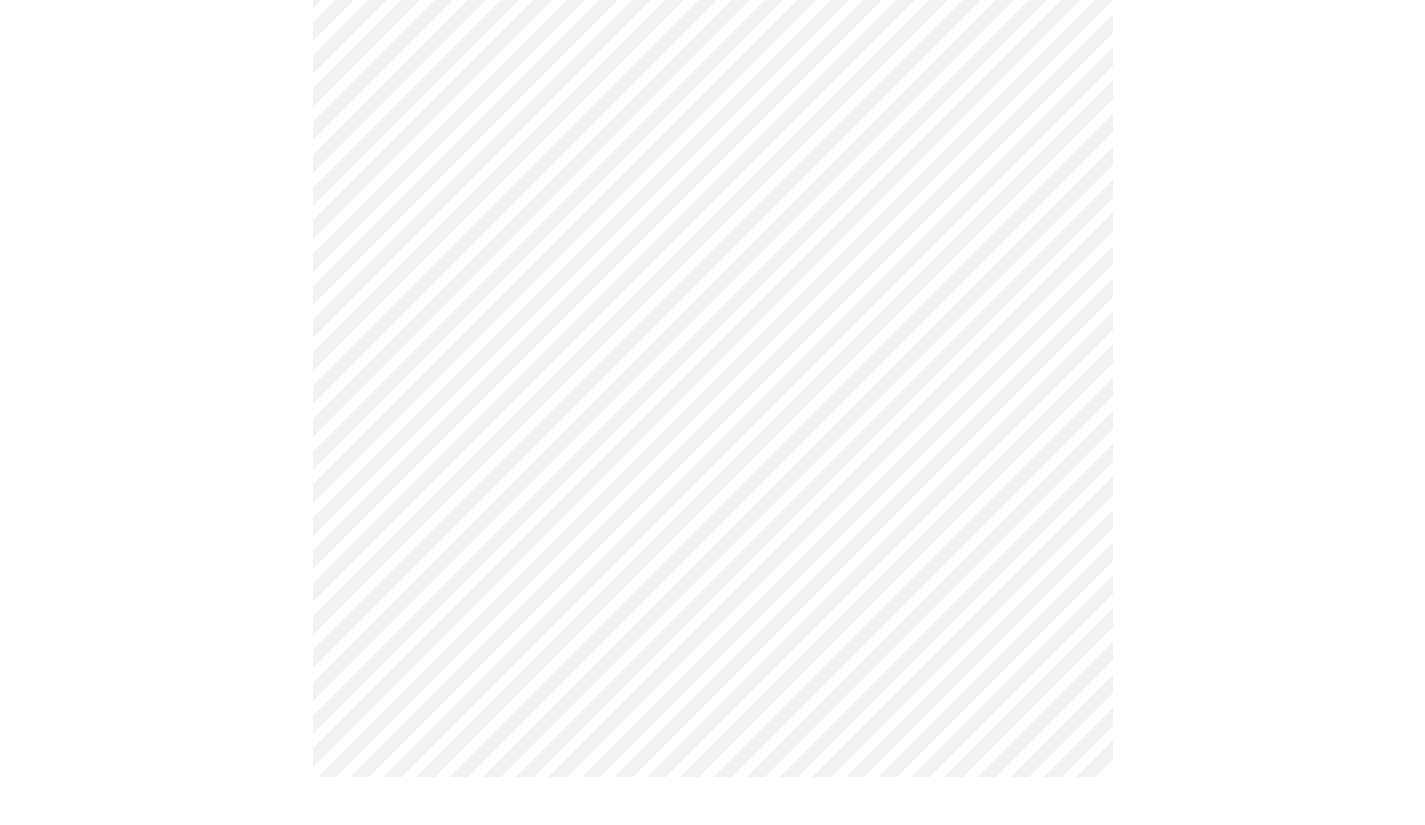 scroll, scrollTop: 0, scrollLeft: 0, axis: both 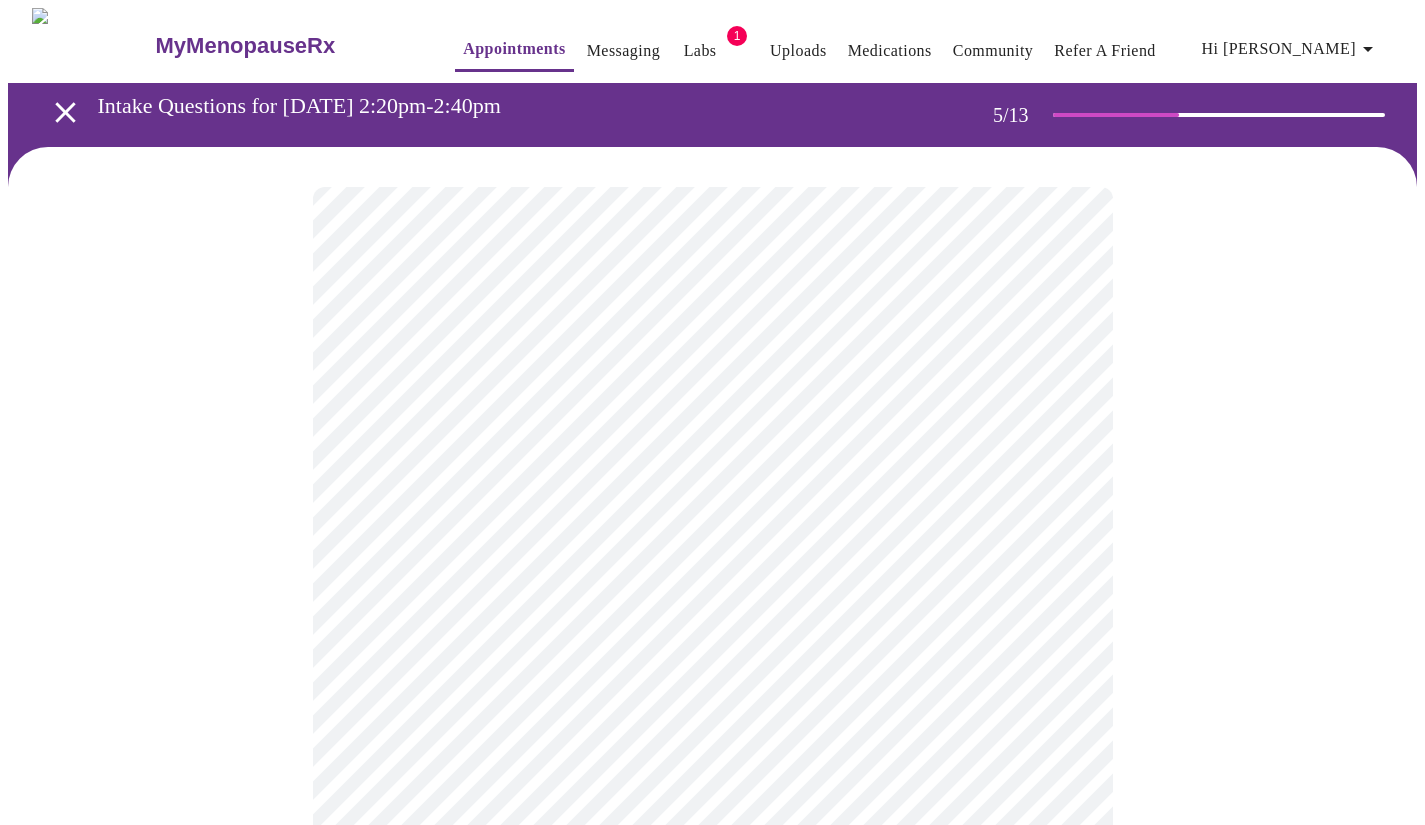 click on "MyMenopauseRx Appointments Messaging Labs 1 Uploads Medications Community Refer a Friend Hi [PERSON_NAME]    Intake Questions for [DATE] 2:20pm-2:40pm 5  /  13 Settings Billing Invoices Log out" at bounding box center (712, 660) 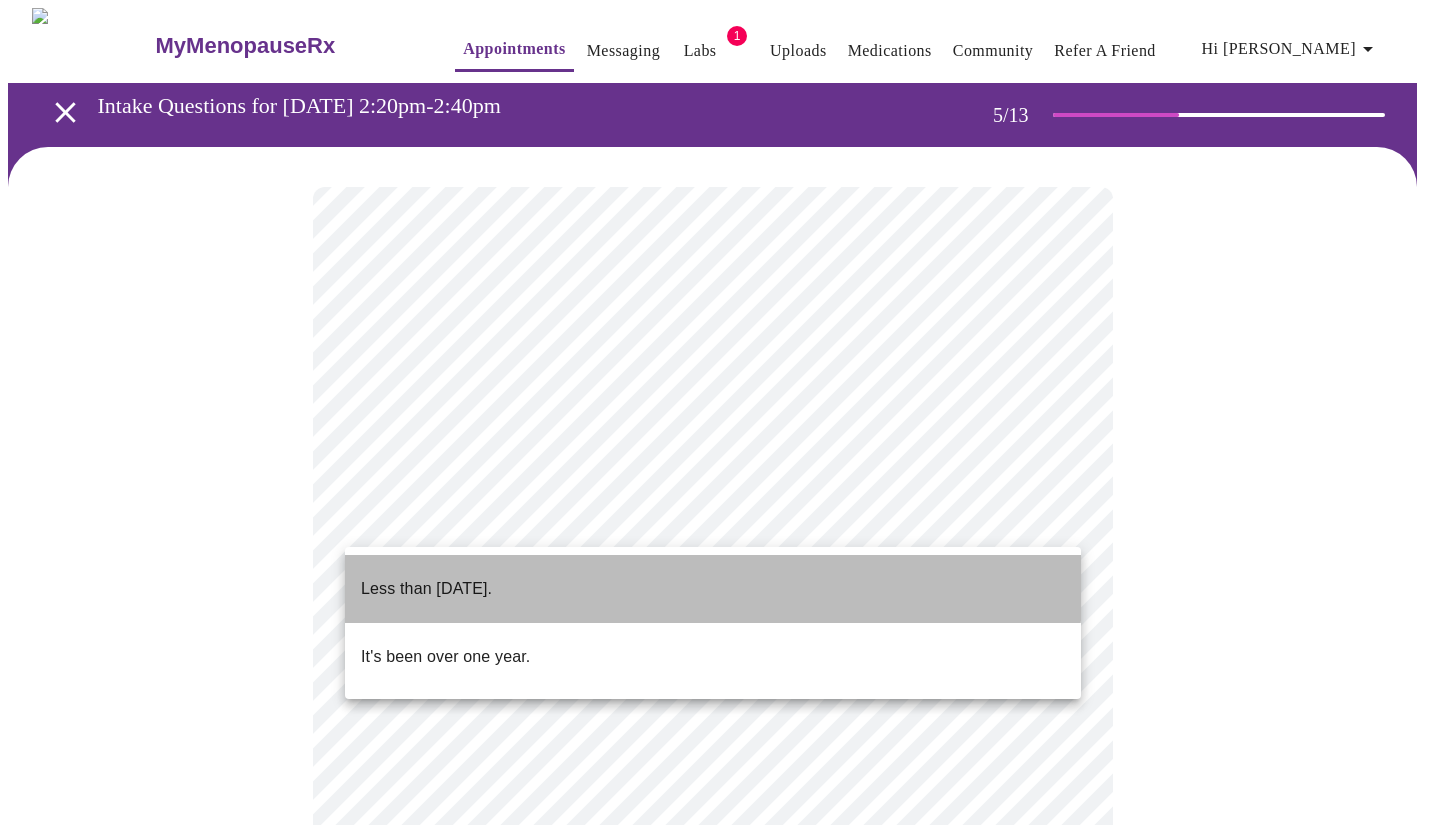 click on "Less than [DATE]." at bounding box center [426, 589] 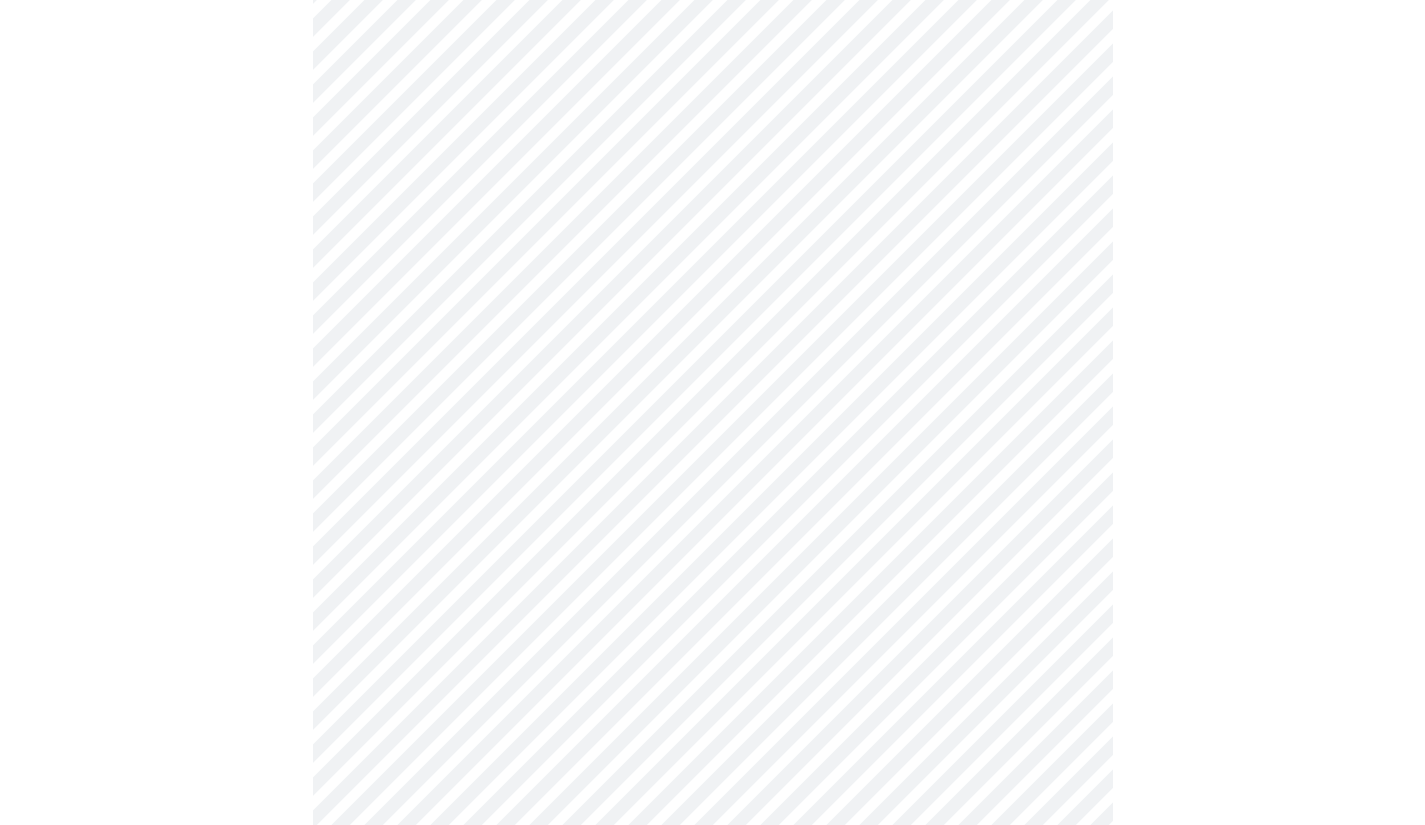 scroll, scrollTop: 318, scrollLeft: 0, axis: vertical 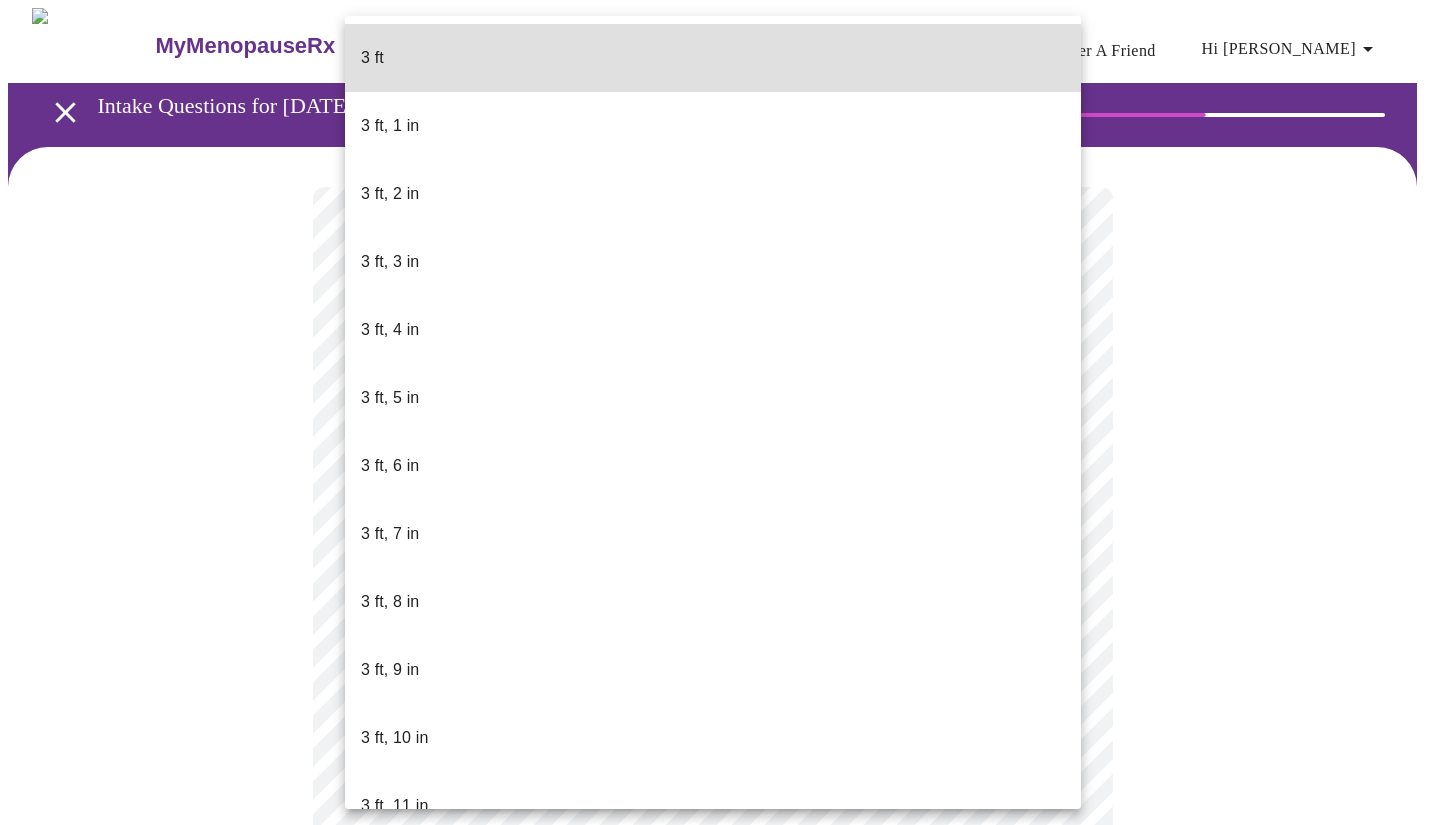click on "MyMenopauseRx Appointments Messaging Labs 1 Uploads Medications Community Refer a Friend Hi [PERSON_NAME]    Intake Questions for [DATE] 2:20pm-2:40pm 6  /  13 Settings Billing Invoices Log out 3 ft
3 ft, 1 in
3 ft, 2 in
3 ft, 3 in
3 ft, 4 in
3 ft, 5 in
3 ft, 6 in
3 ft, 7 in
3 ft, 8 in
3 ft, 9 in
3 ft, 10 in
3 ft, 11 in
4 ft
4 ft, 1 in
4 ft, 2 in
4 ft, 3 in
4 ft, 4 in
4 ft, 5 in
4 ft, 6 in
4 ft, 7 in
4 ft, 8 in
4 ft, 9 in
4 ft, 10 in
4 ft, 11 in
5 ft
5 ft, 1 in
5 ft, 2 in
5 ft, 3 in
5 ft, 4 in
5 ft, 5 in
5 ft, 6 in
5 ft, 7 in
5 ft, 8 in
5 ft, 9 in
5 ft, 10 in
5 ft, 11 in
6 ft
6 ft, 1 in
6 ft, 2 in
6 ft, 3 in
6 ft, 4 in
6 ft, 5 in
6 ft, 6 in
6 ft, 7 in
6 ft, 8 in
6 ft, 9 in
6 ft, 10 in
6 ft, 11 in
7 ft" at bounding box center [720, 528] 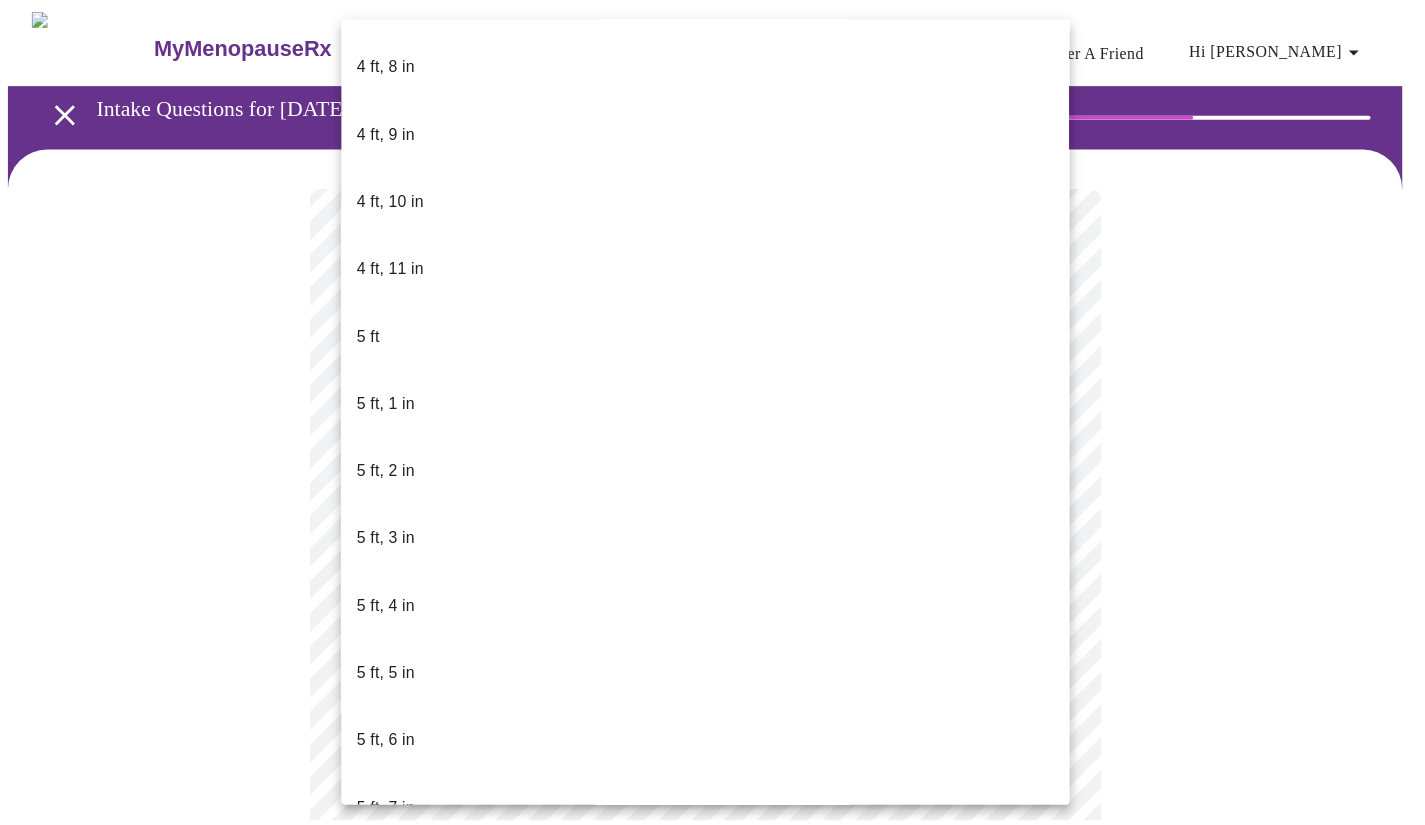 scroll, scrollTop: 1375, scrollLeft: 0, axis: vertical 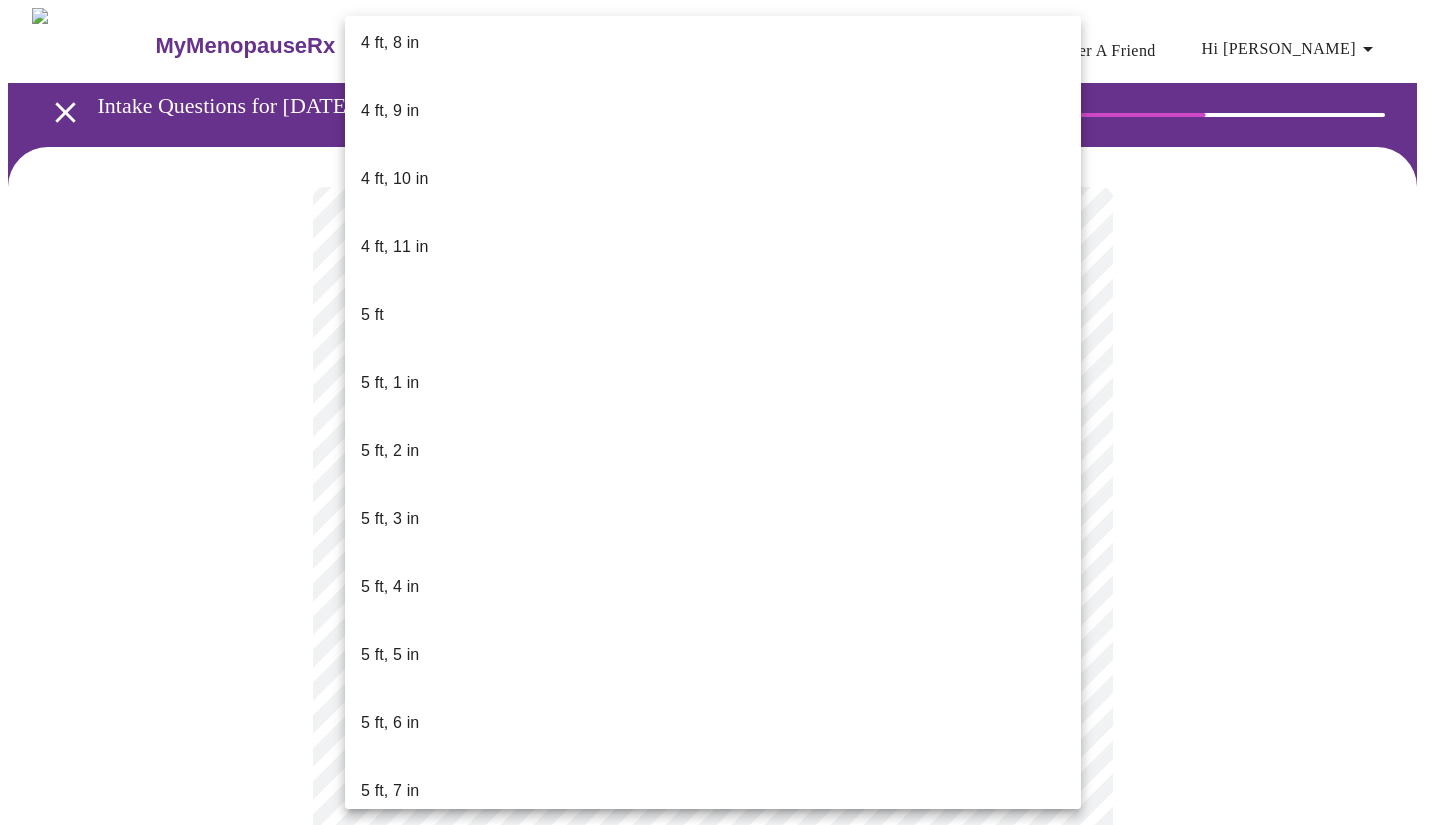 click on "5 ft, 9 in" at bounding box center (390, 927) 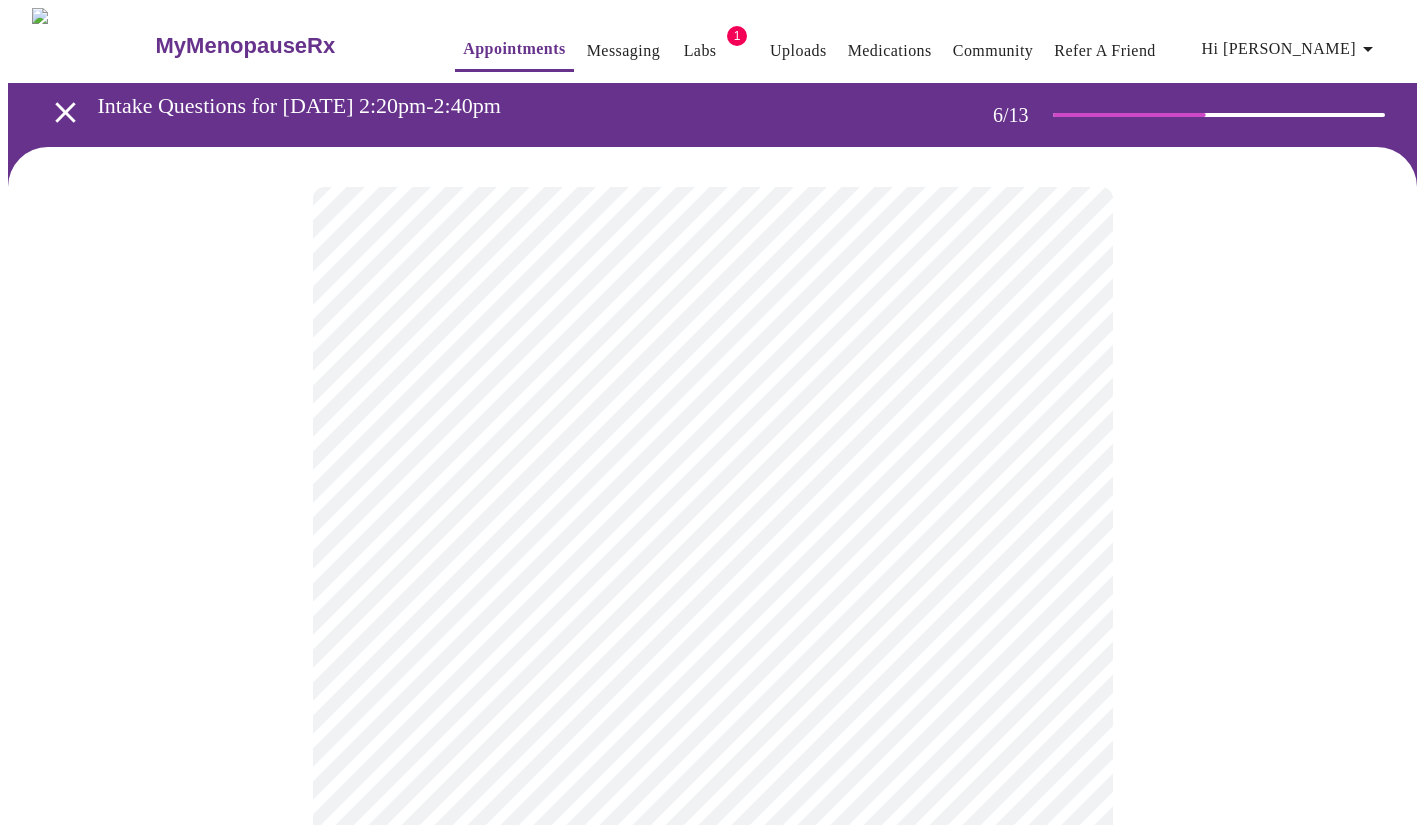 click at bounding box center (712, 605) 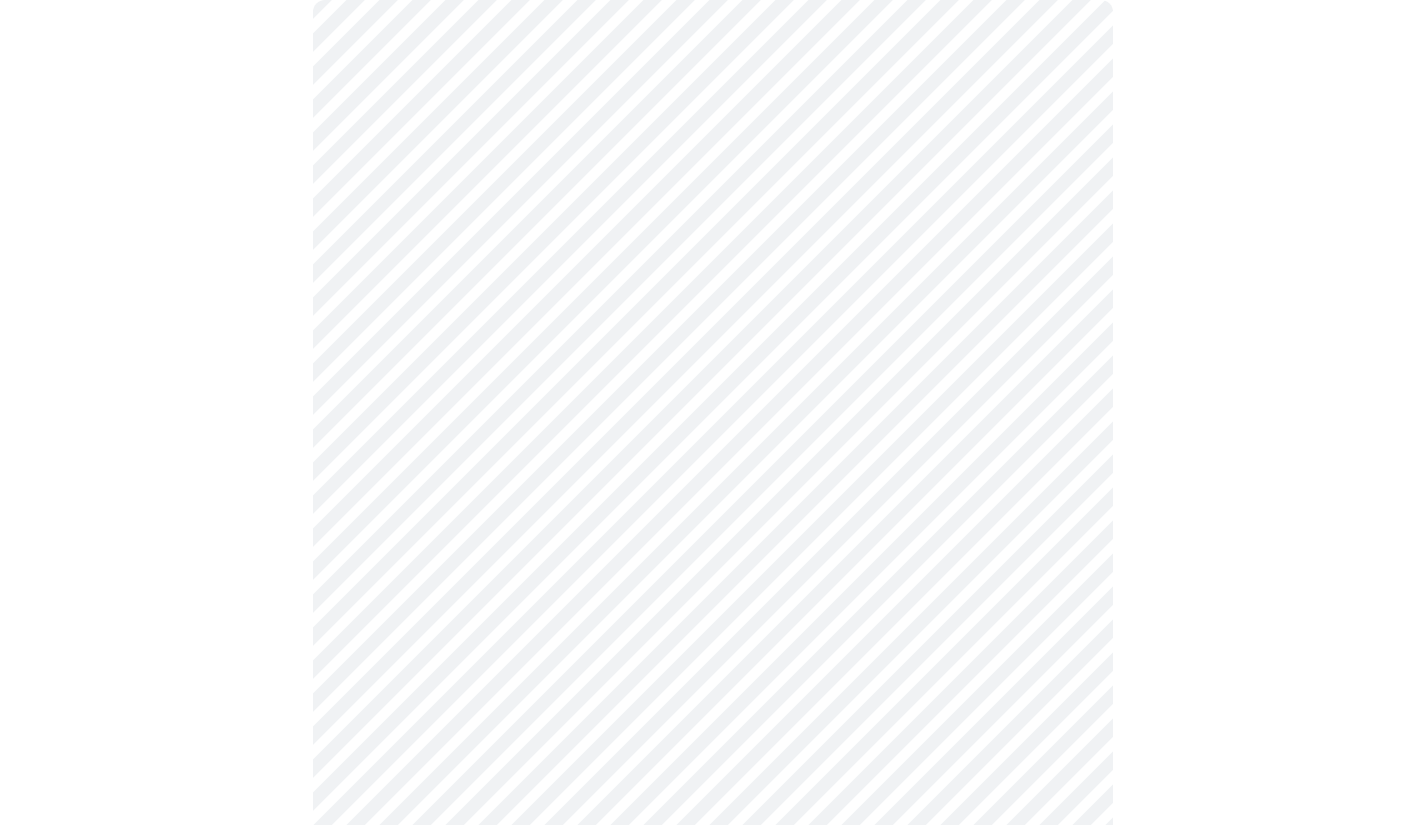scroll, scrollTop: 193, scrollLeft: 0, axis: vertical 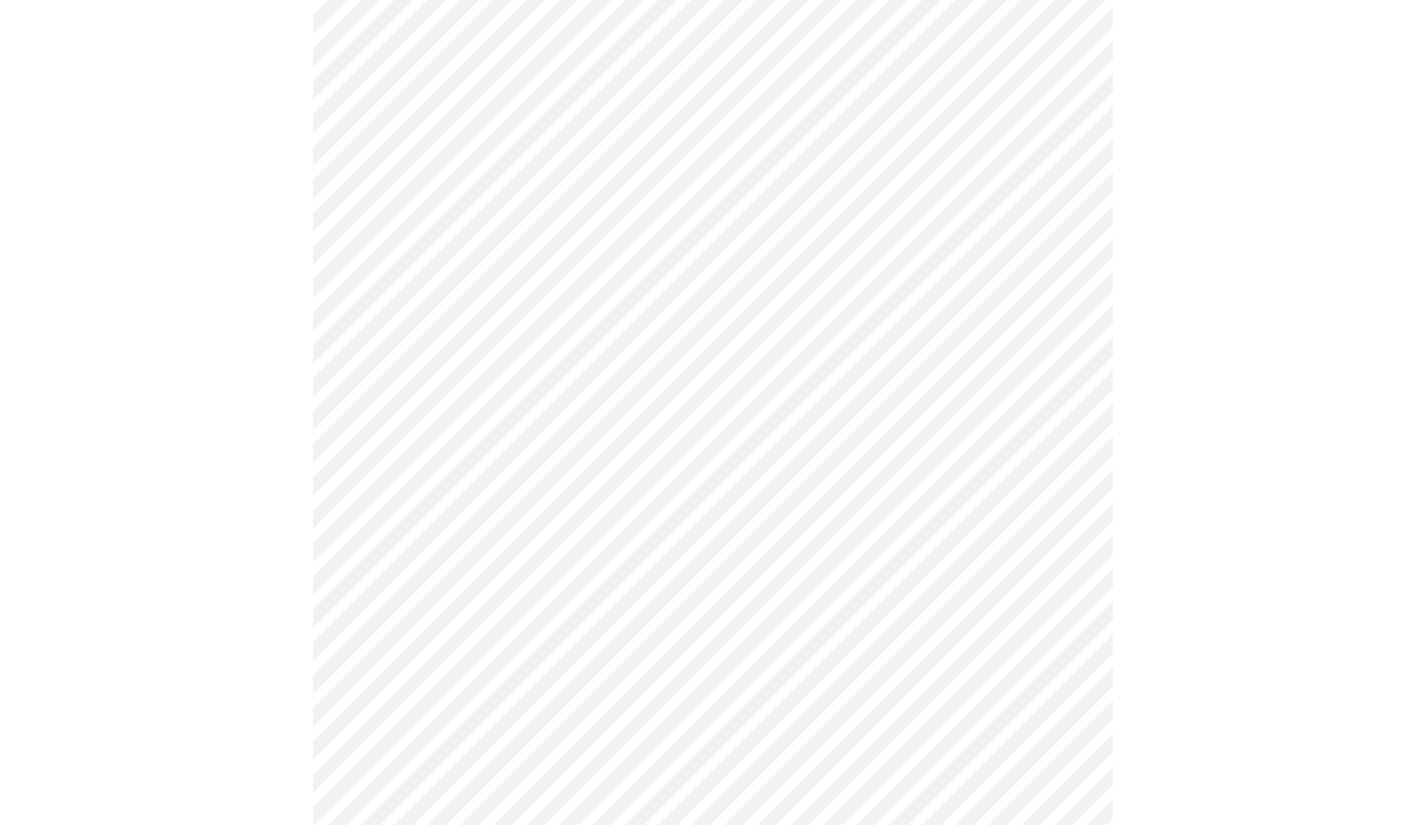 click on "MyMenopauseRx Appointments Messaging Labs 1 Uploads Medications Community Refer a Friend Hi [PERSON_NAME]    Intake Questions for [DATE] 2:20pm-2:40pm 7  /  13 Settings Billing Invoices Log out" at bounding box center [712, -1896] 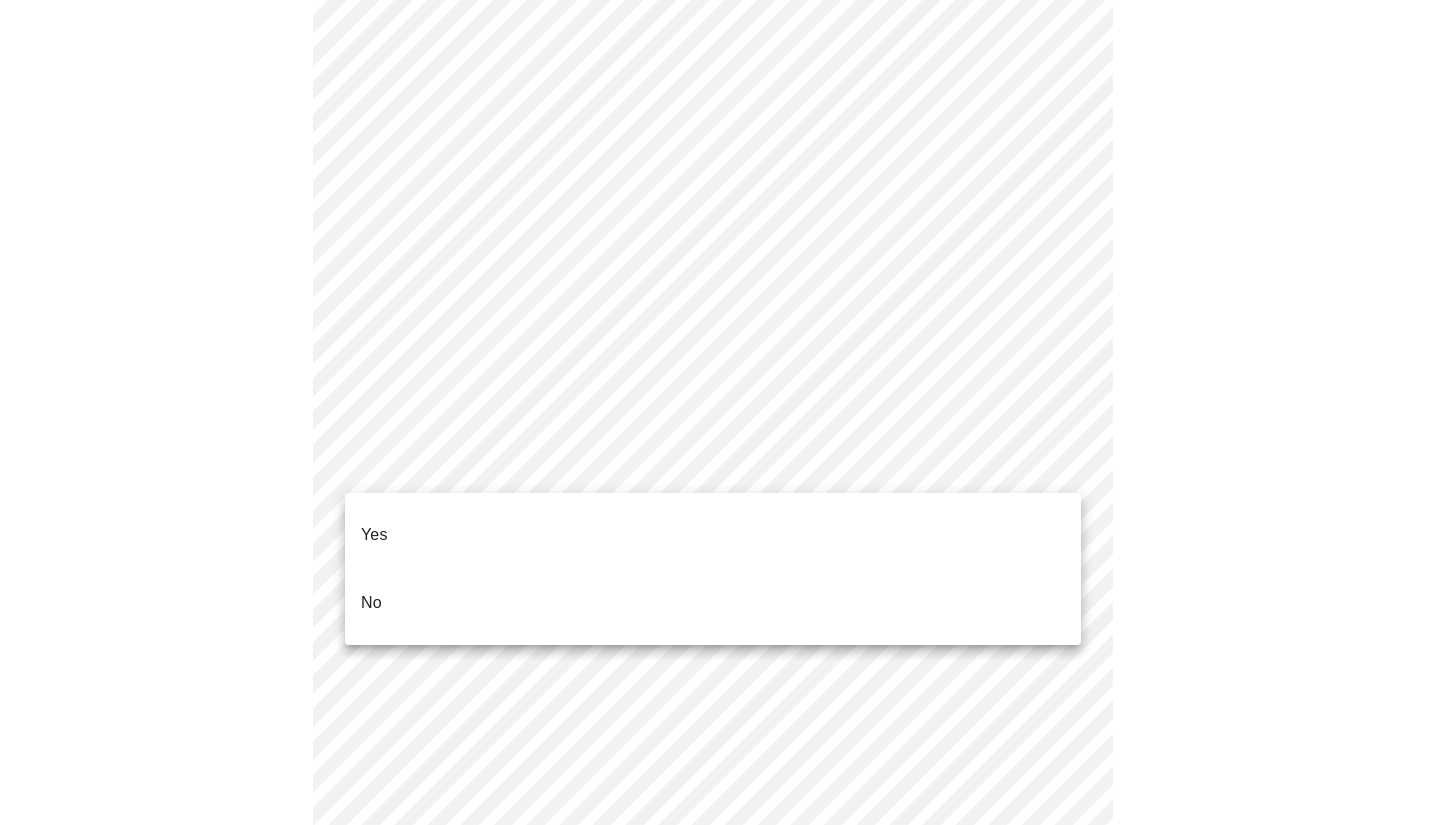 click on "Yes" at bounding box center [713, 535] 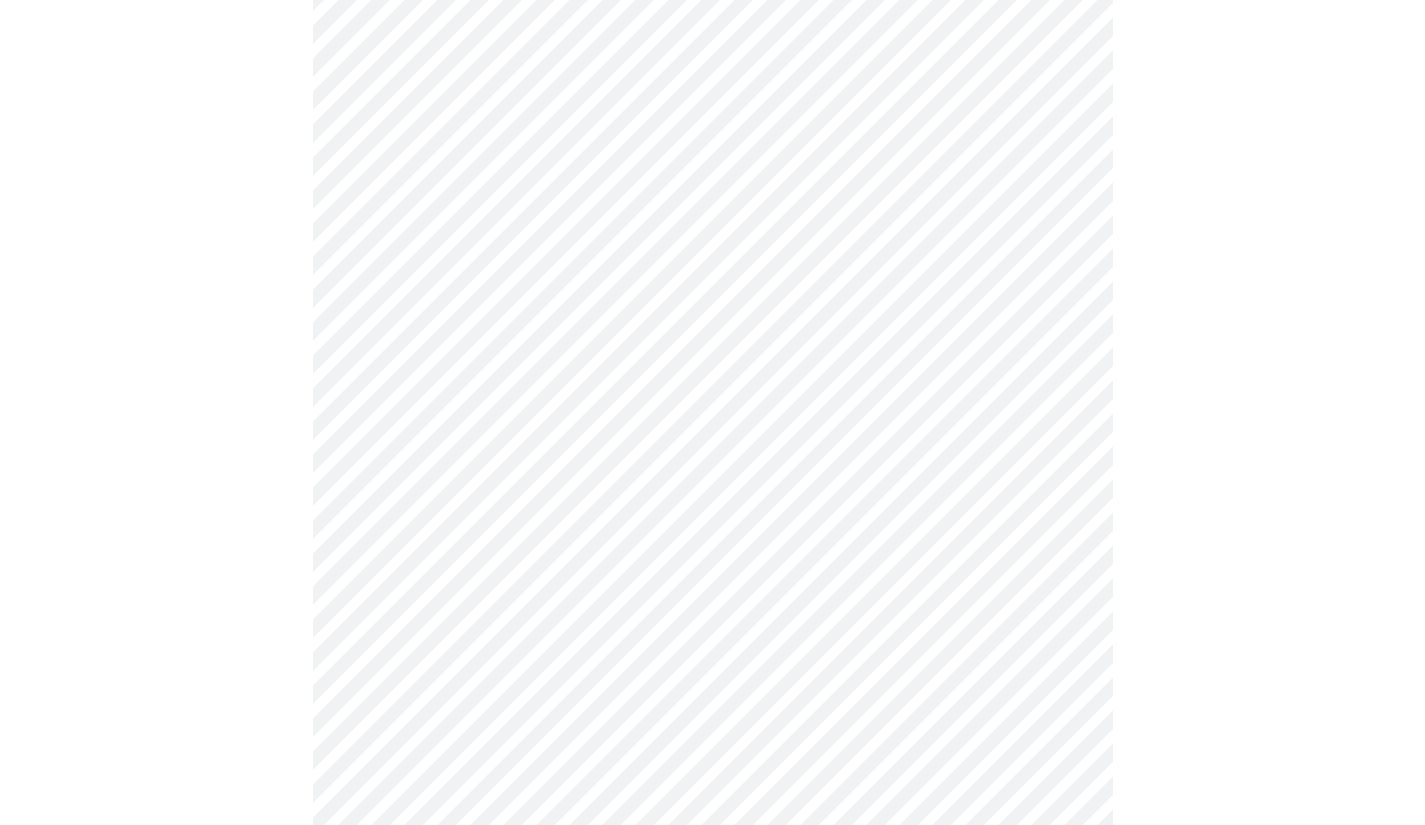 scroll, scrollTop: 5421, scrollLeft: 0, axis: vertical 